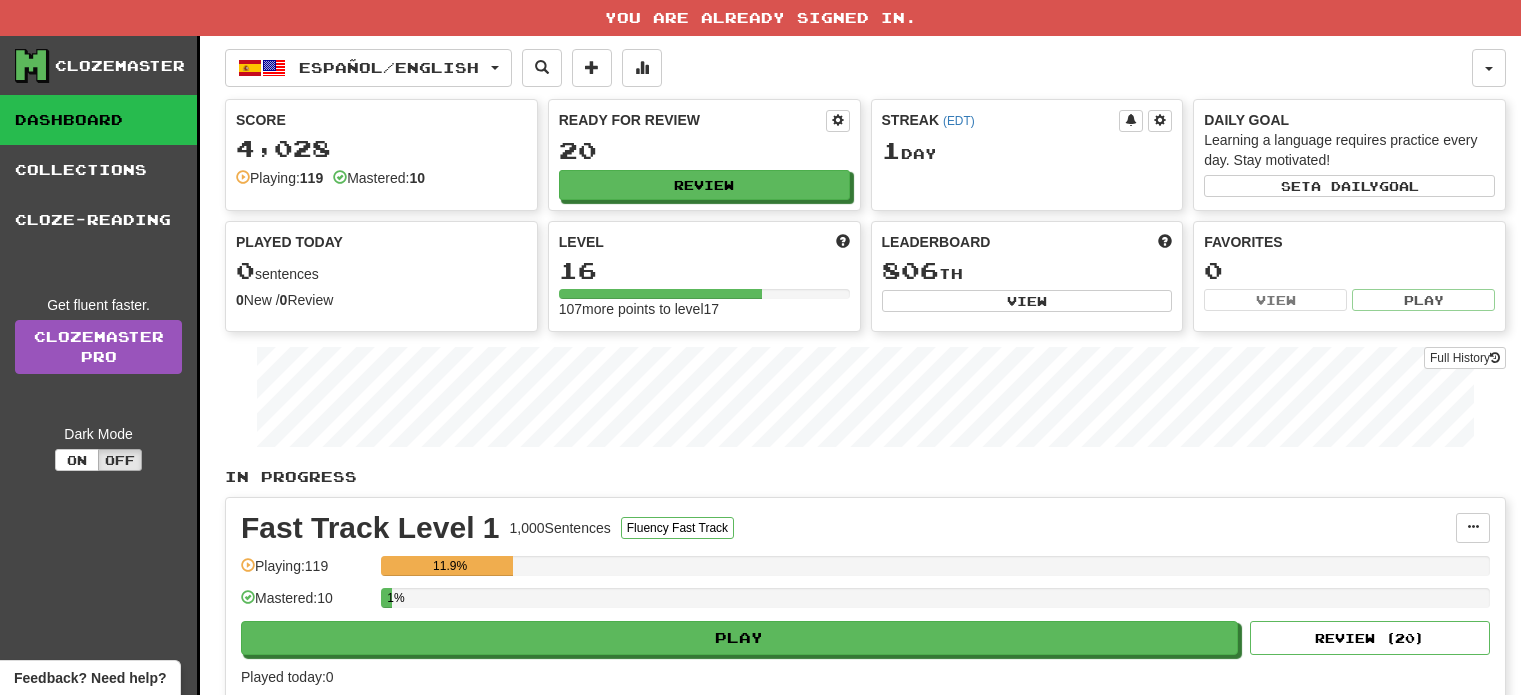 scroll, scrollTop: 0, scrollLeft: 0, axis: both 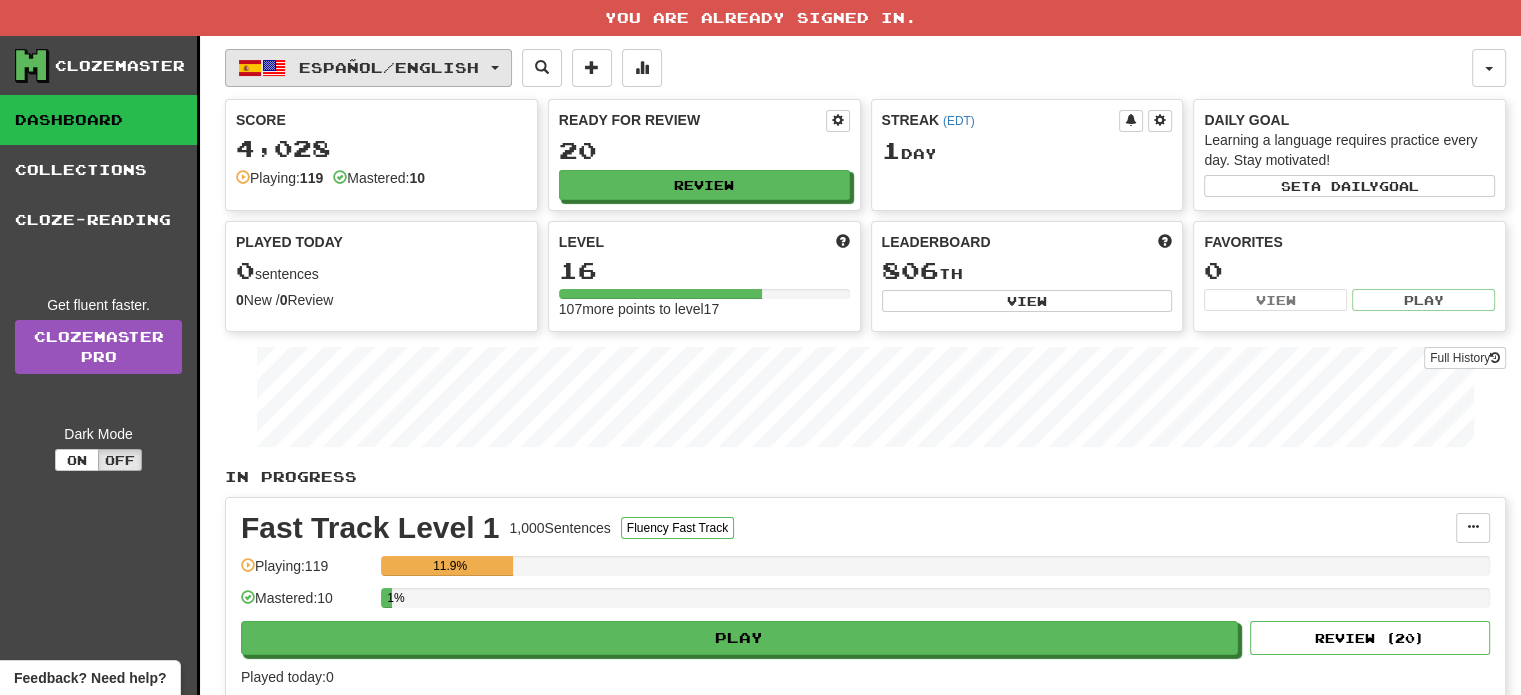 click on "Español  /  English" at bounding box center [389, 67] 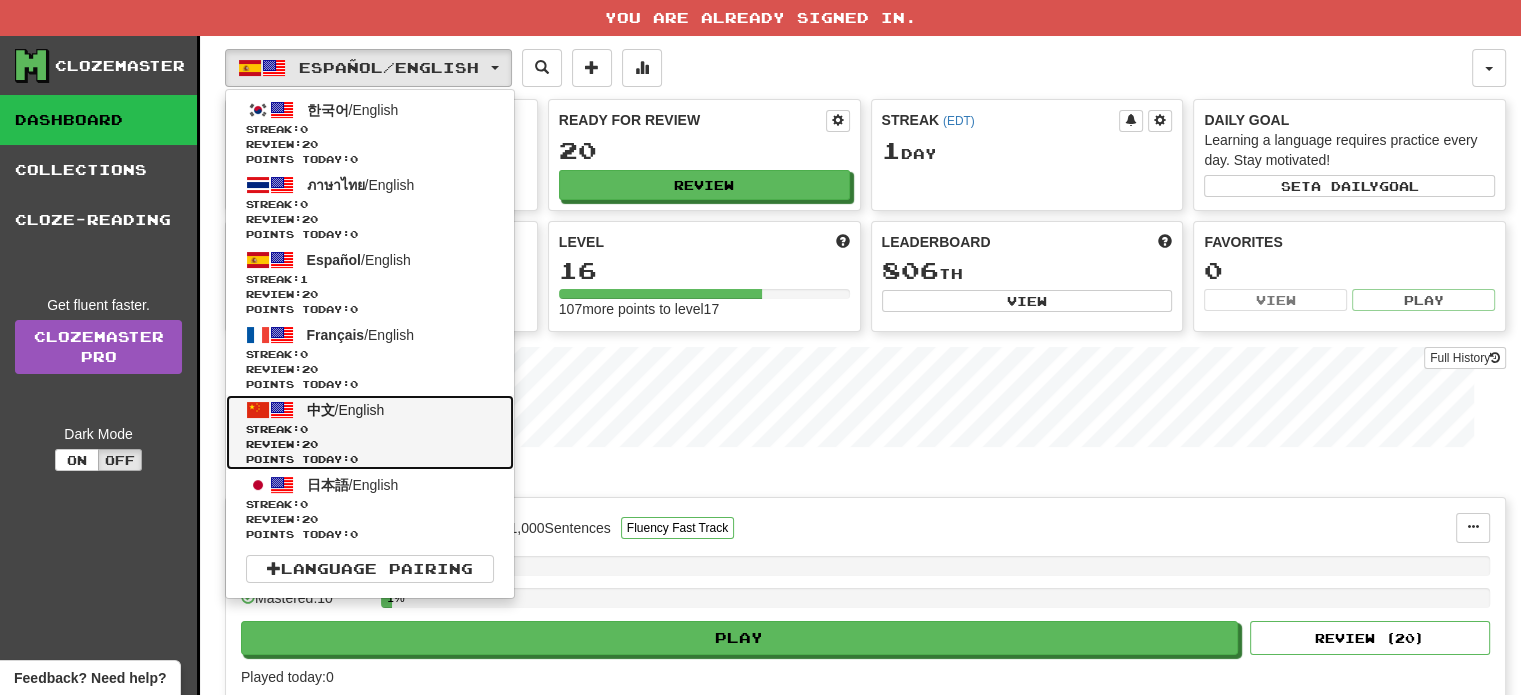 click on "Streak:  0" at bounding box center (370, 429) 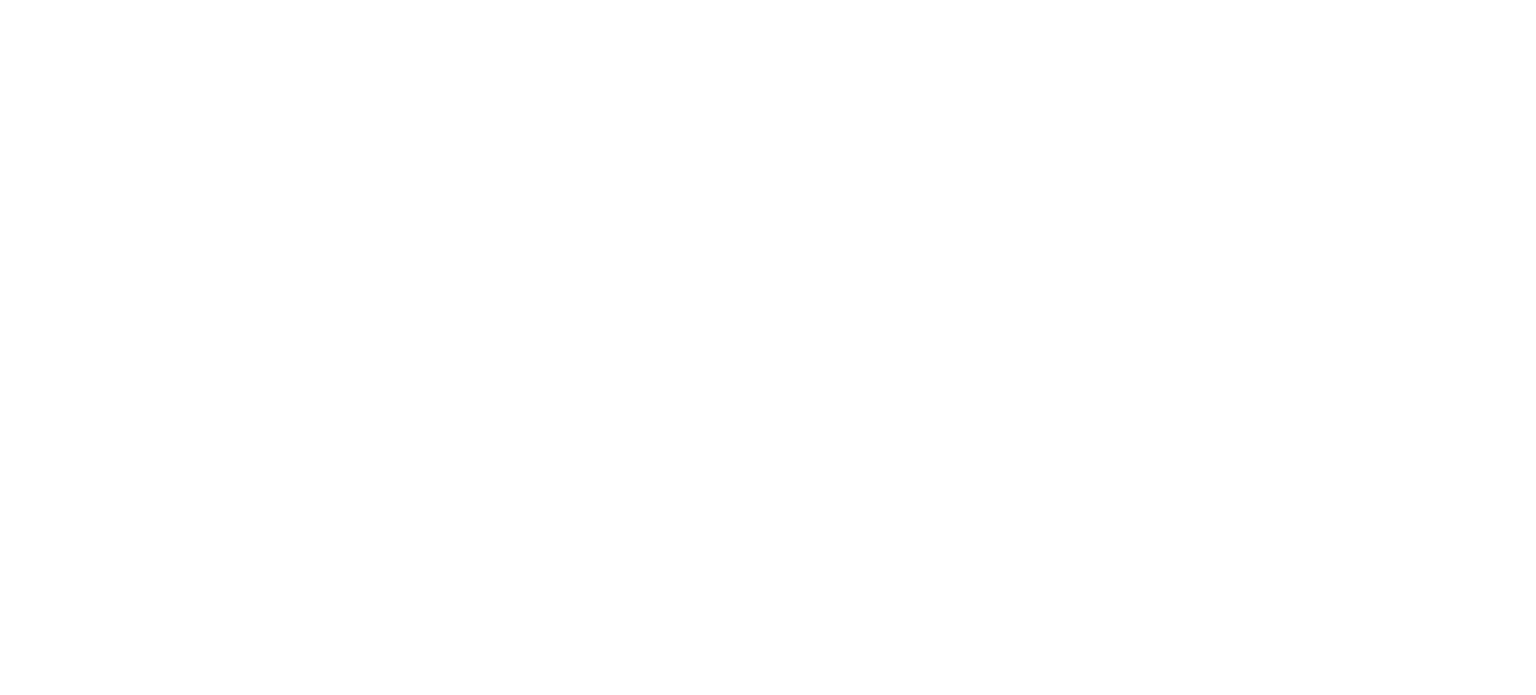 scroll, scrollTop: 0, scrollLeft: 0, axis: both 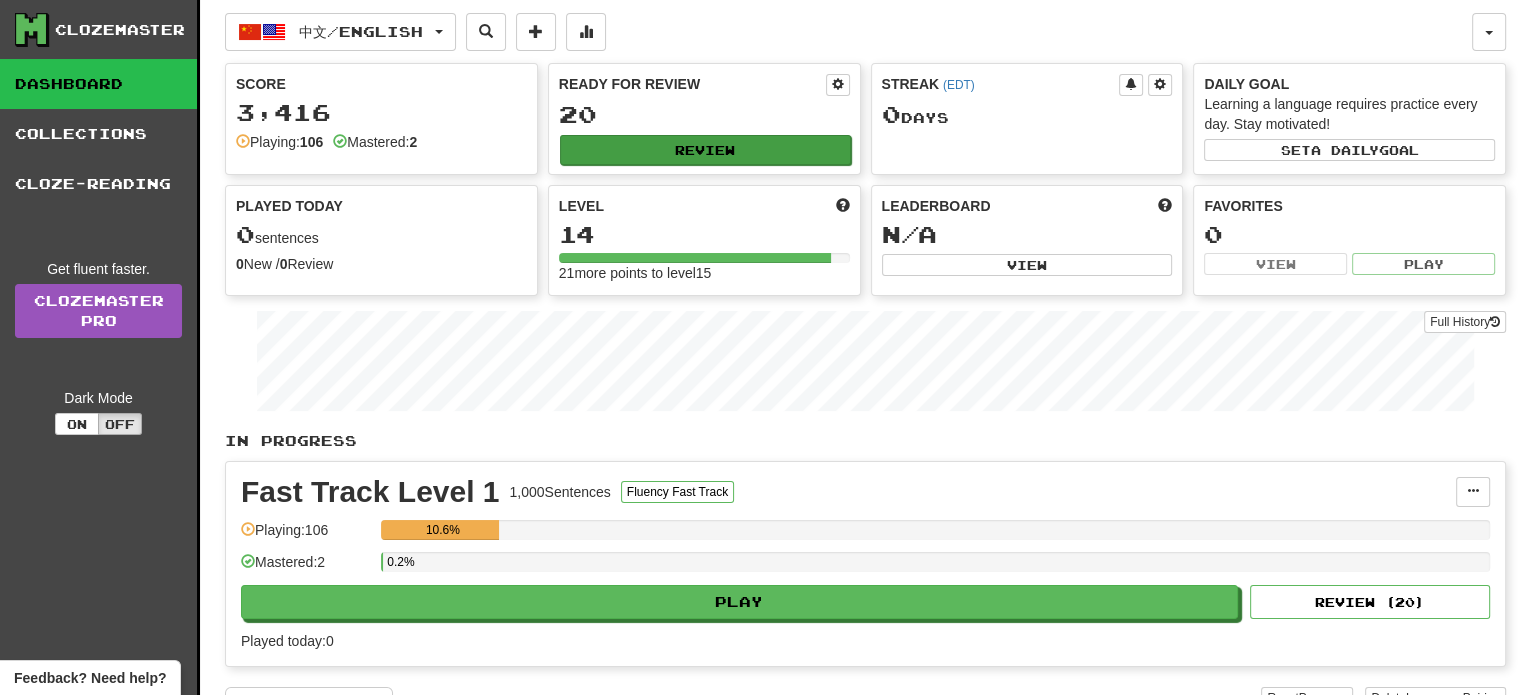 click on "Review" at bounding box center (705, 150) 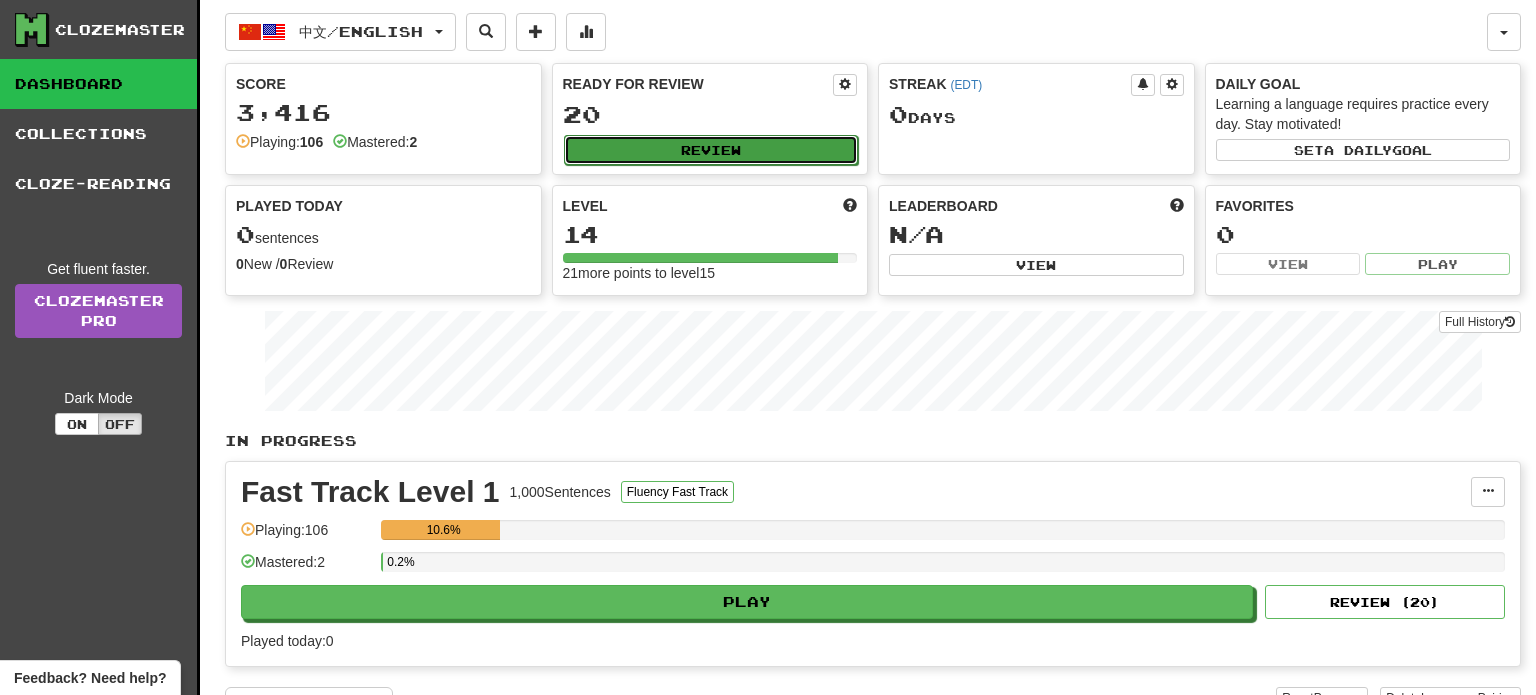select on "**" 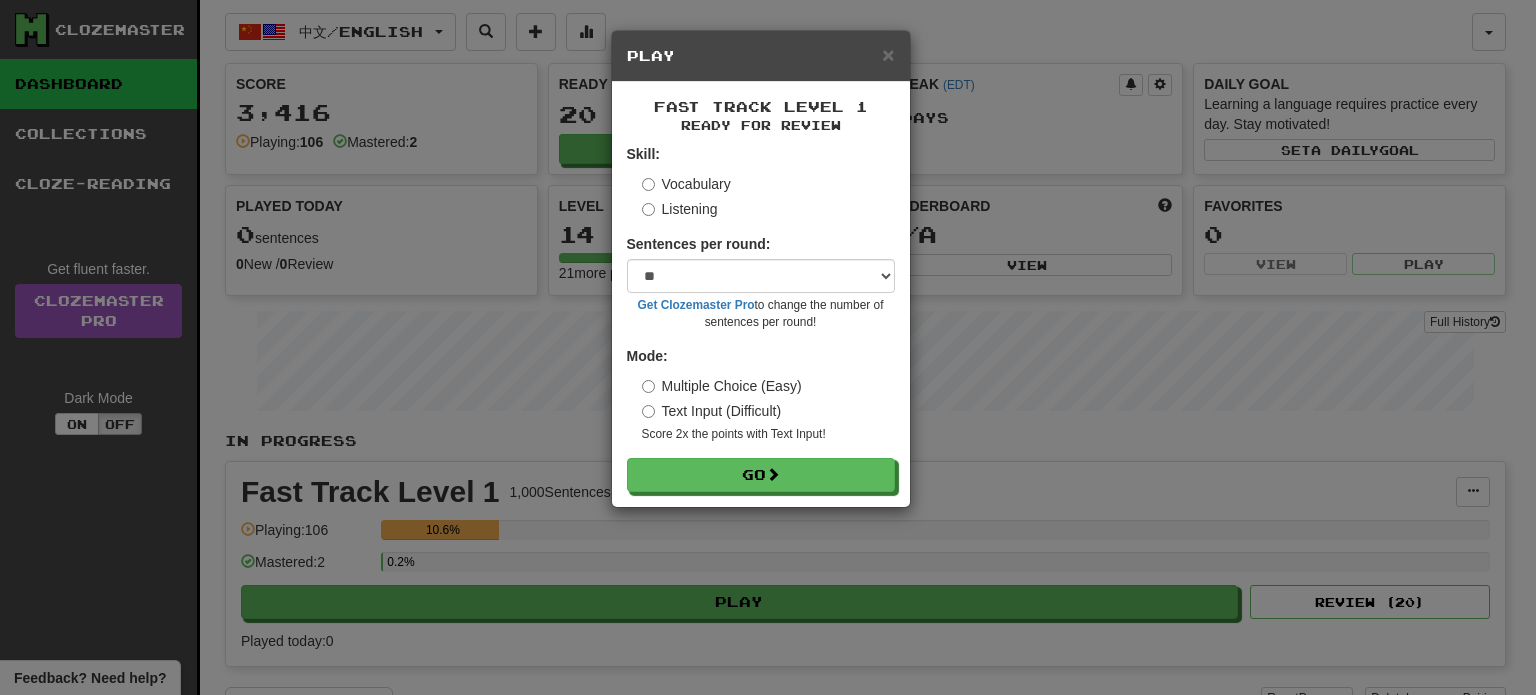 click on "Listening" at bounding box center (680, 209) 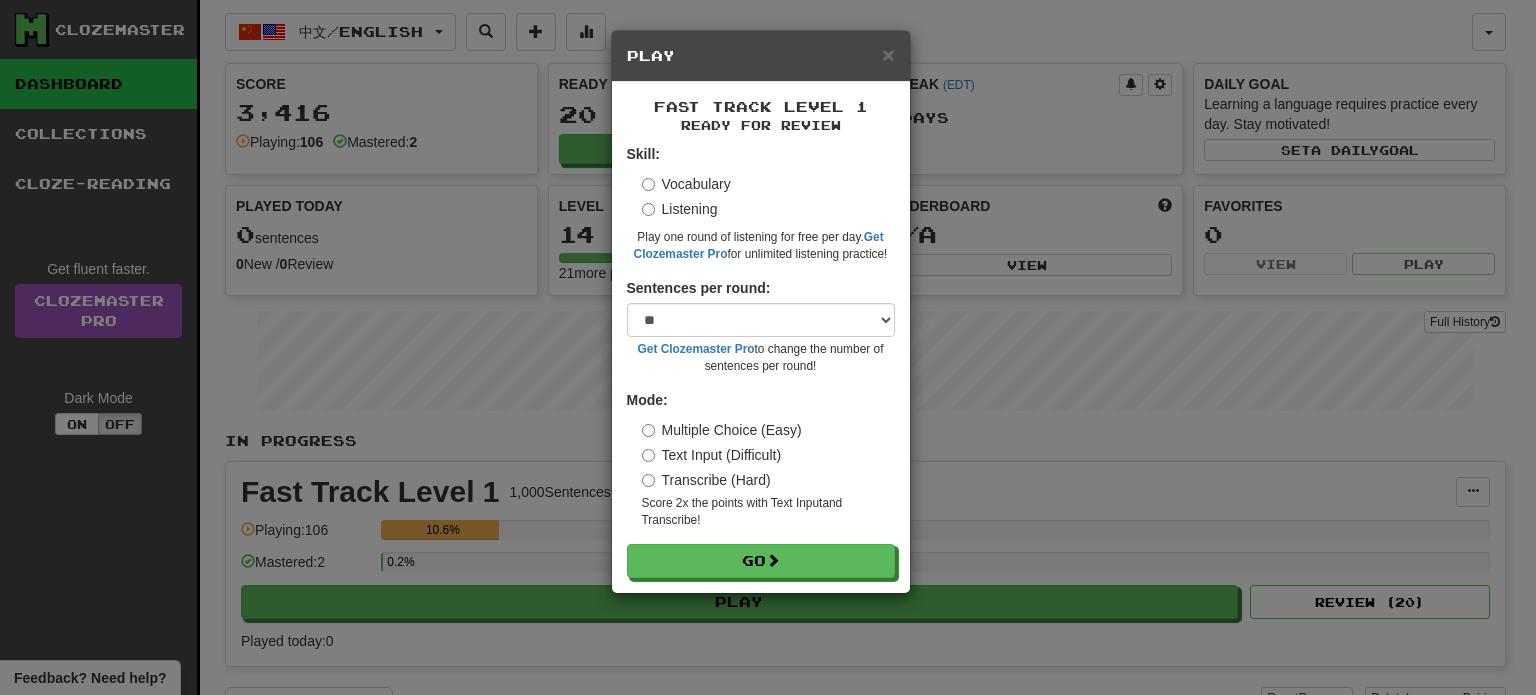 click on "Transcribe (Hard)" at bounding box center (706, 480) 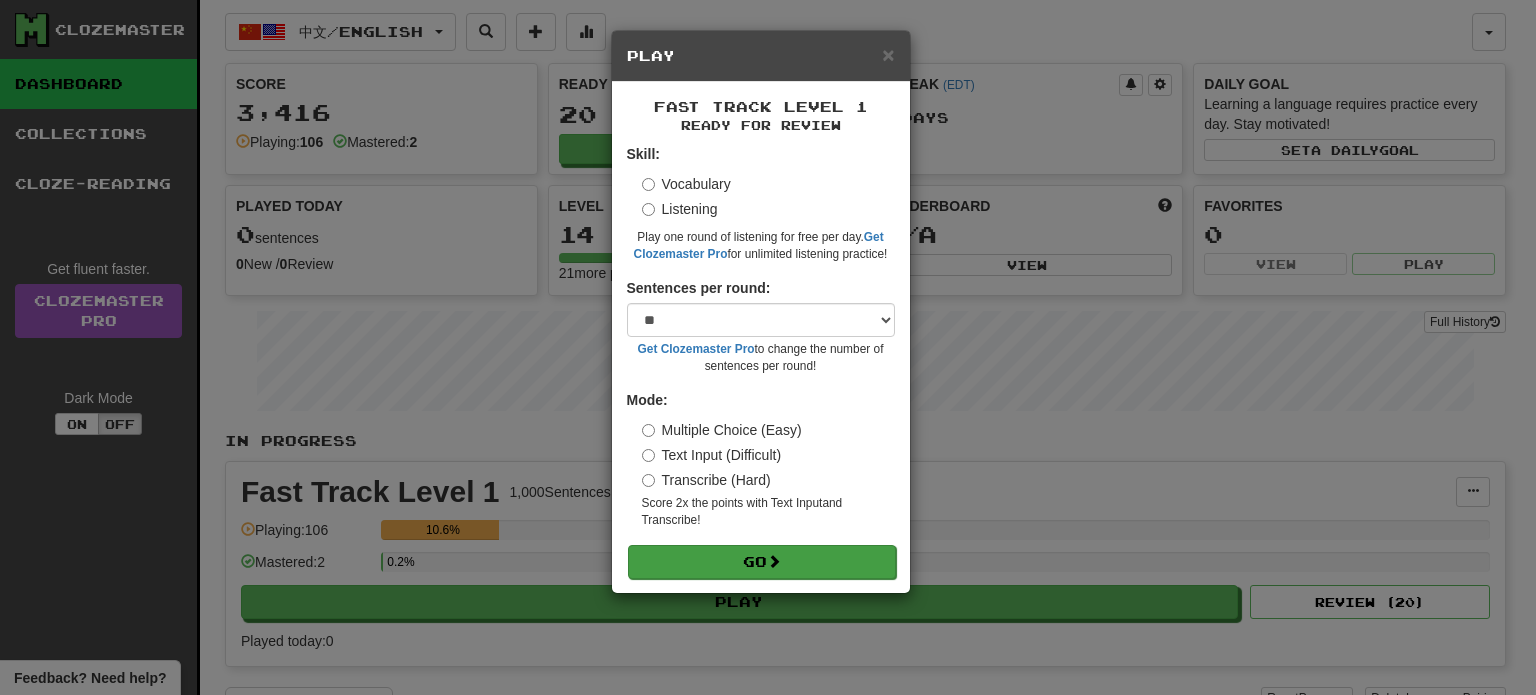 click on "Go" at bounding box center [762, 562] 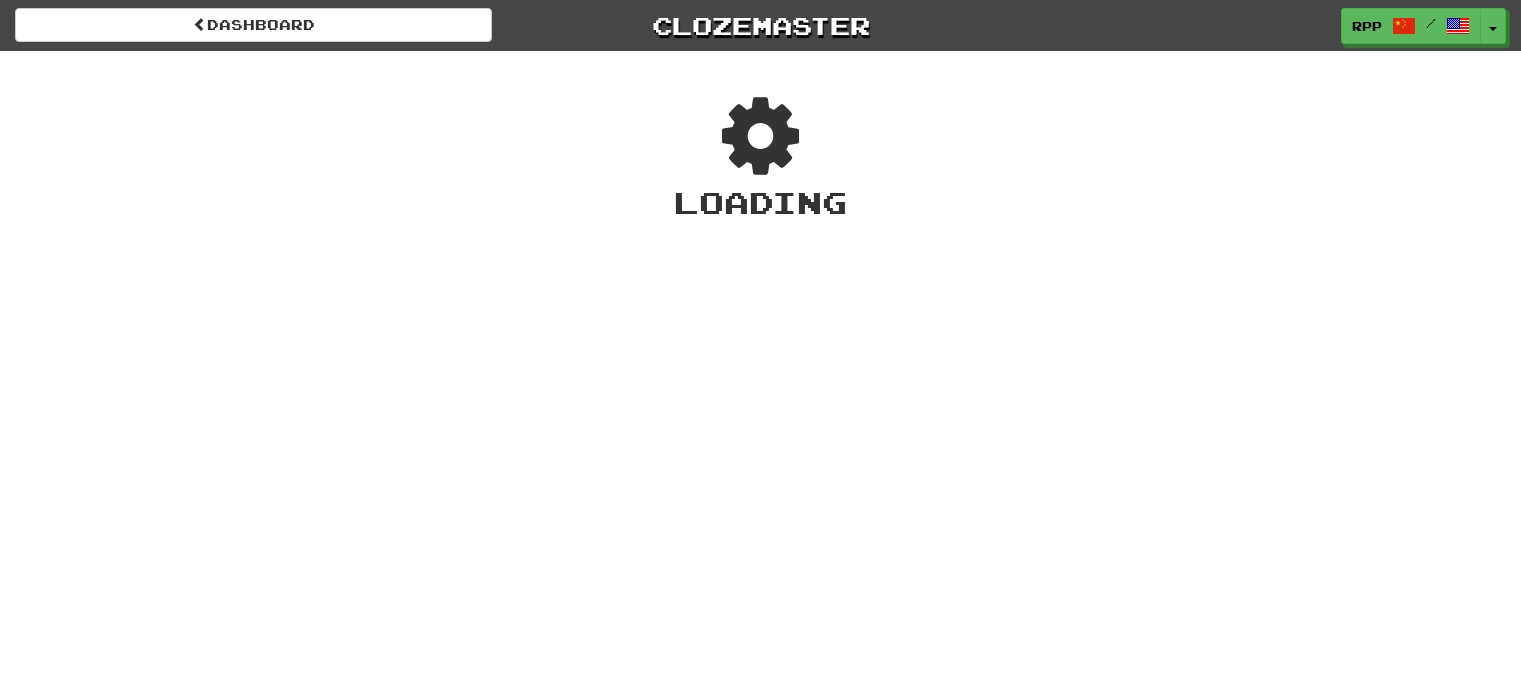 scroll, scrollTop: 0, scrollLeft: 0, axis: both 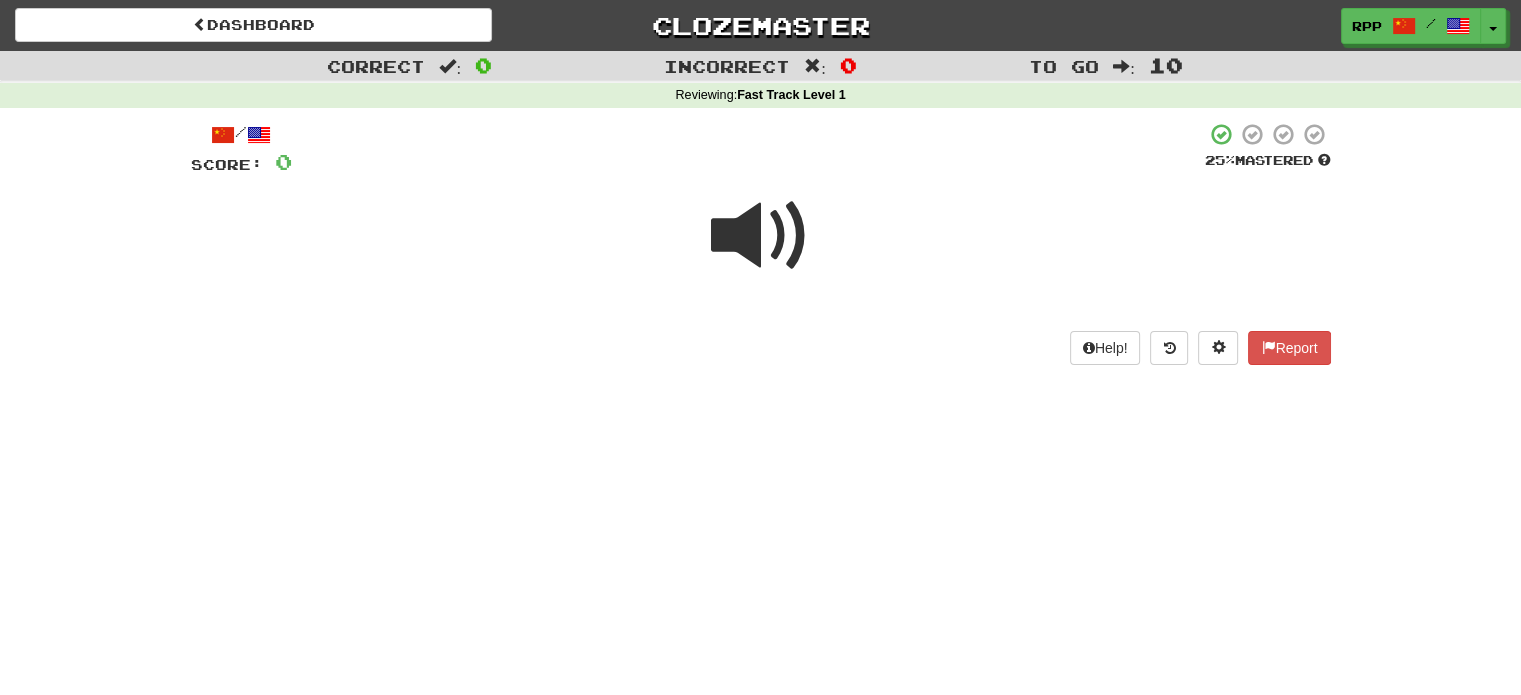 click at bounding box center (761, 249) 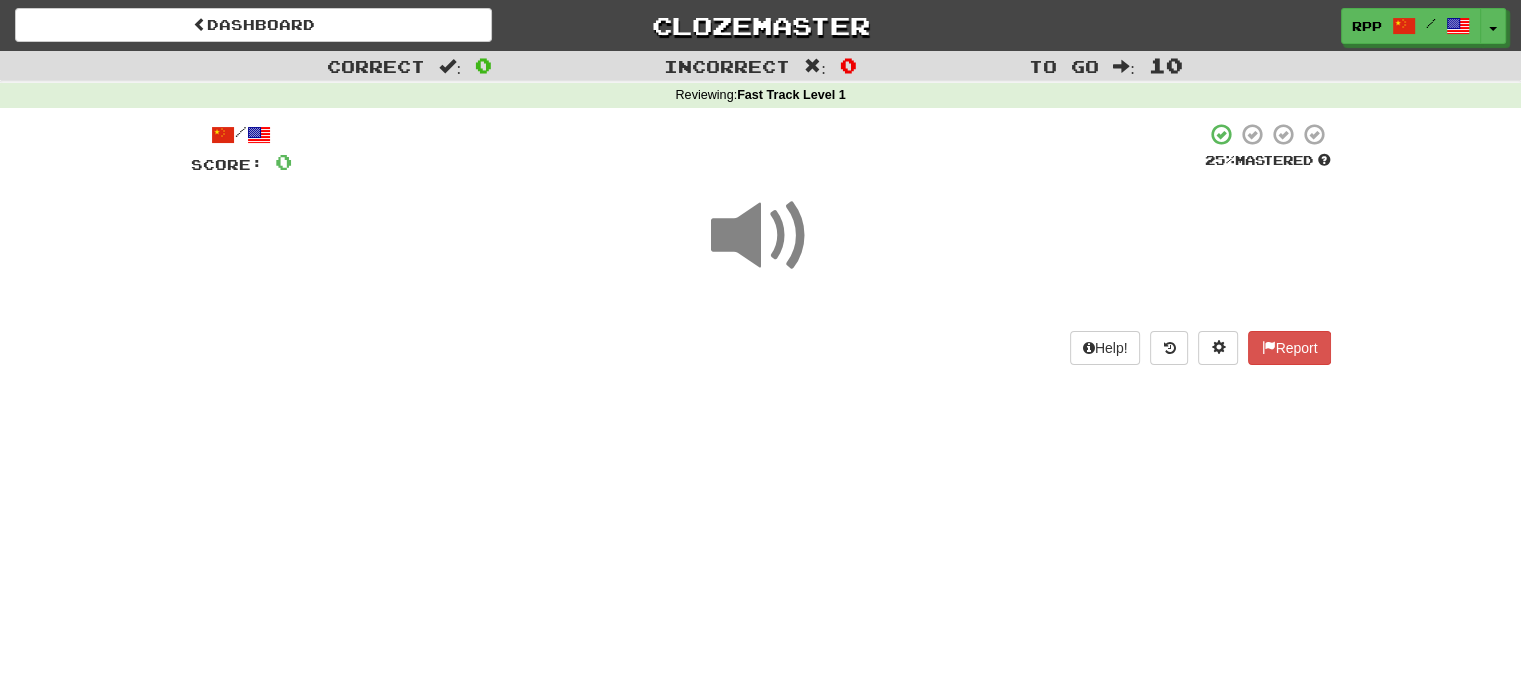 click at bounding box center [761, 236] 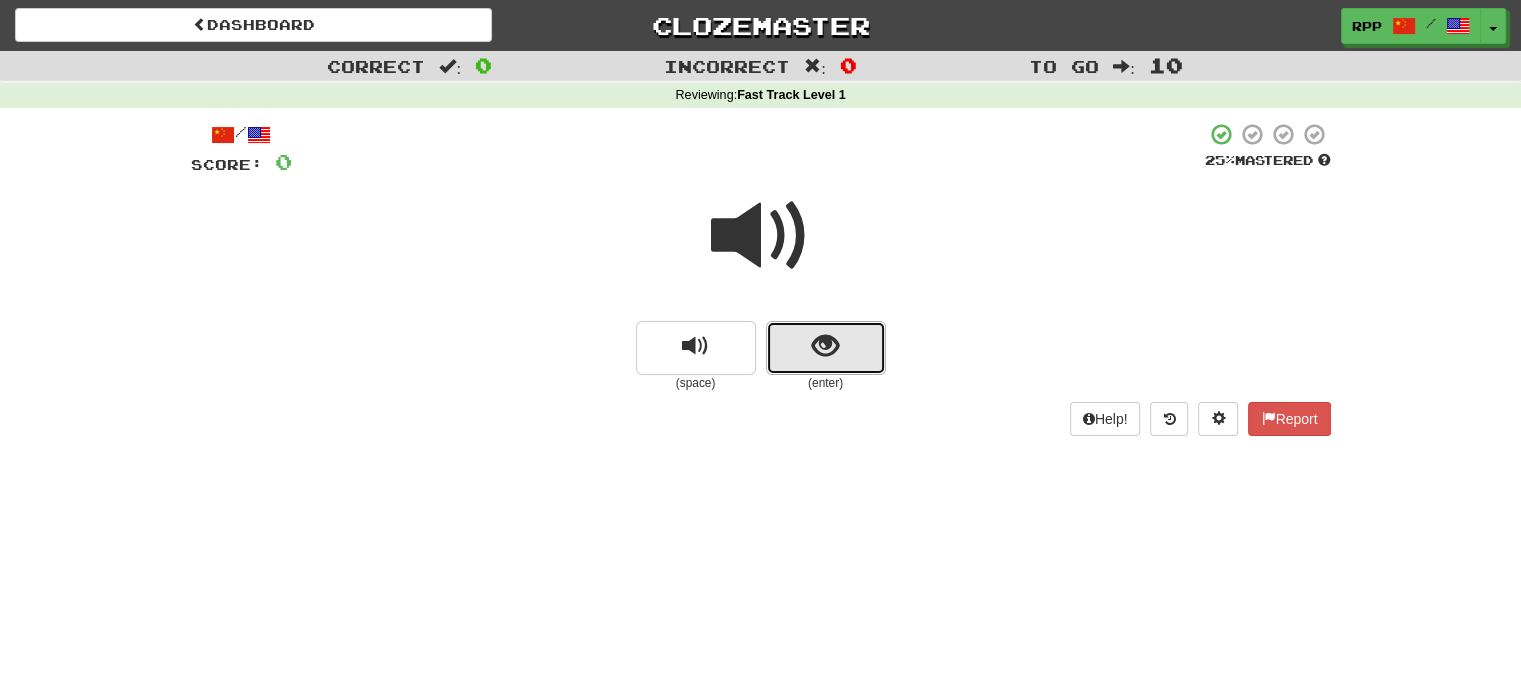 click at bounding box center (826, 348) 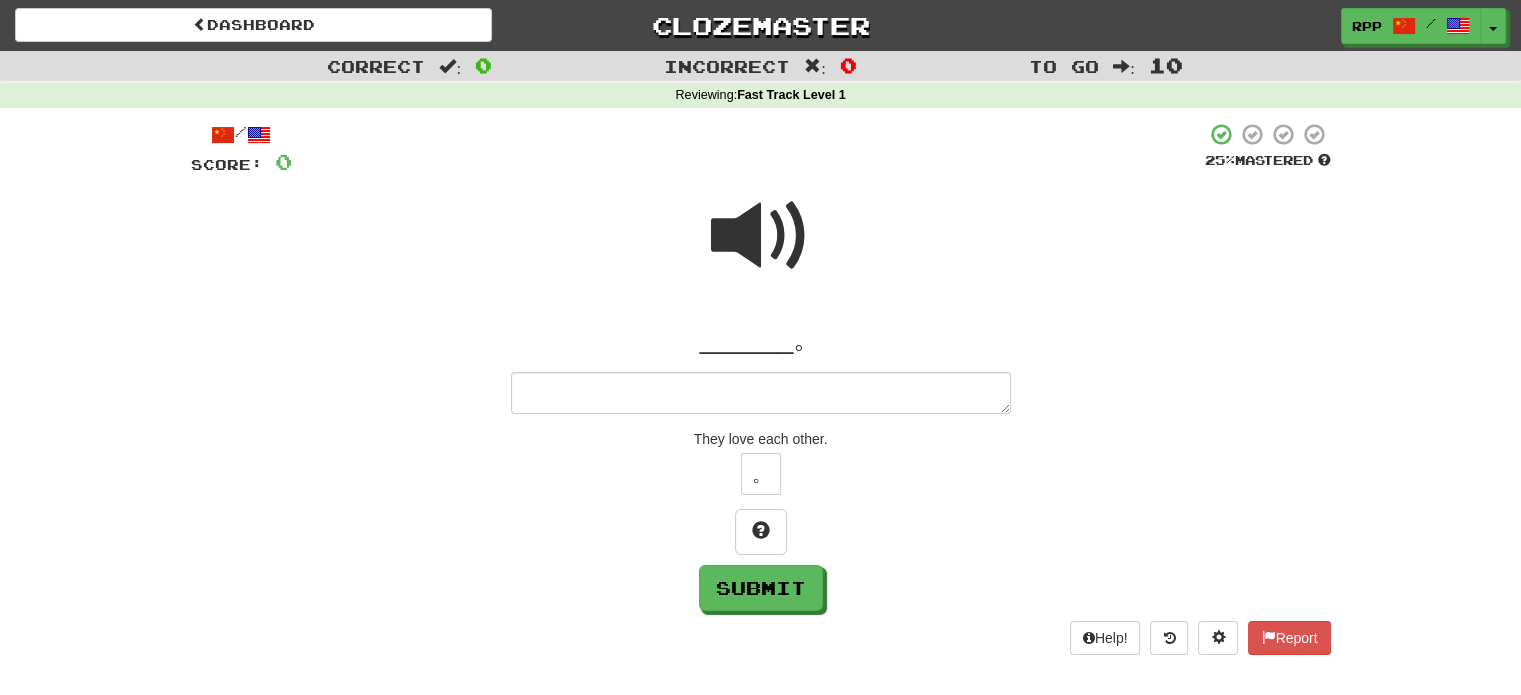 type on "*" 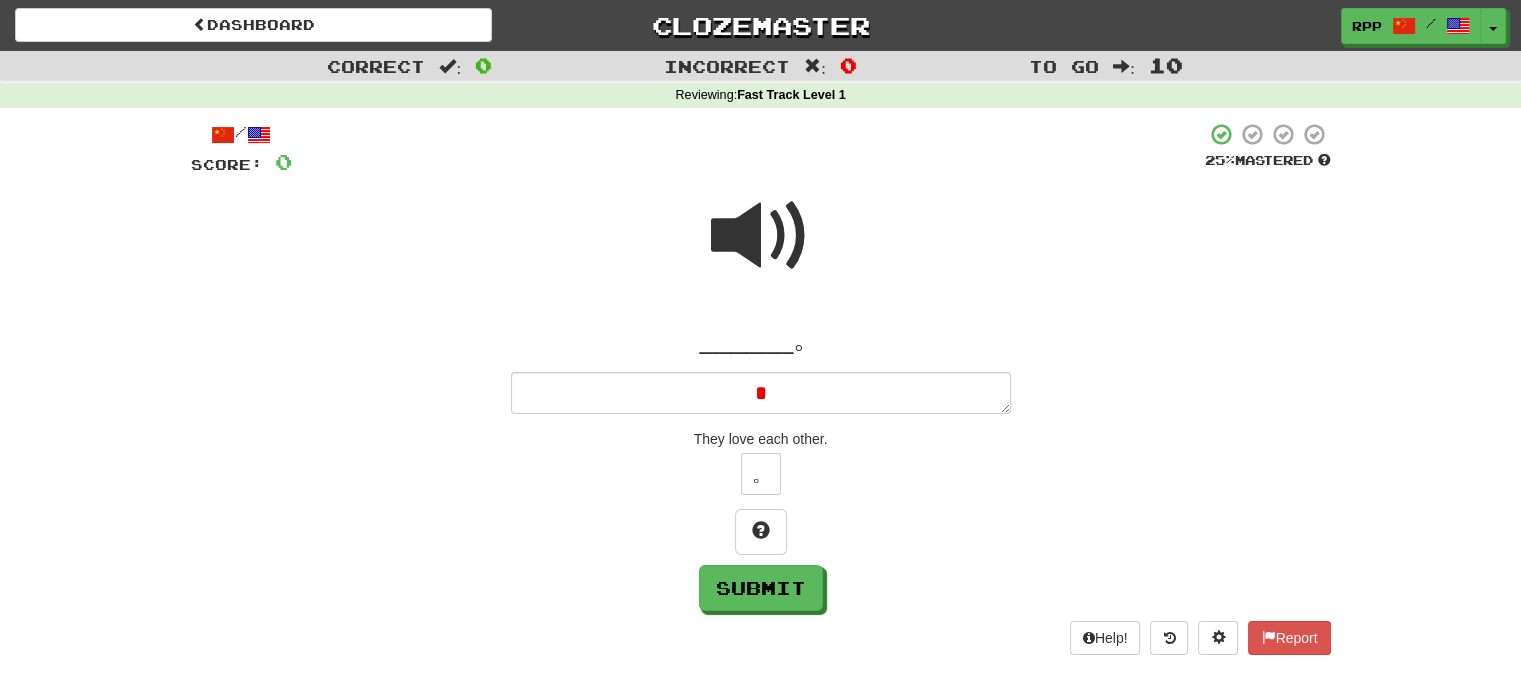 type on "*" 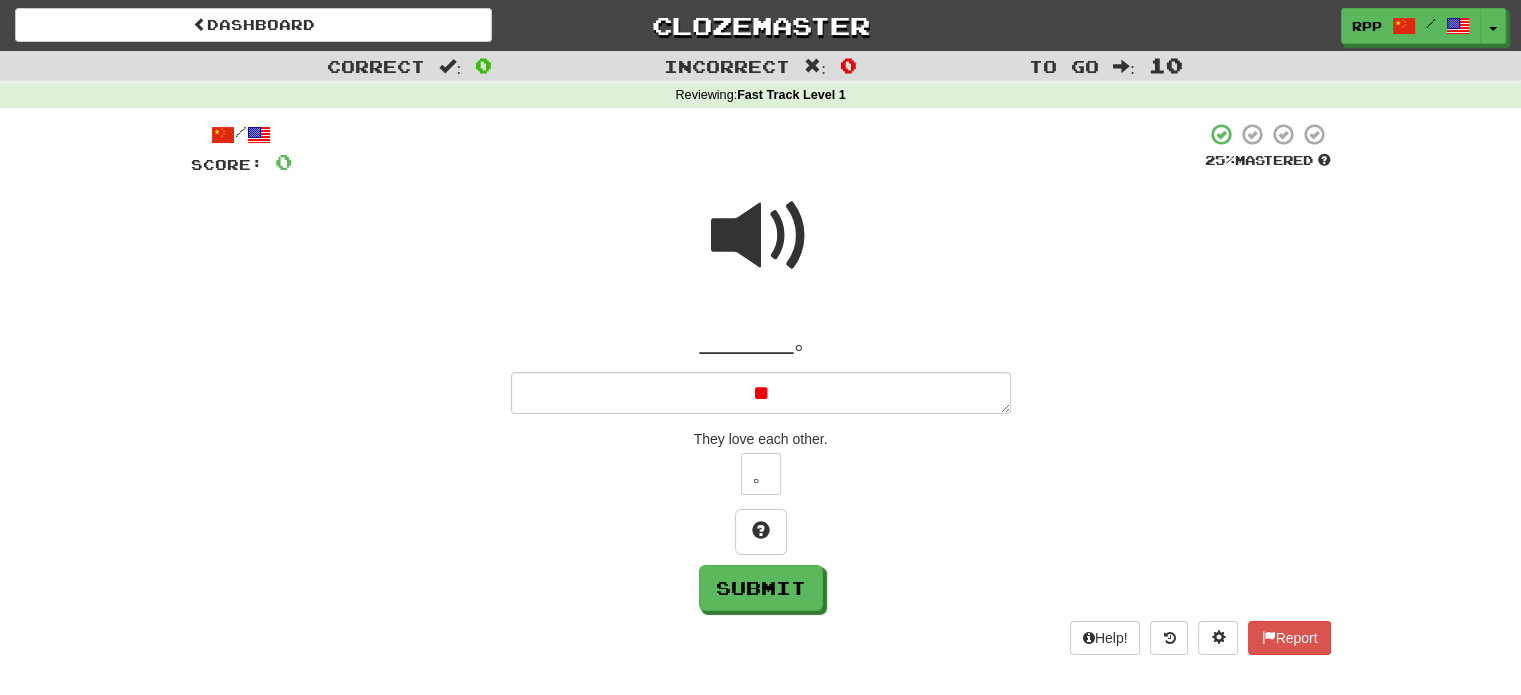 type on "*" 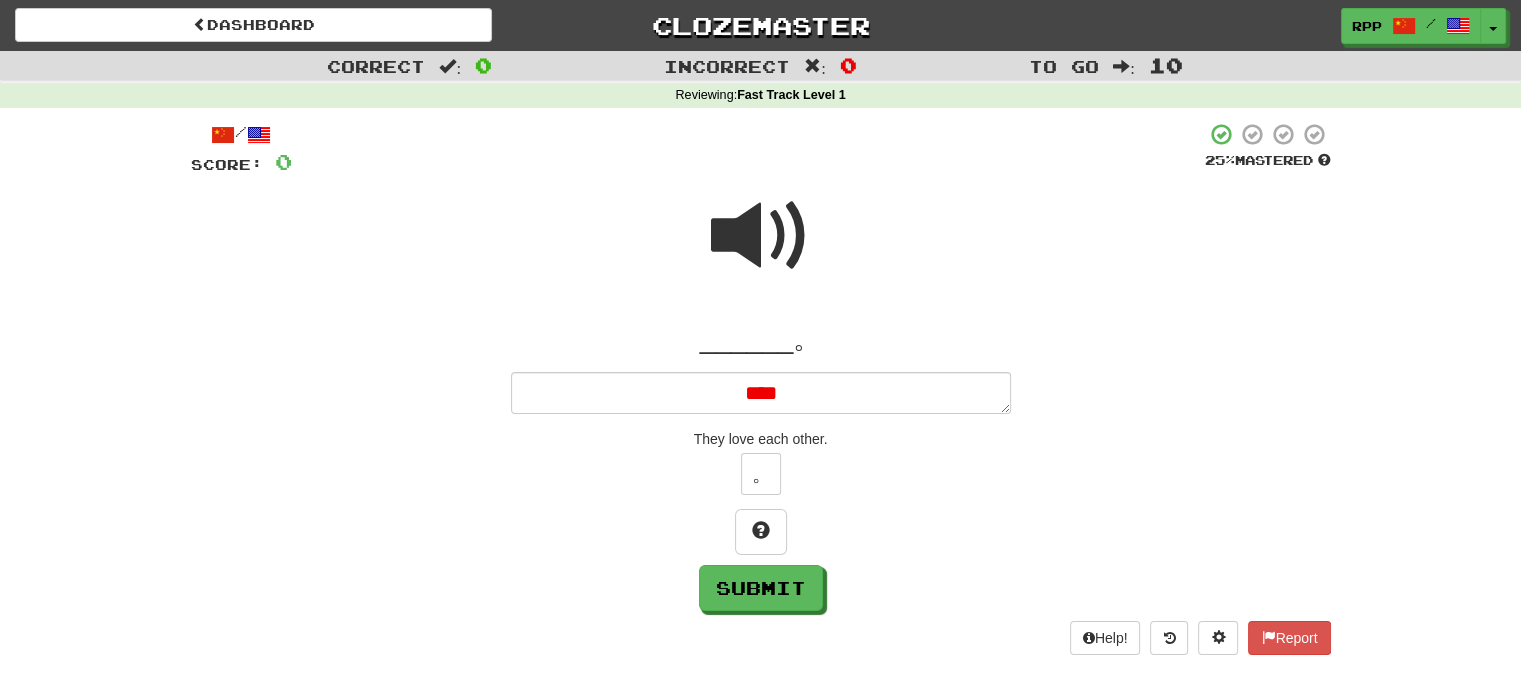 type on "*" 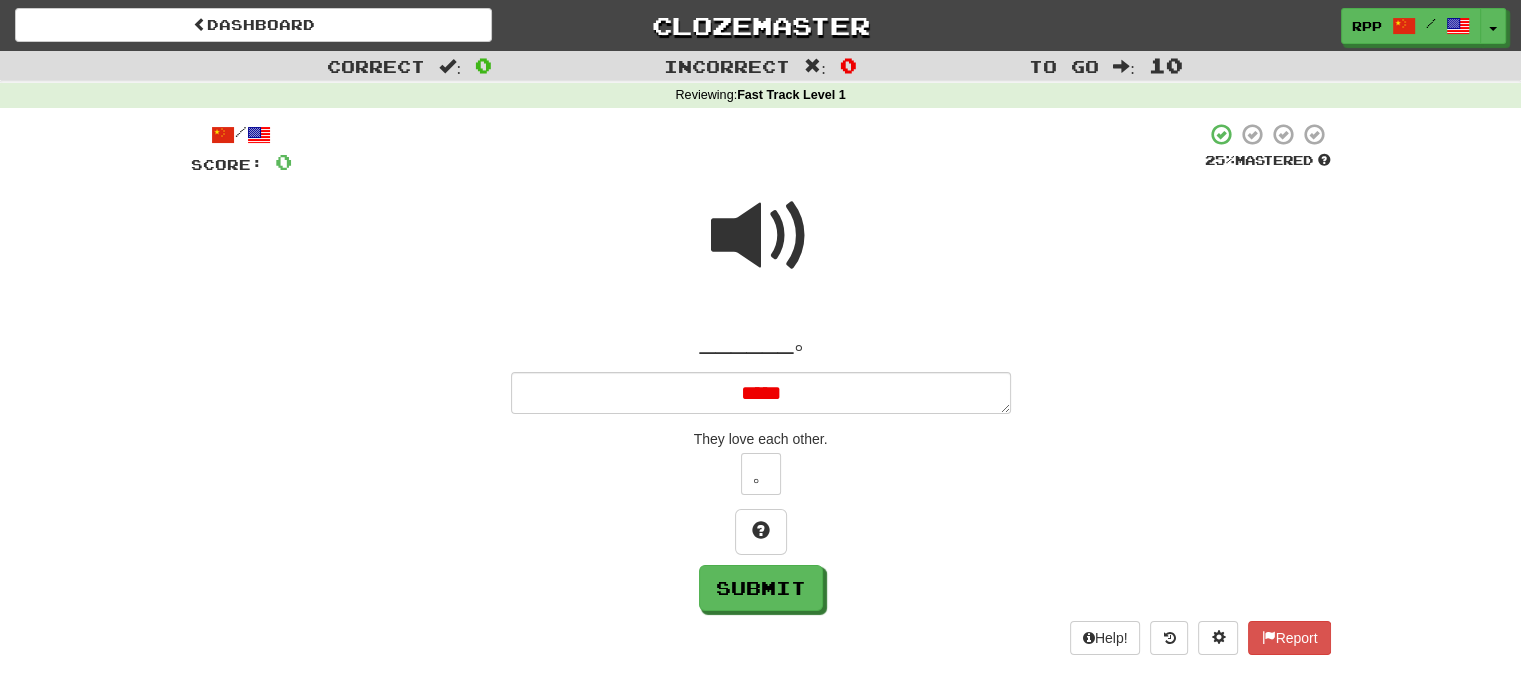 type on "*" 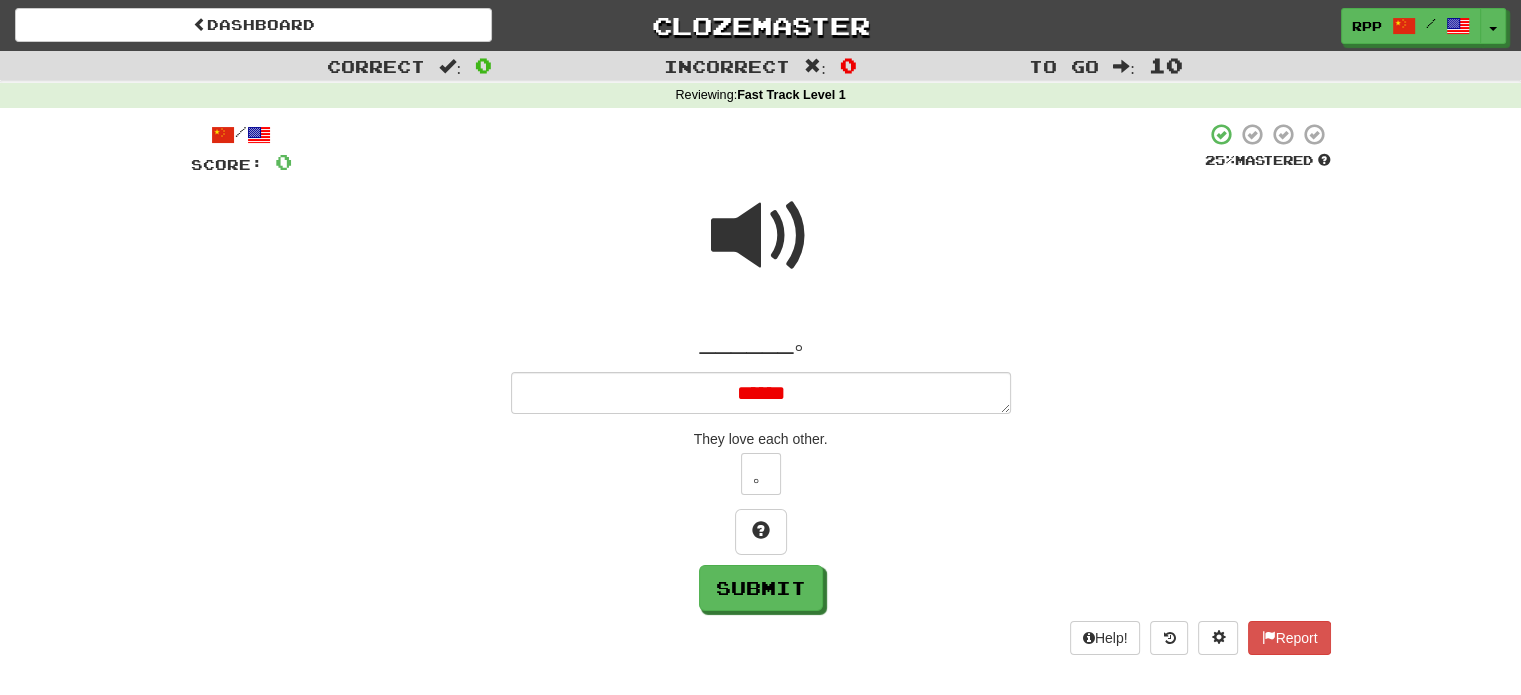 type on "*" 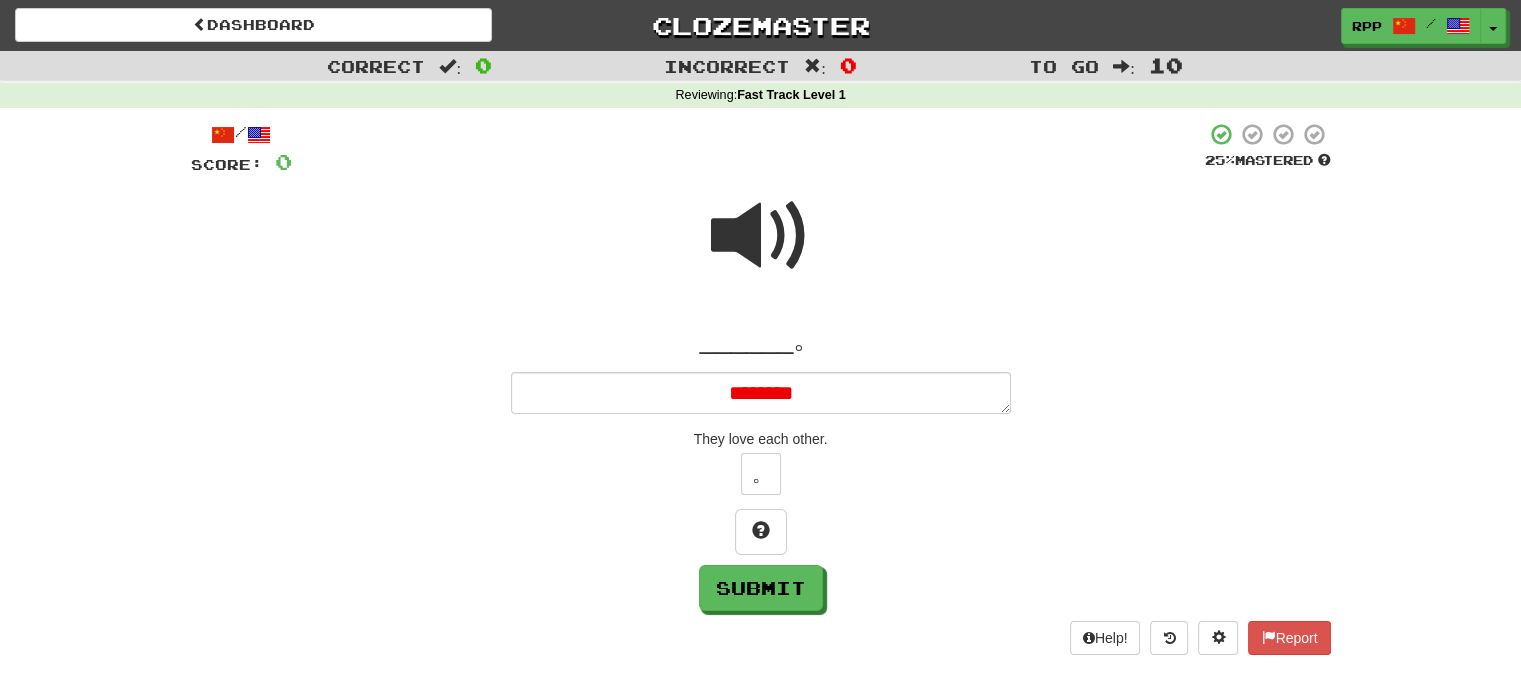 type on "*" 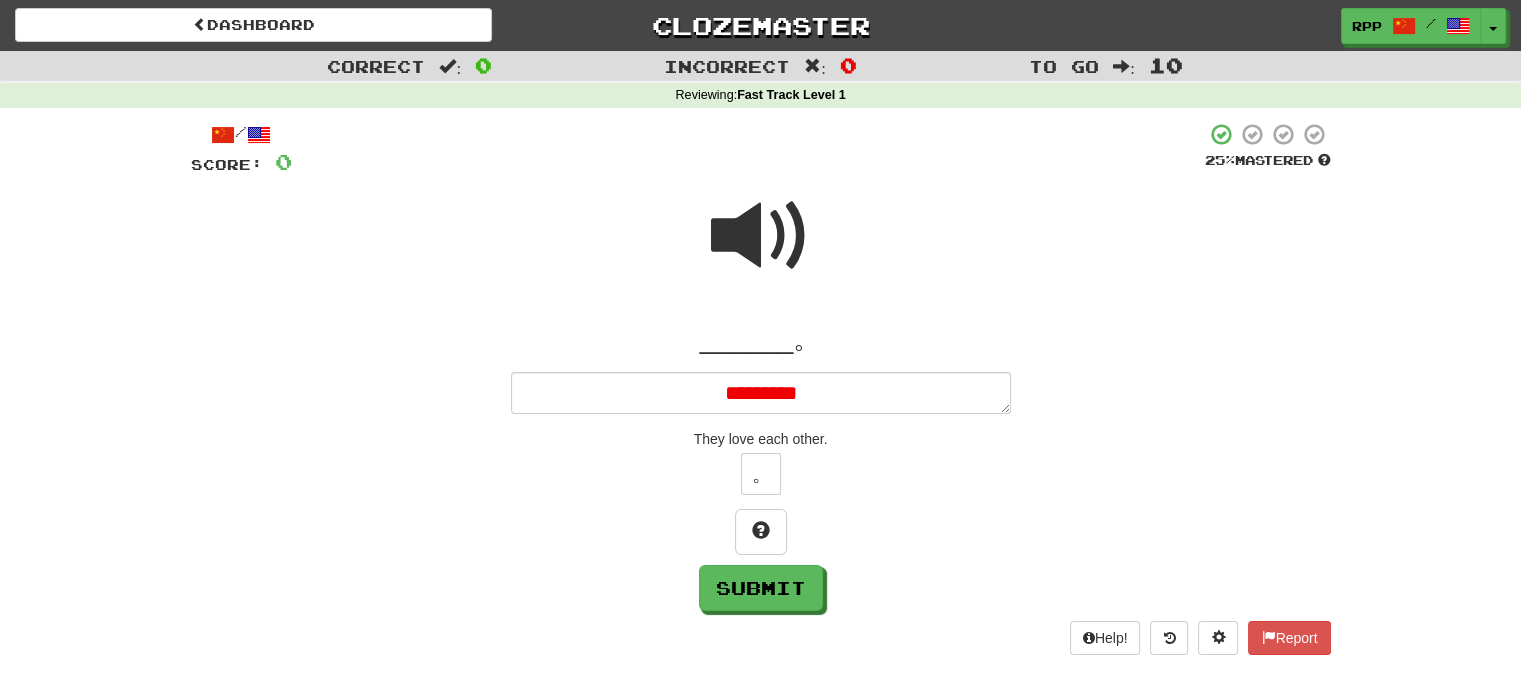 type on "*" 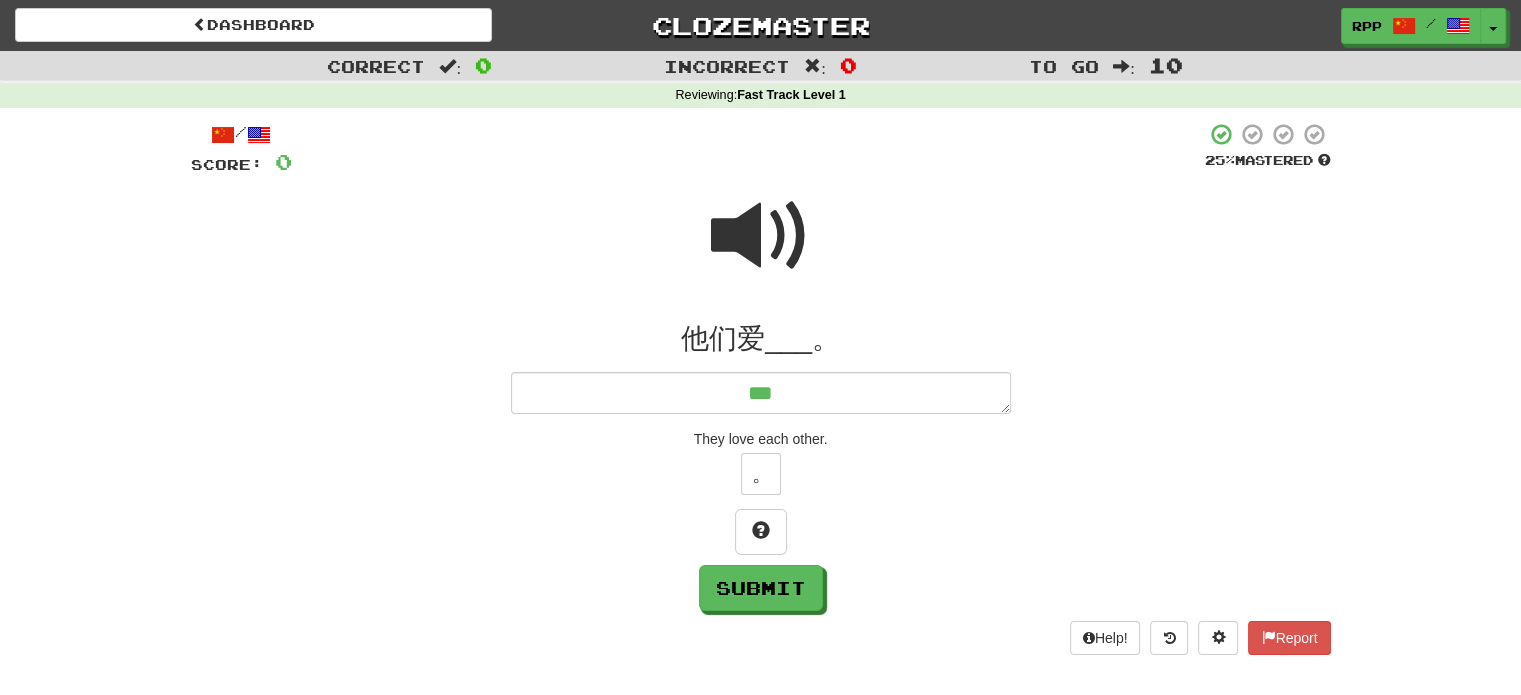type on "***" 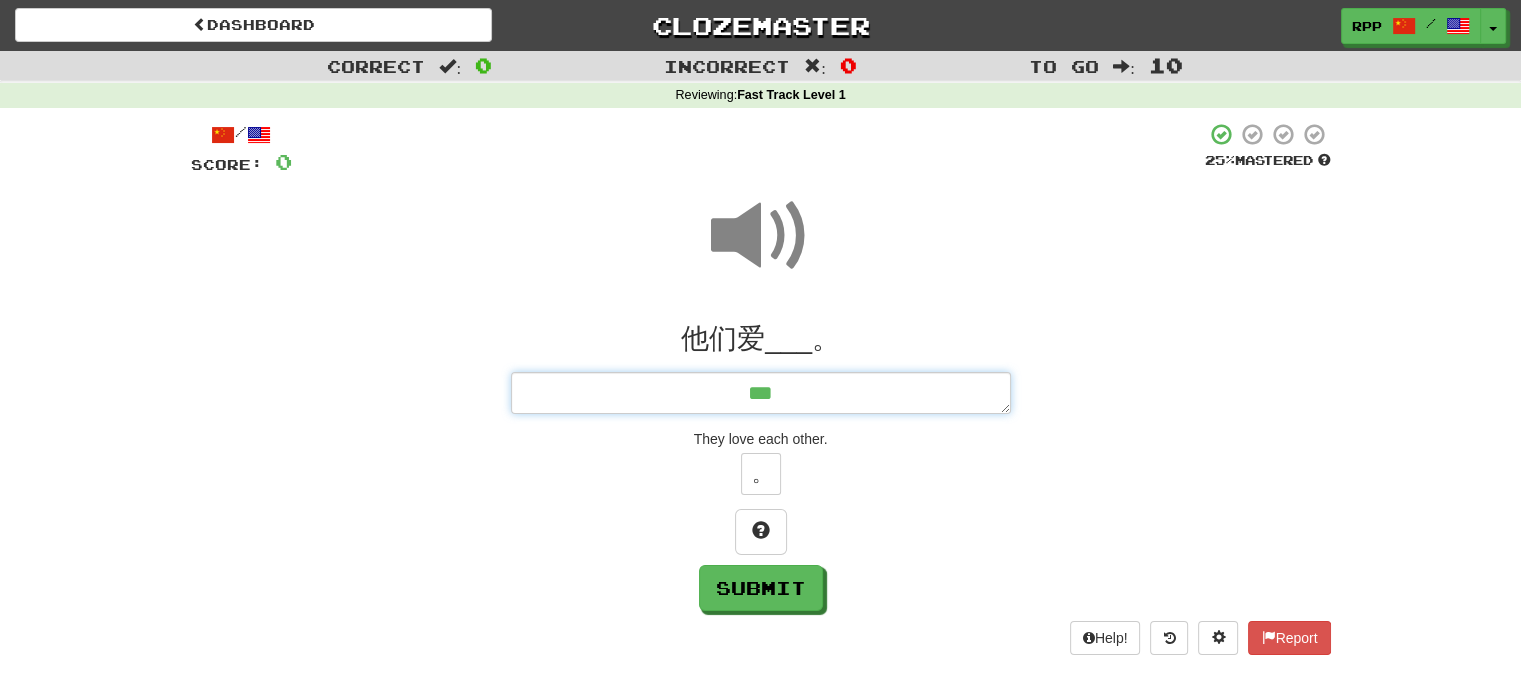 click on "***" at bounding box center [761, 393] 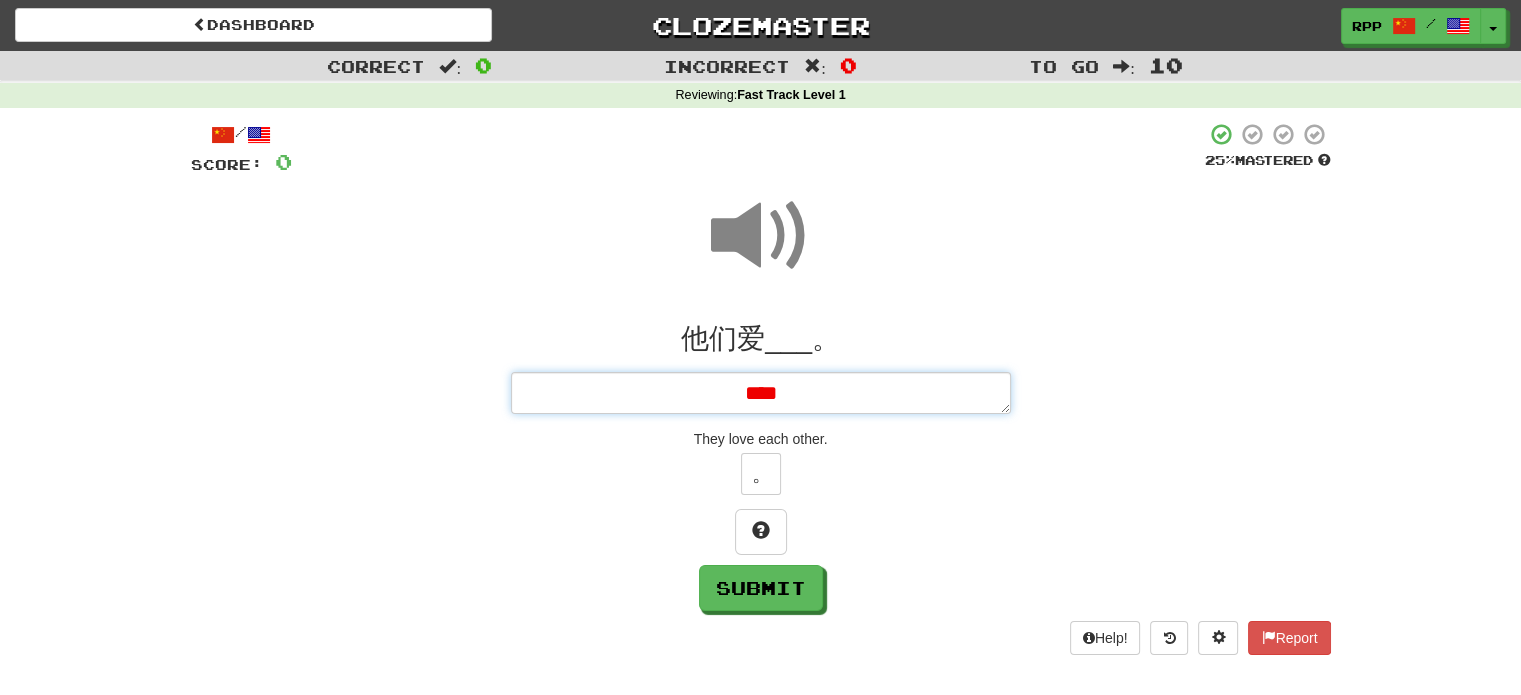 type on "*" 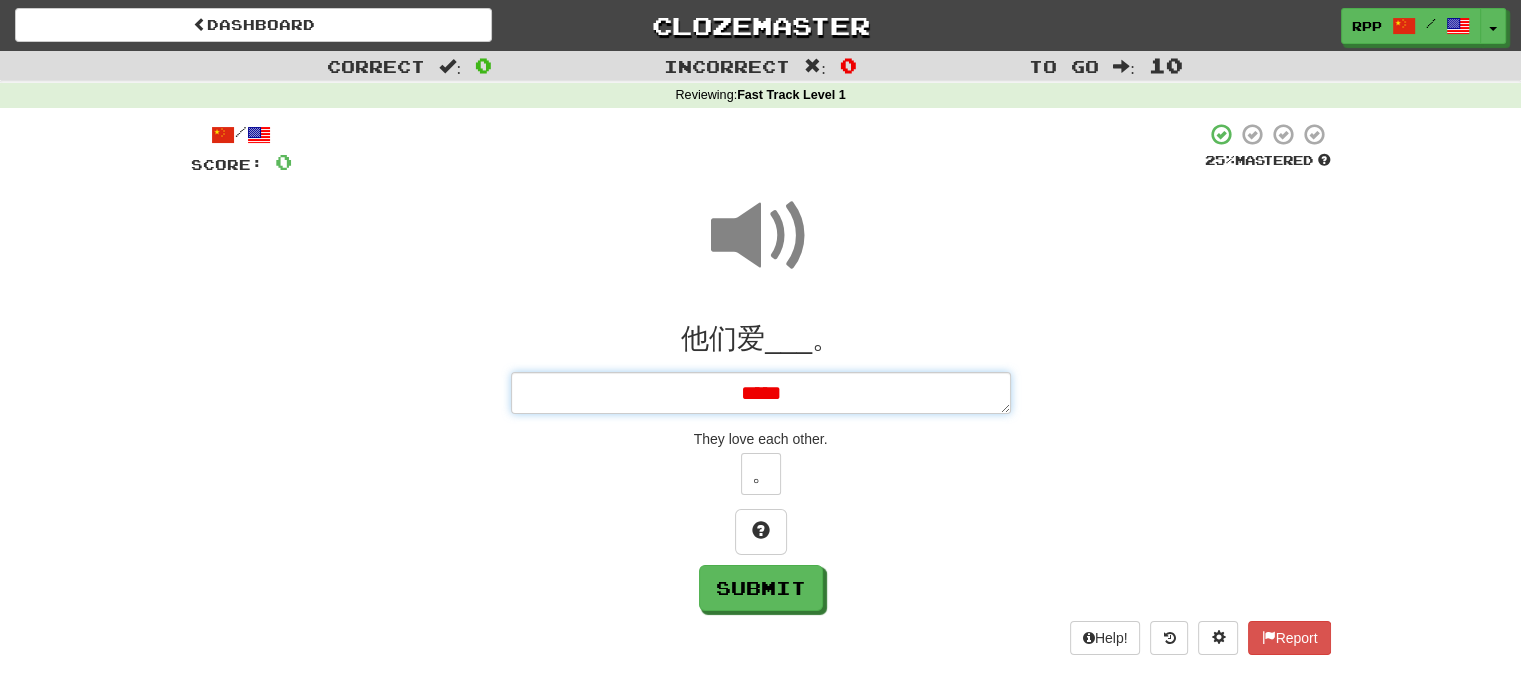 type on "*" 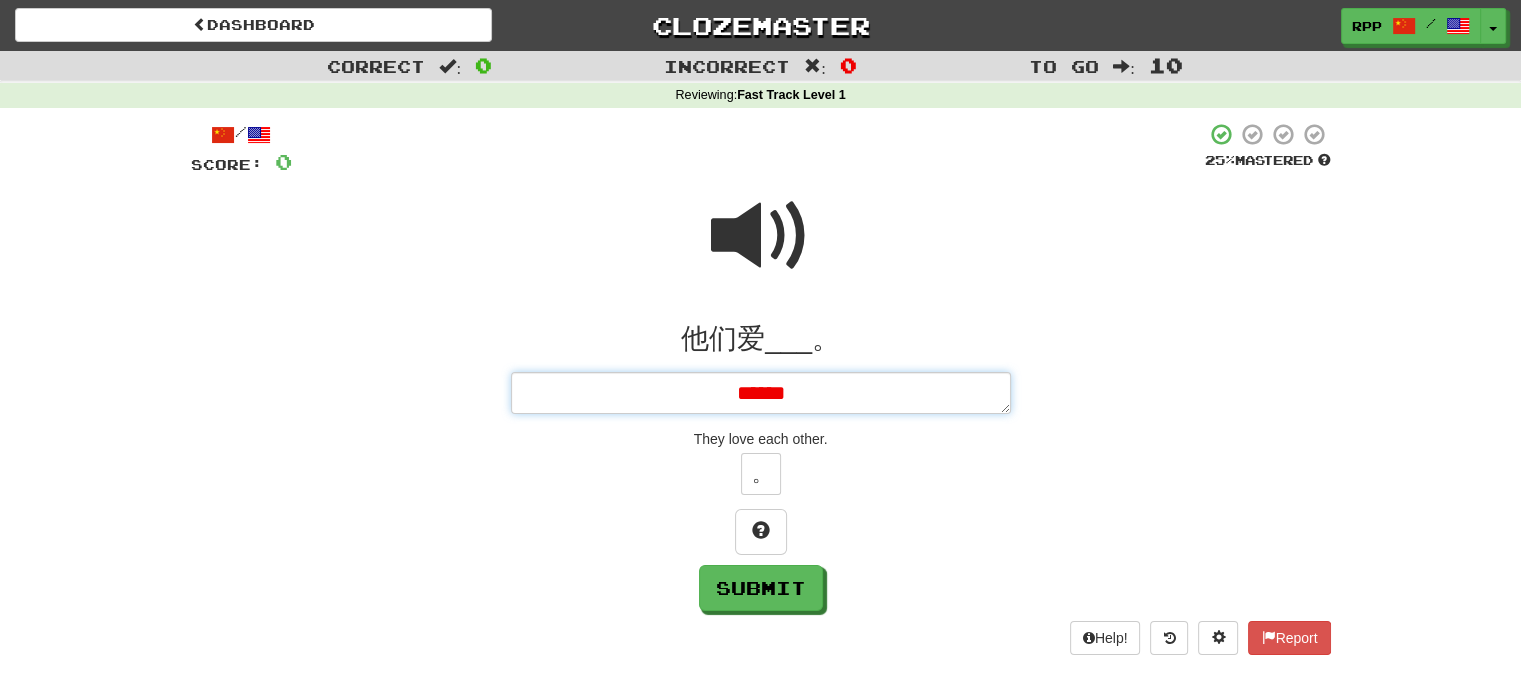 type on "*" 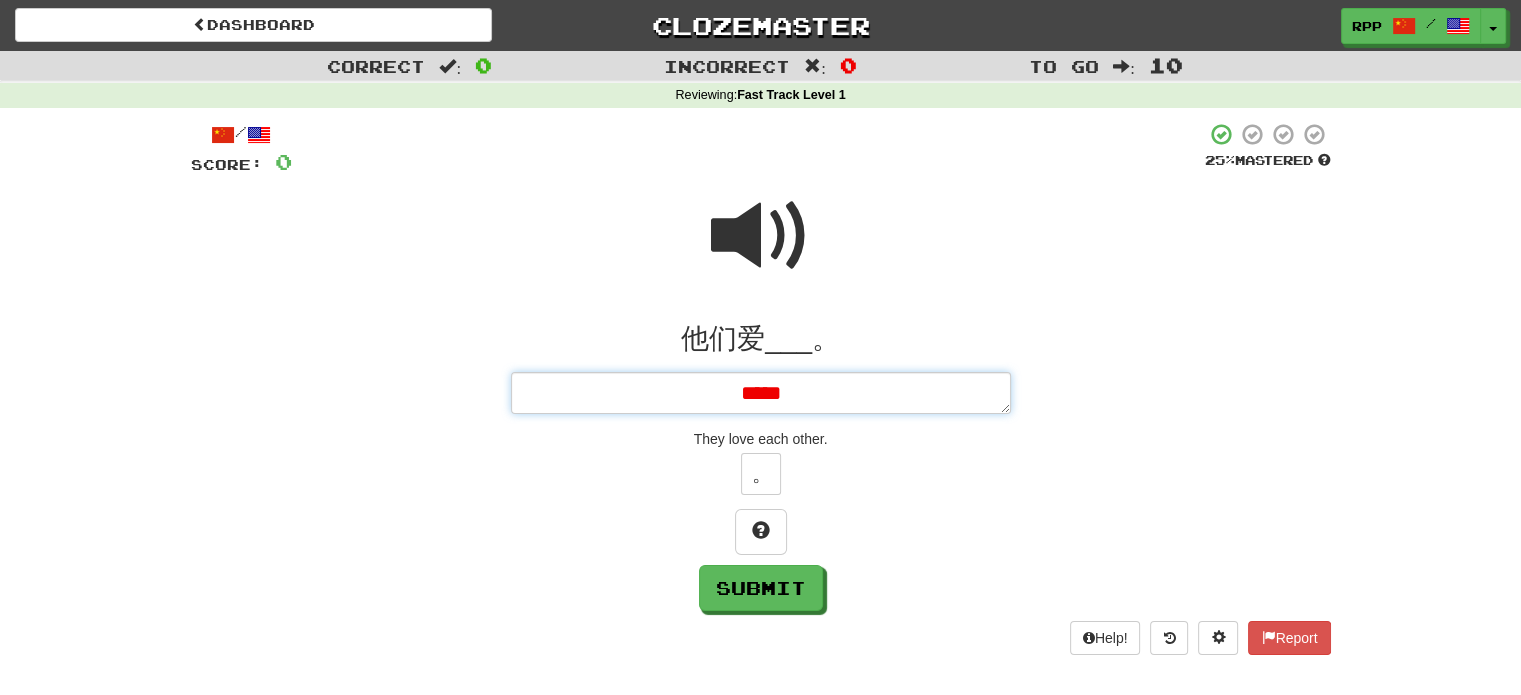 type on "*" 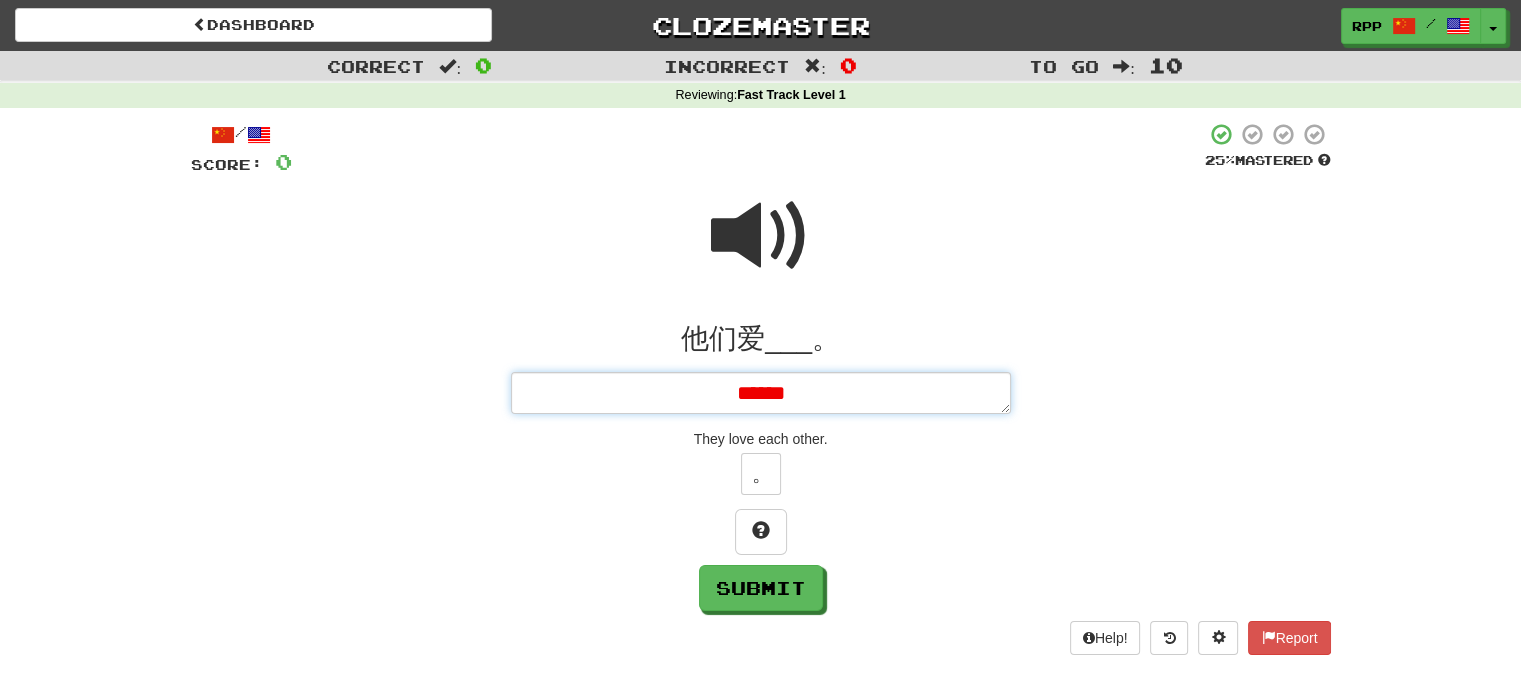 type on "*" 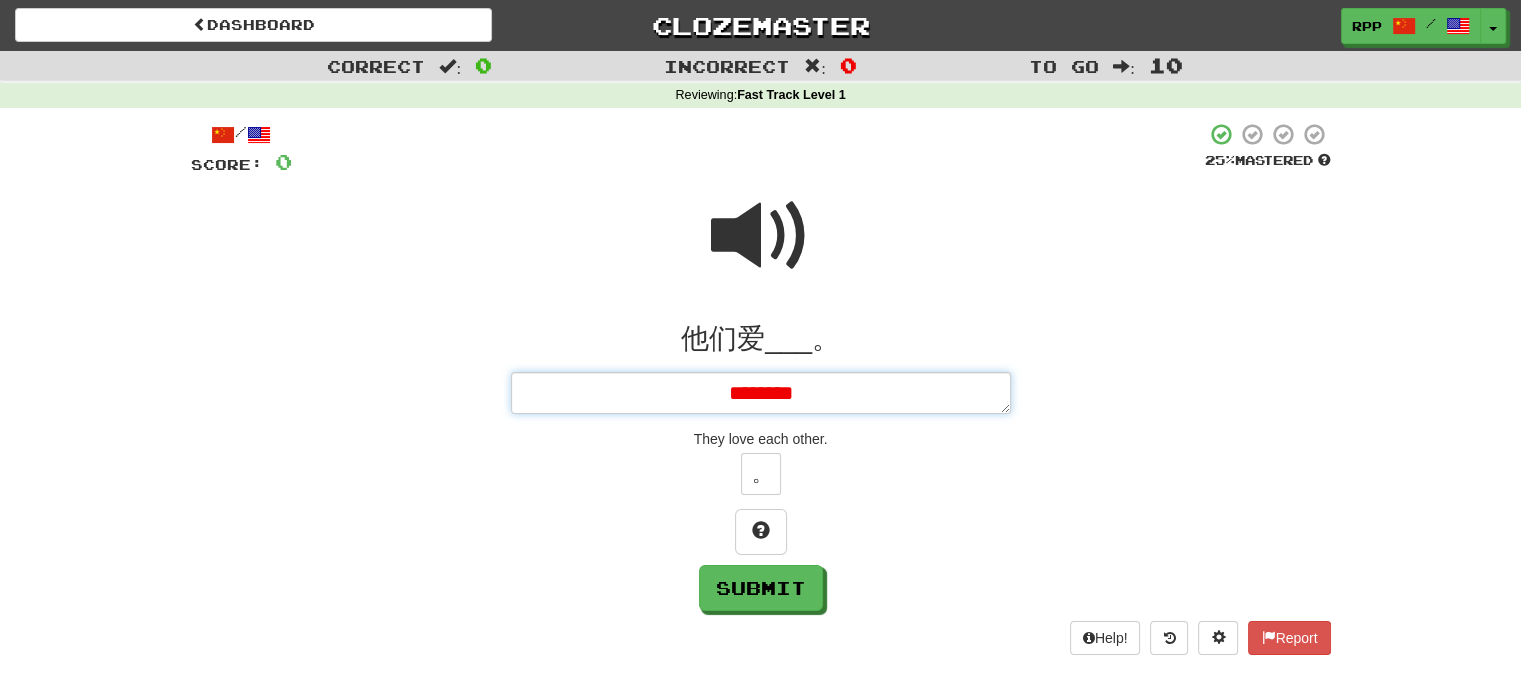 type on "*" 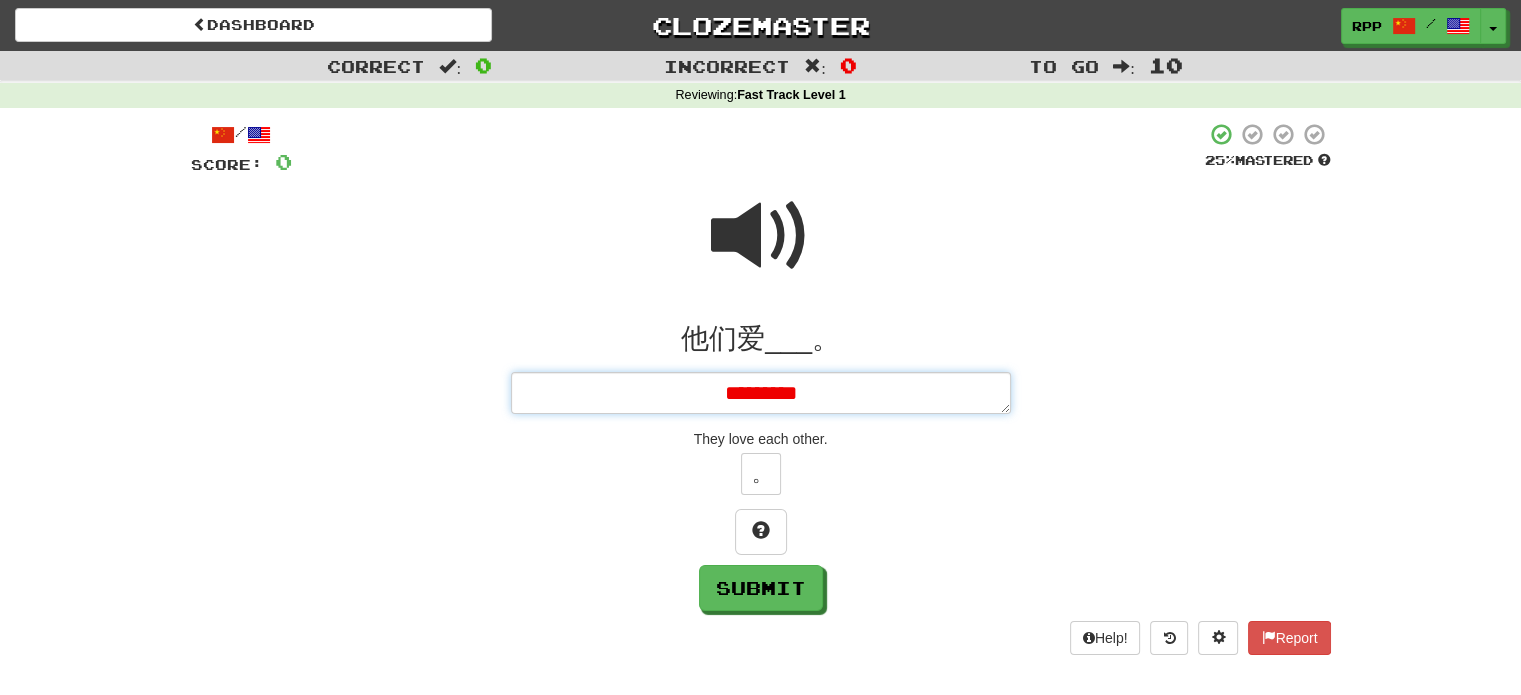 type on "*" 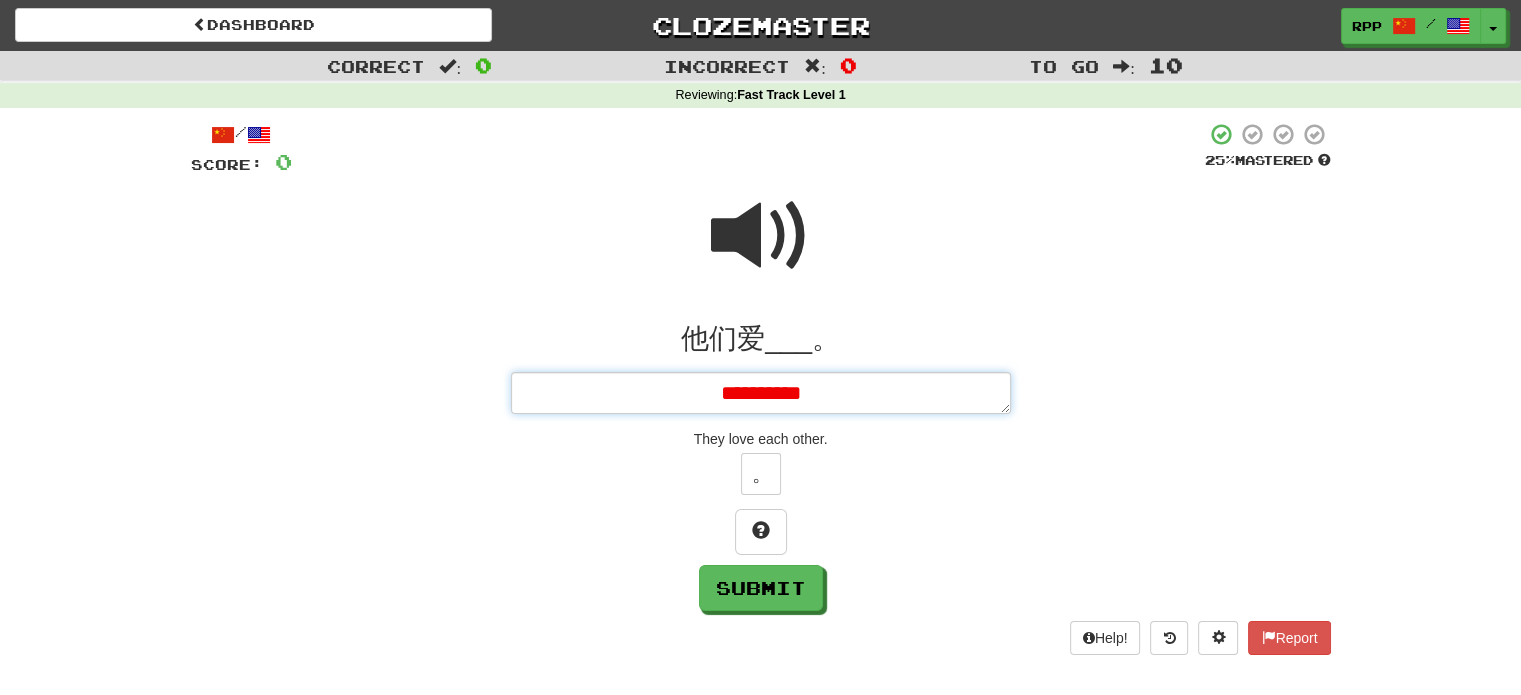 type on "*" 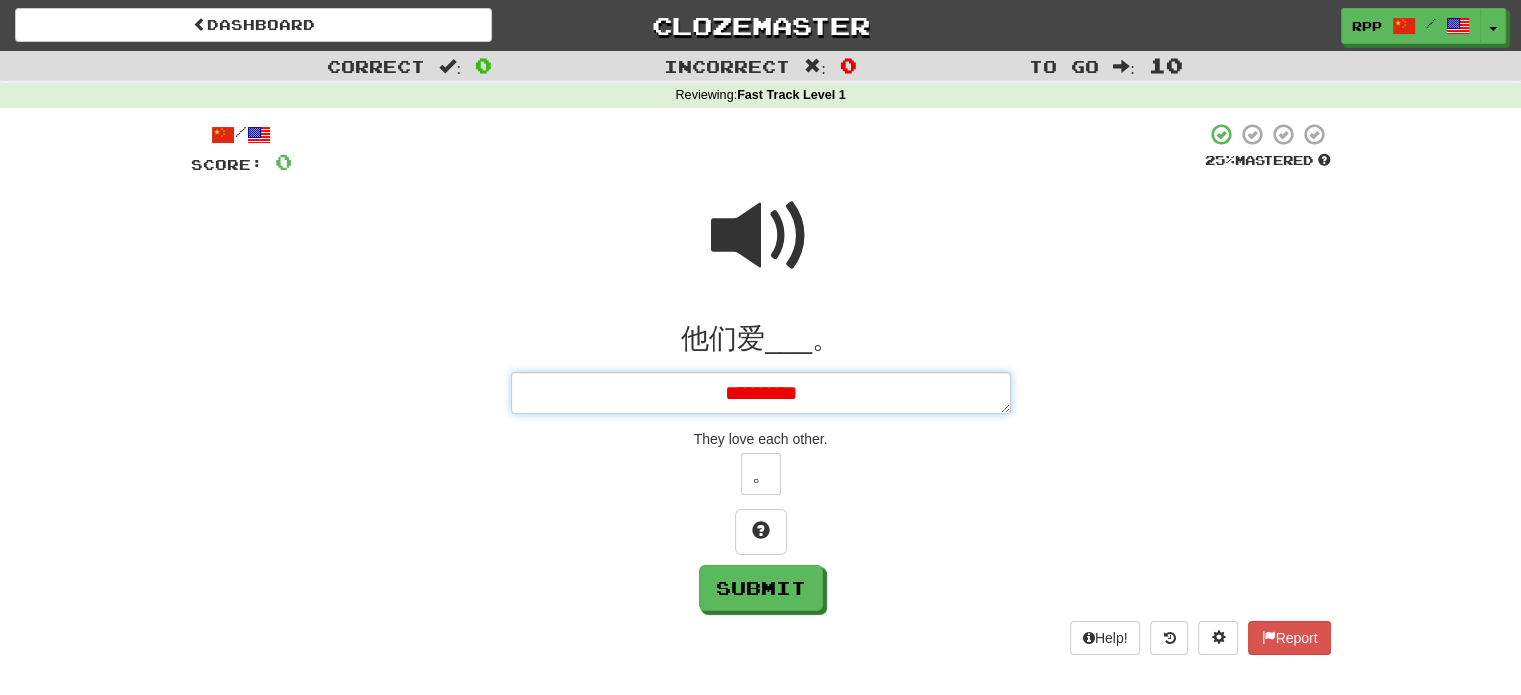type on "*" 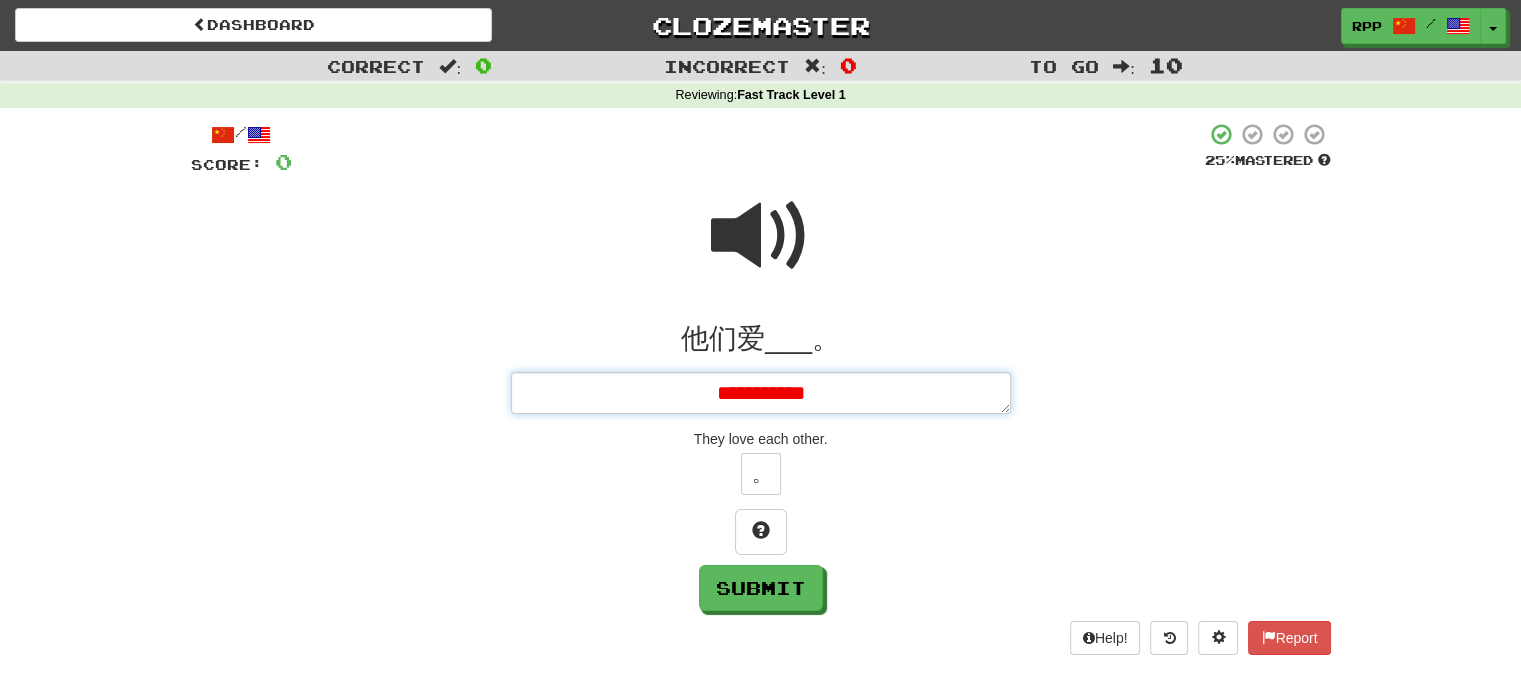 type on "*" 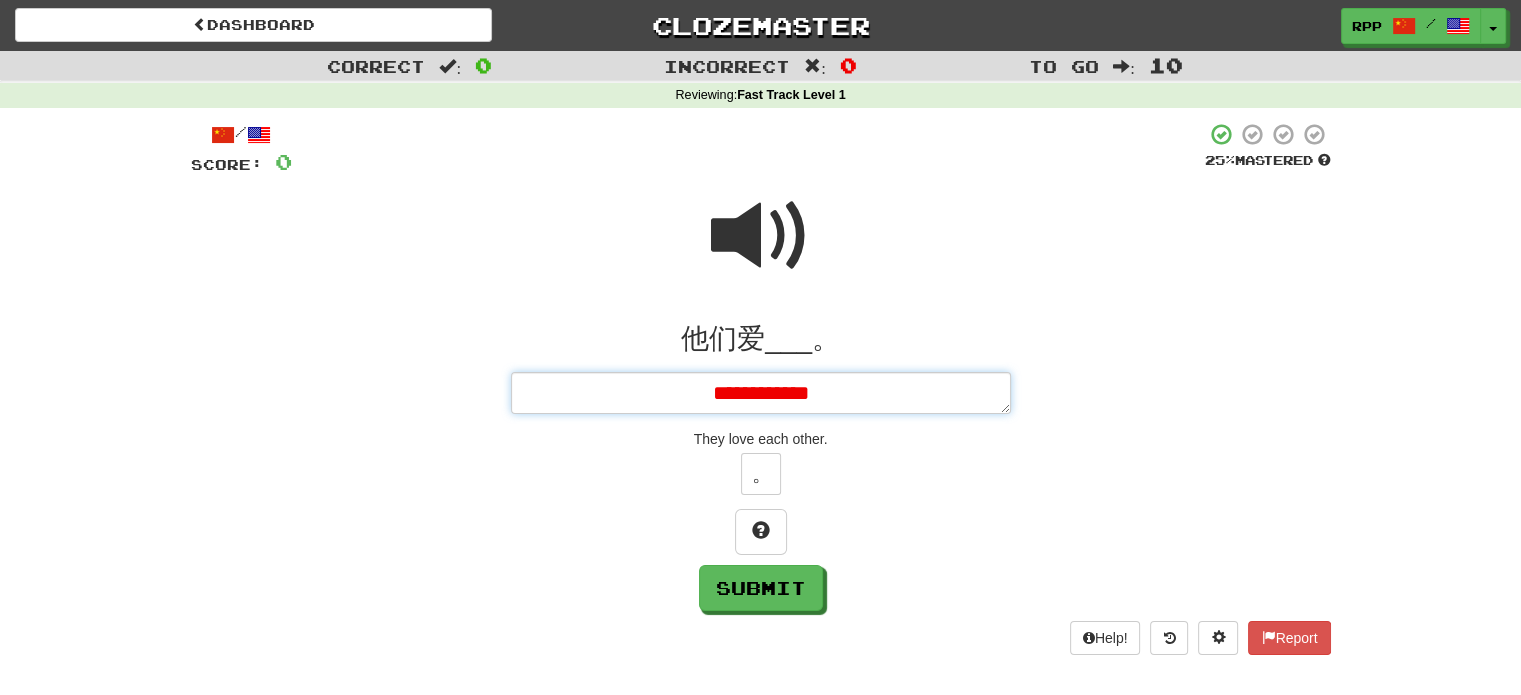 type on "*" 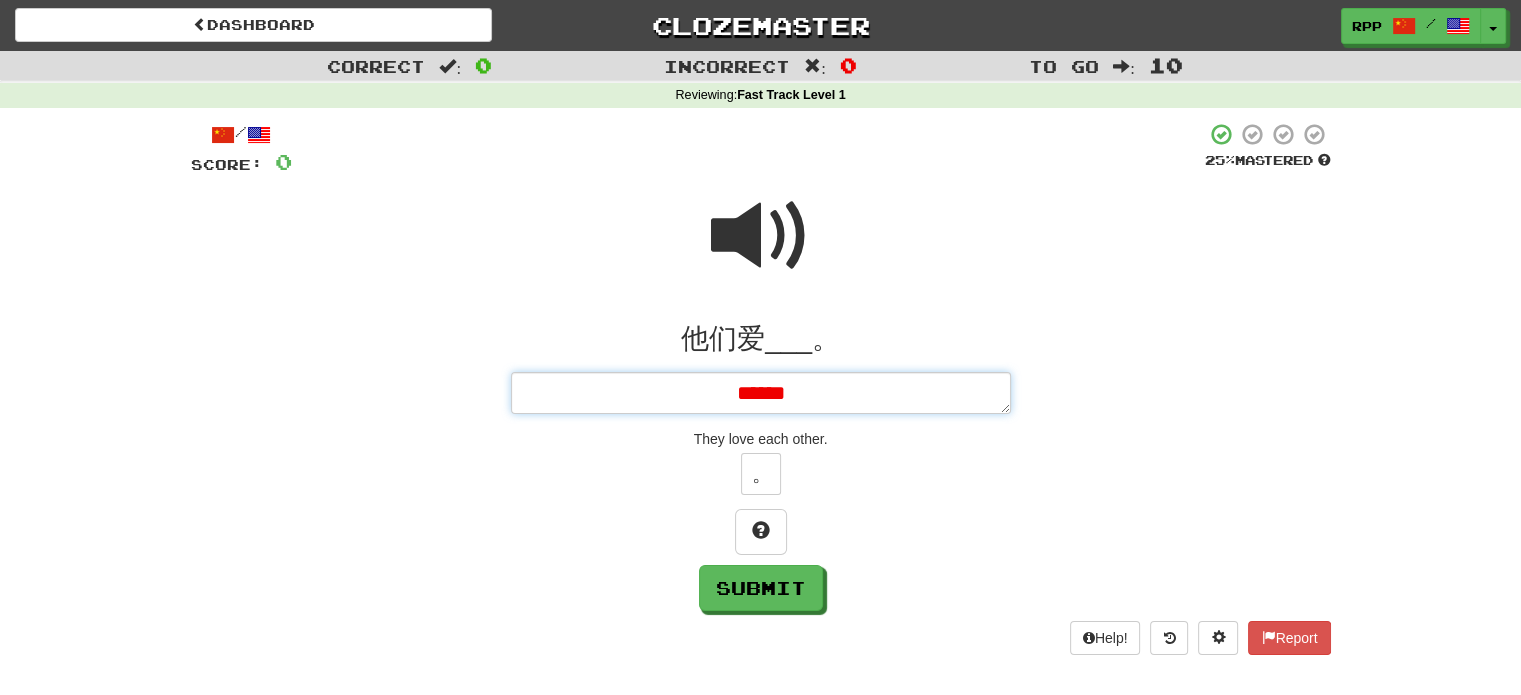 type on "*" 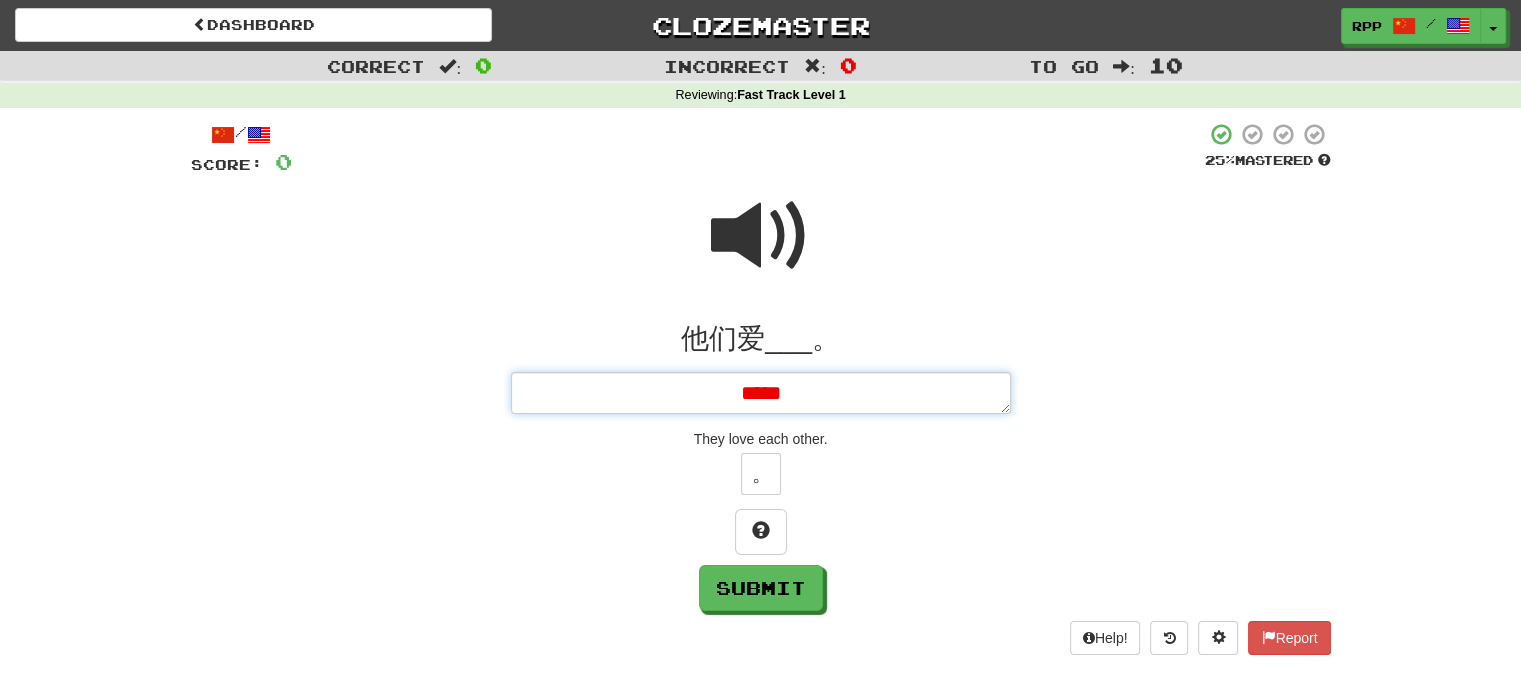 type on "*" 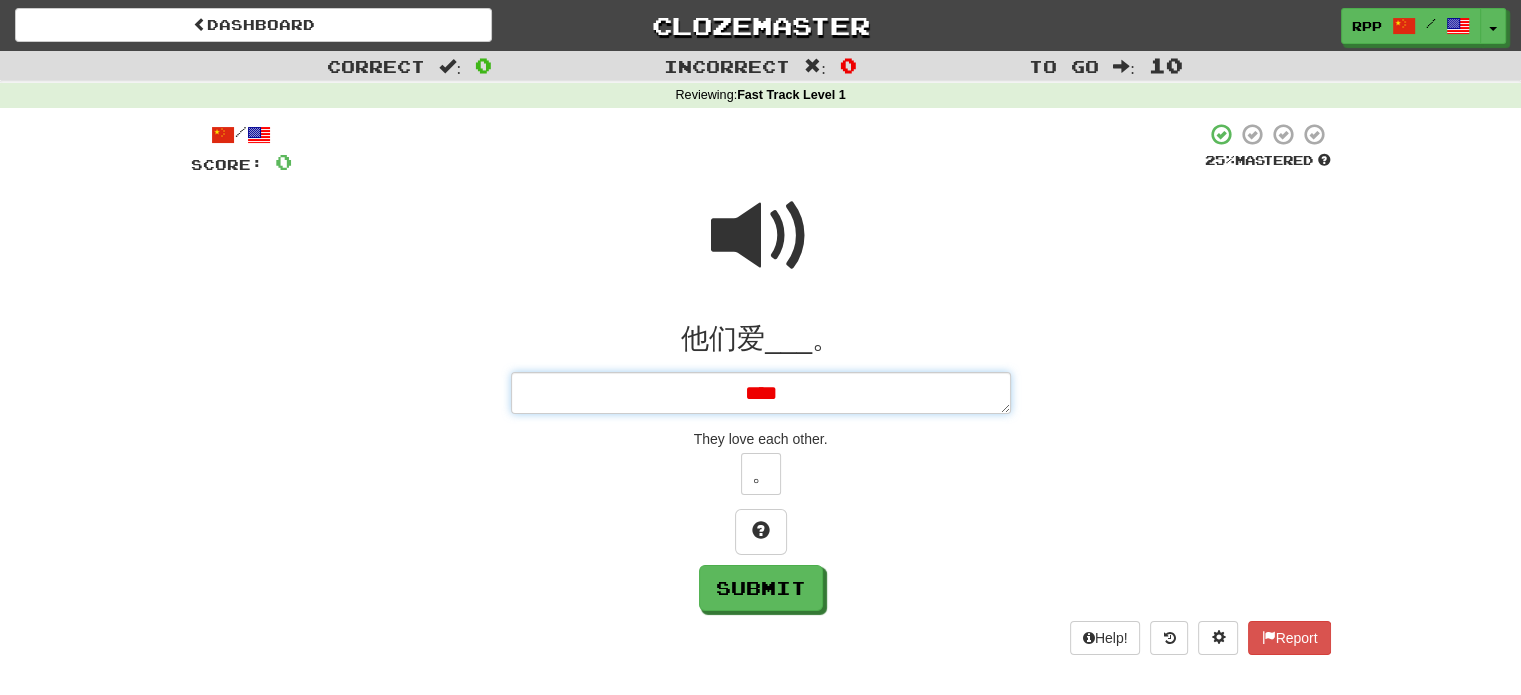 type on "*" 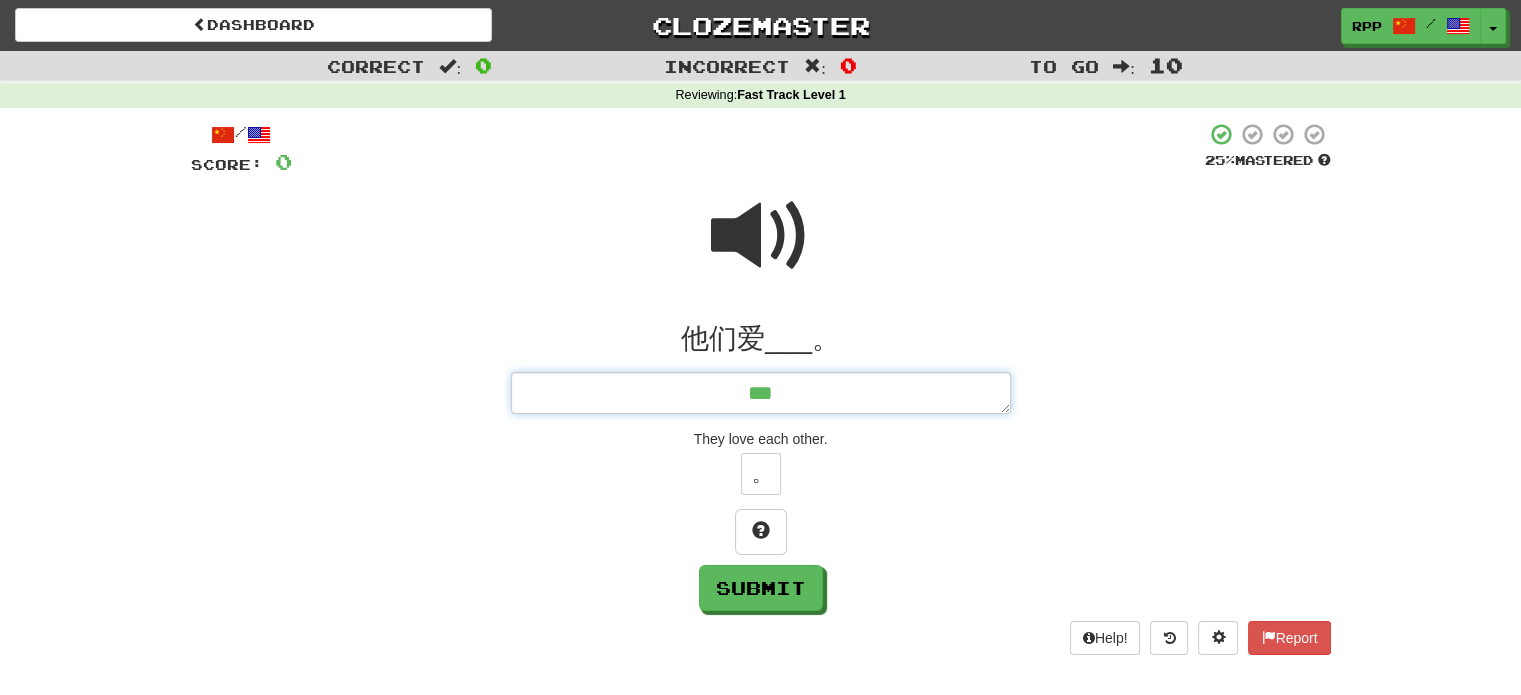 type on "*" 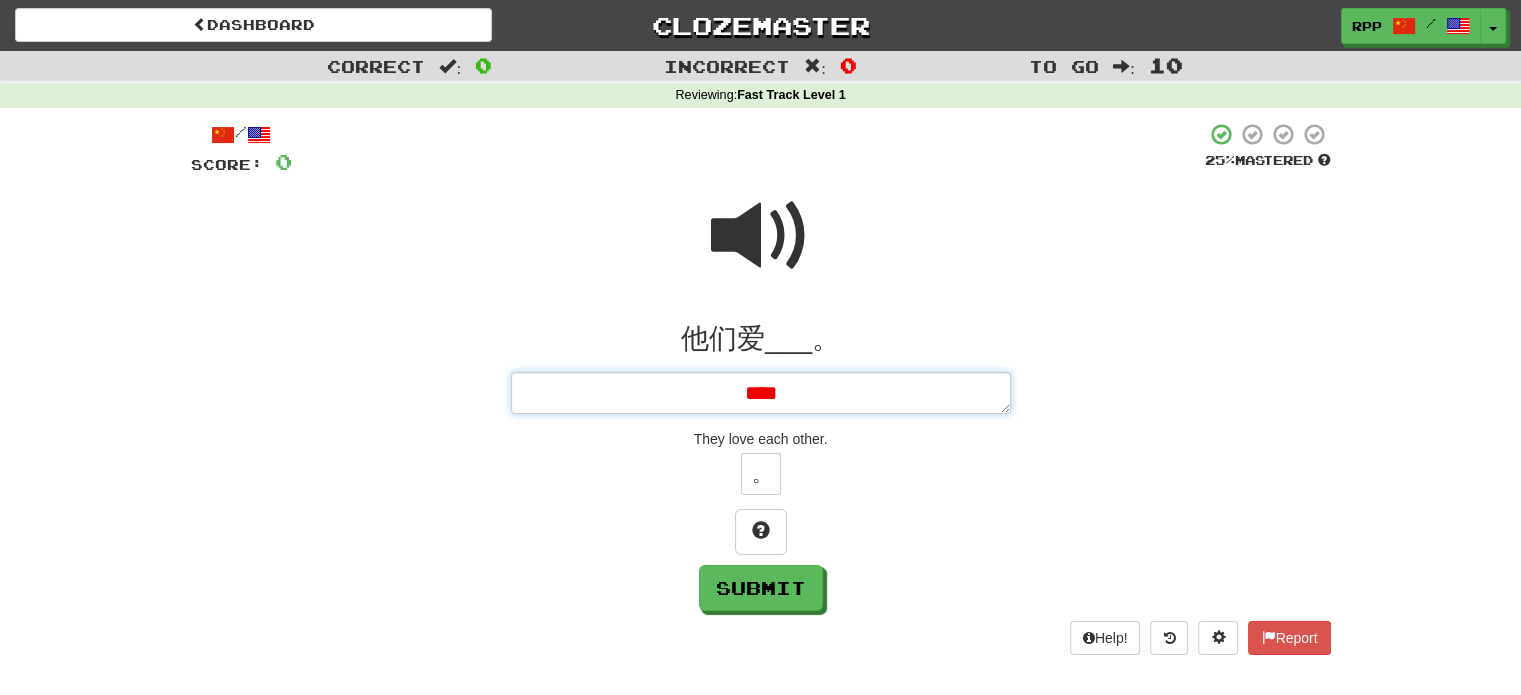 type on "*" 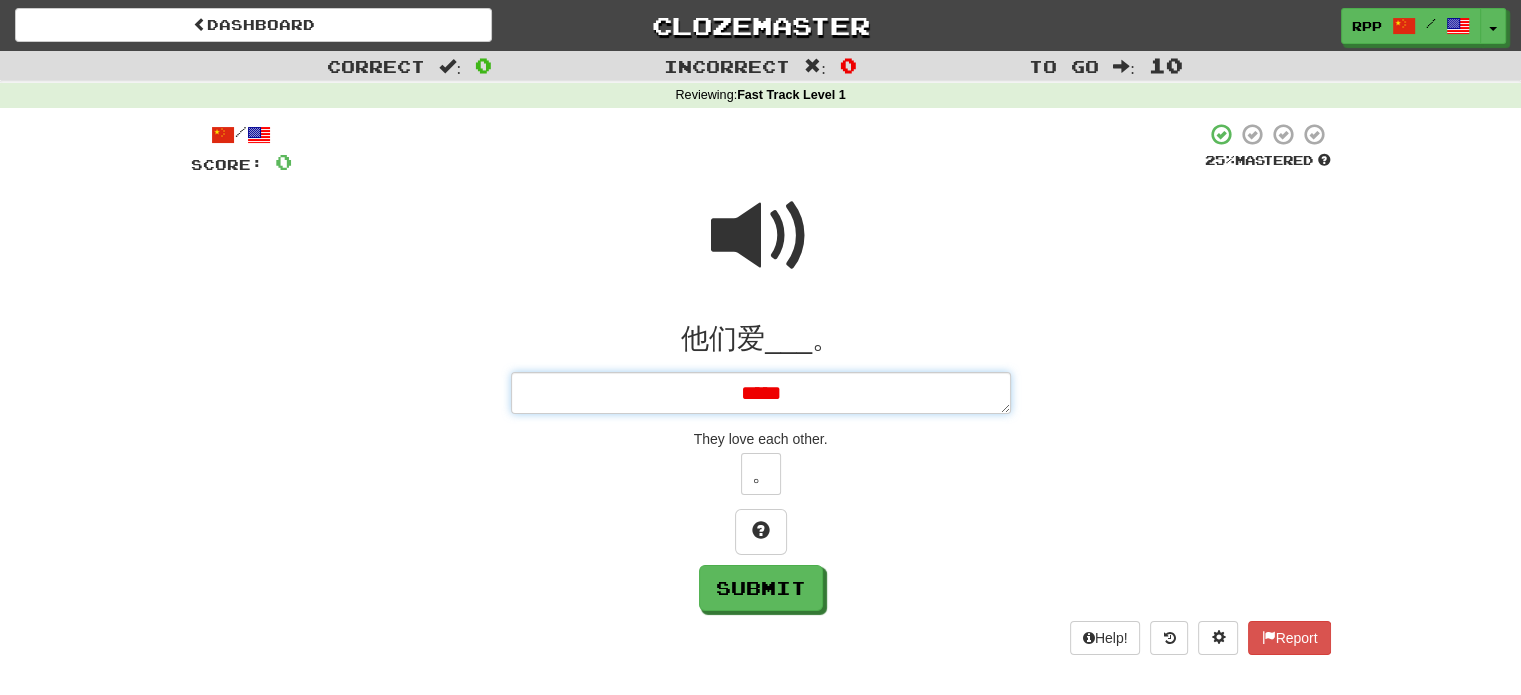 type on "*" 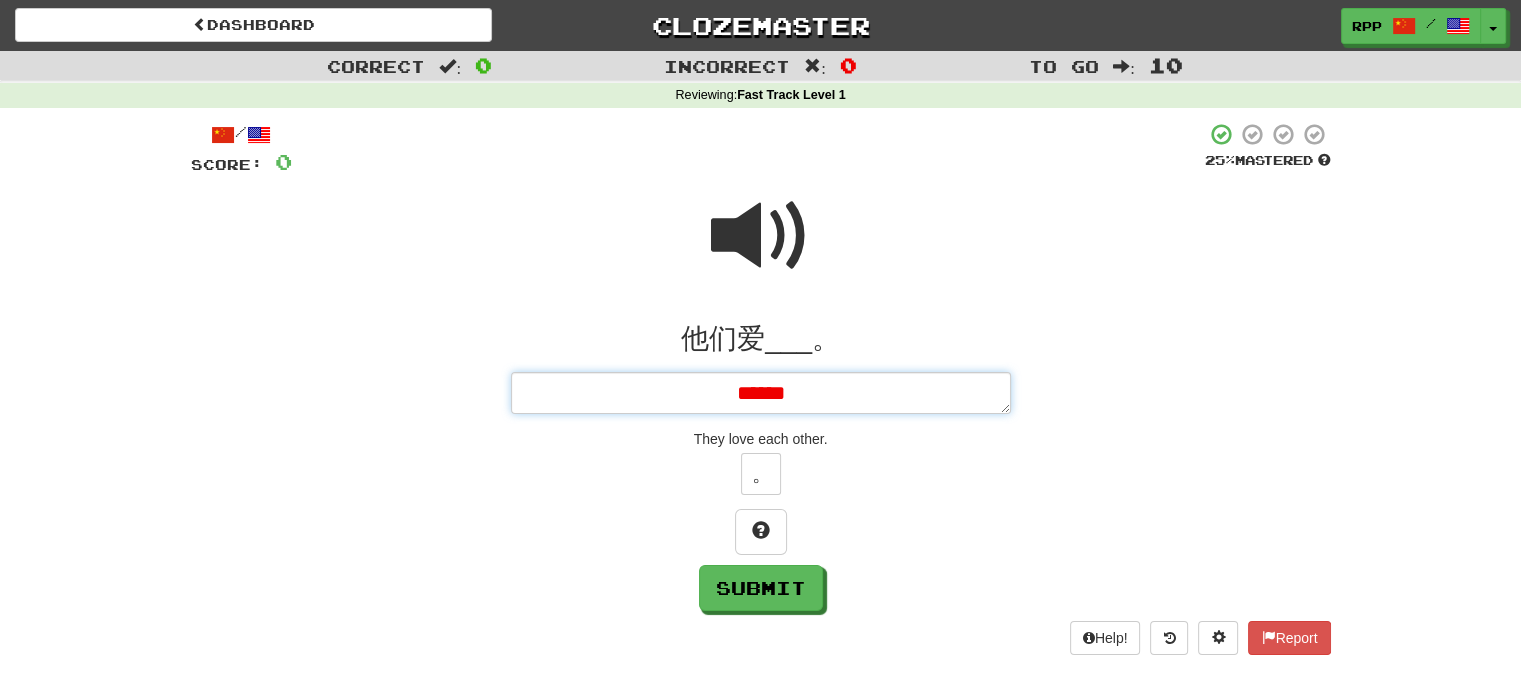 type on "*" 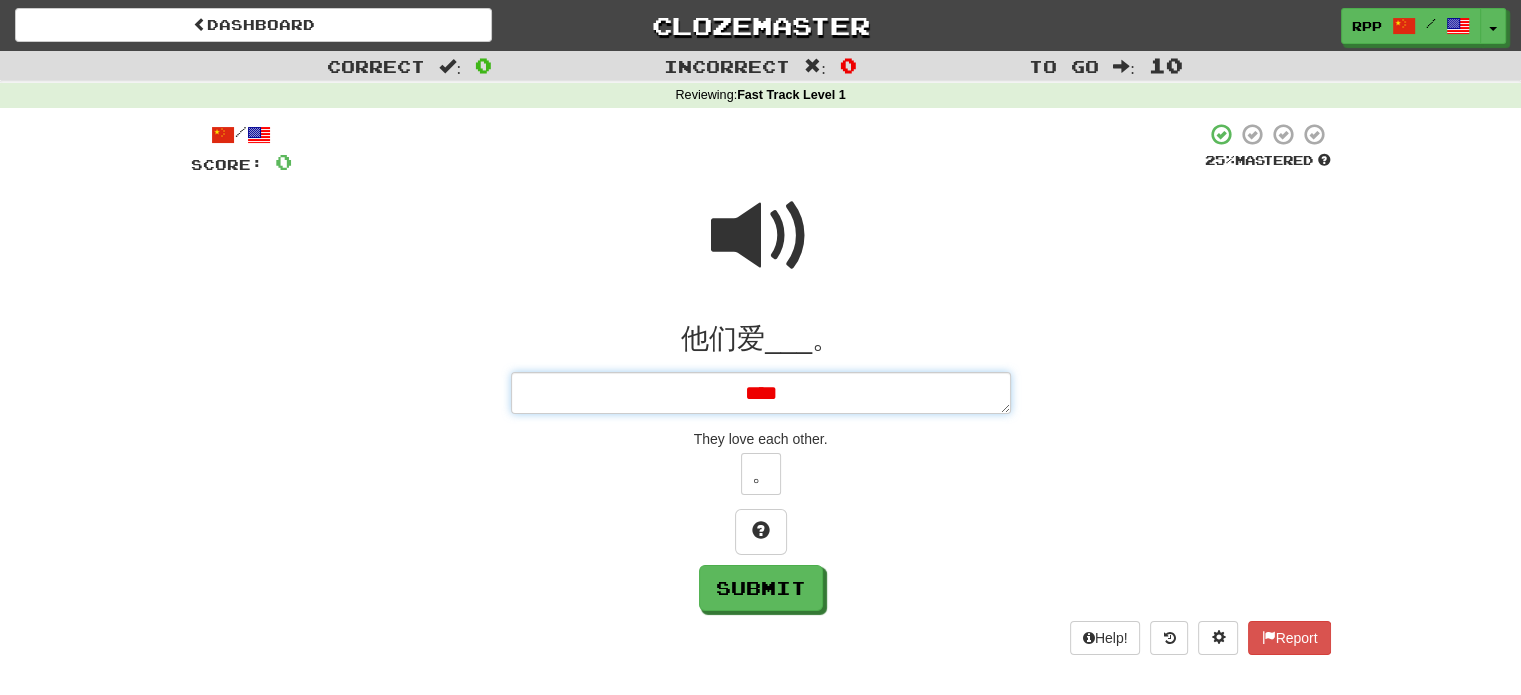type on "*" 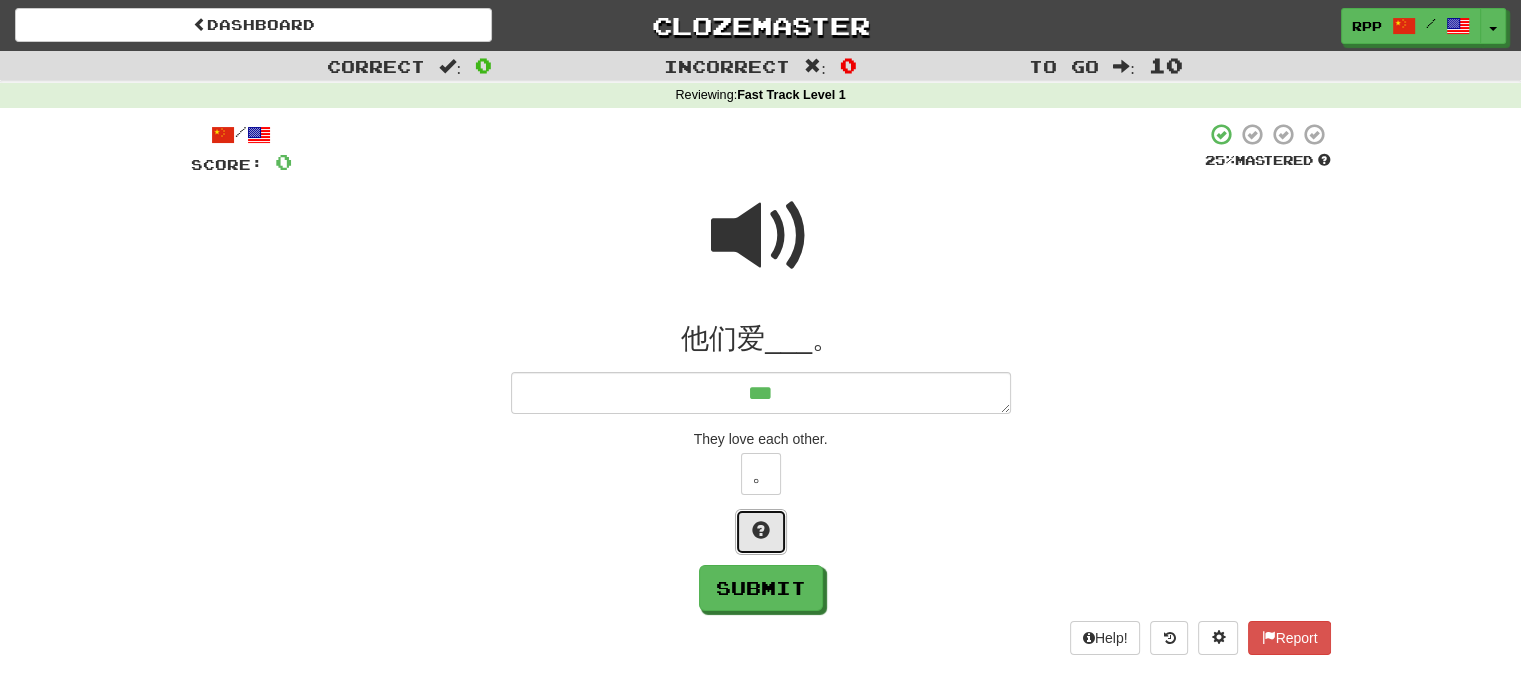 click at bounding box center (761, 530) 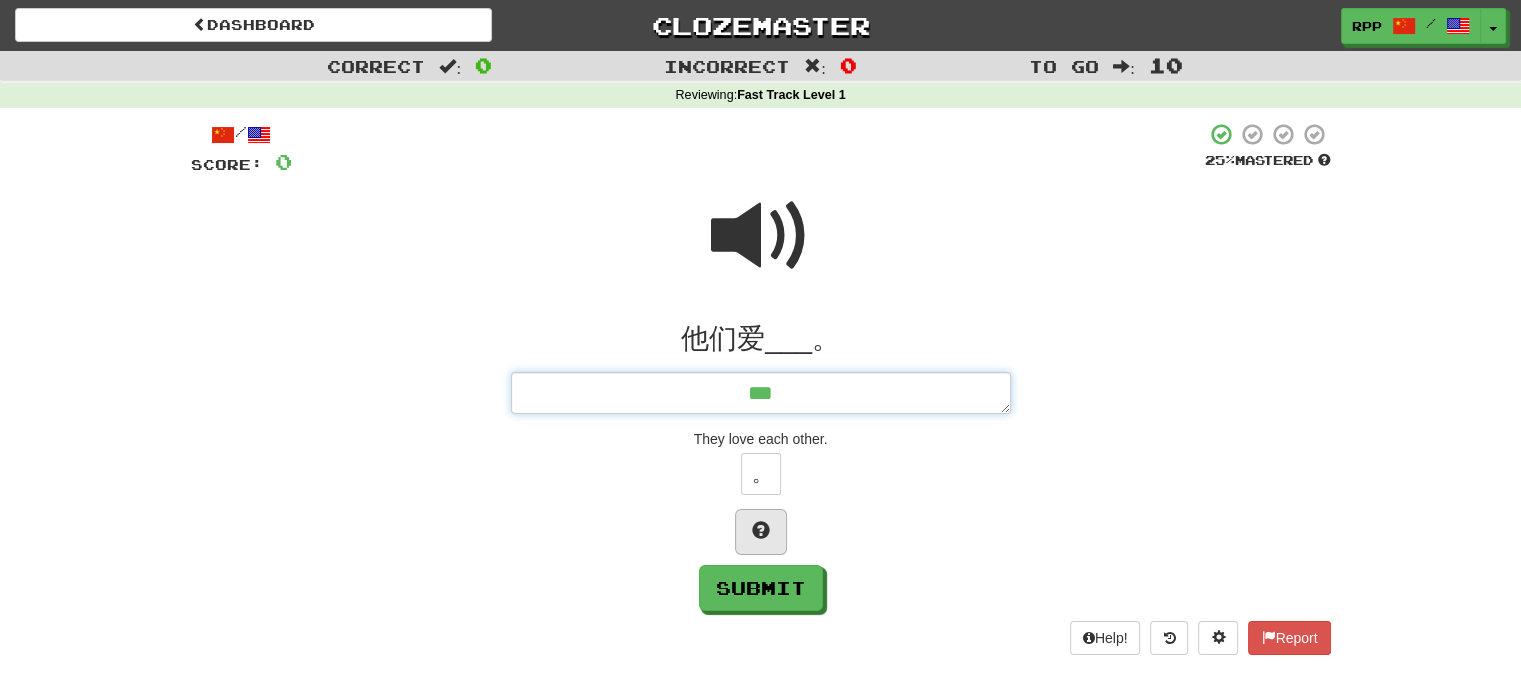 type on "*" 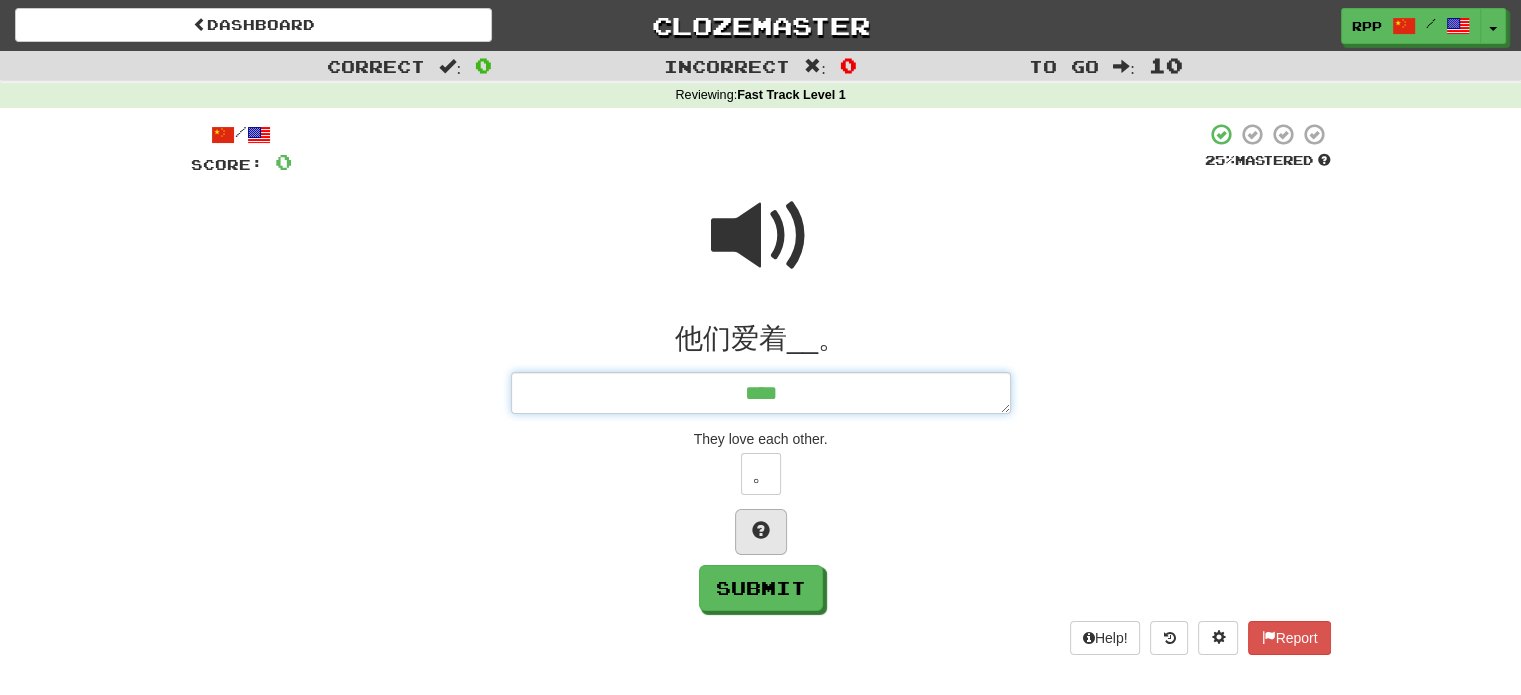type on "*" 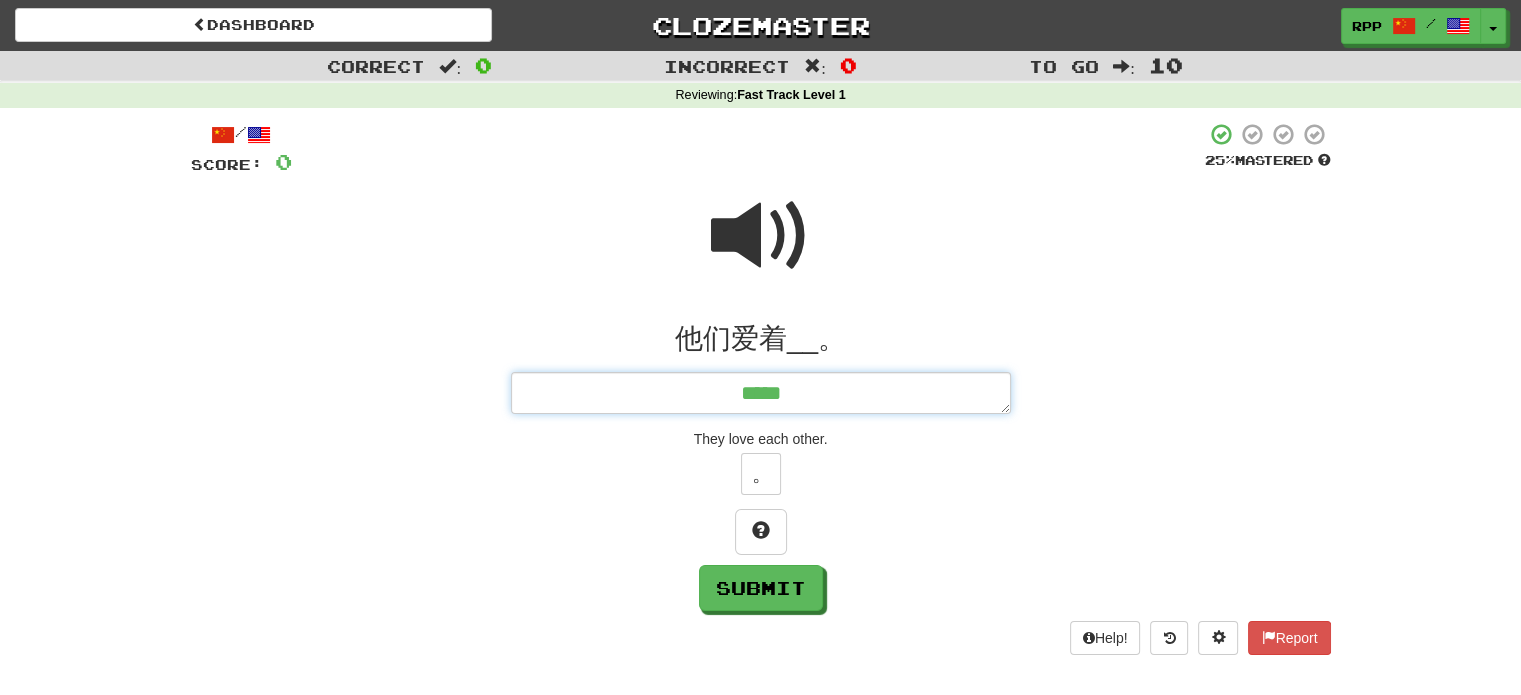 type on "*" 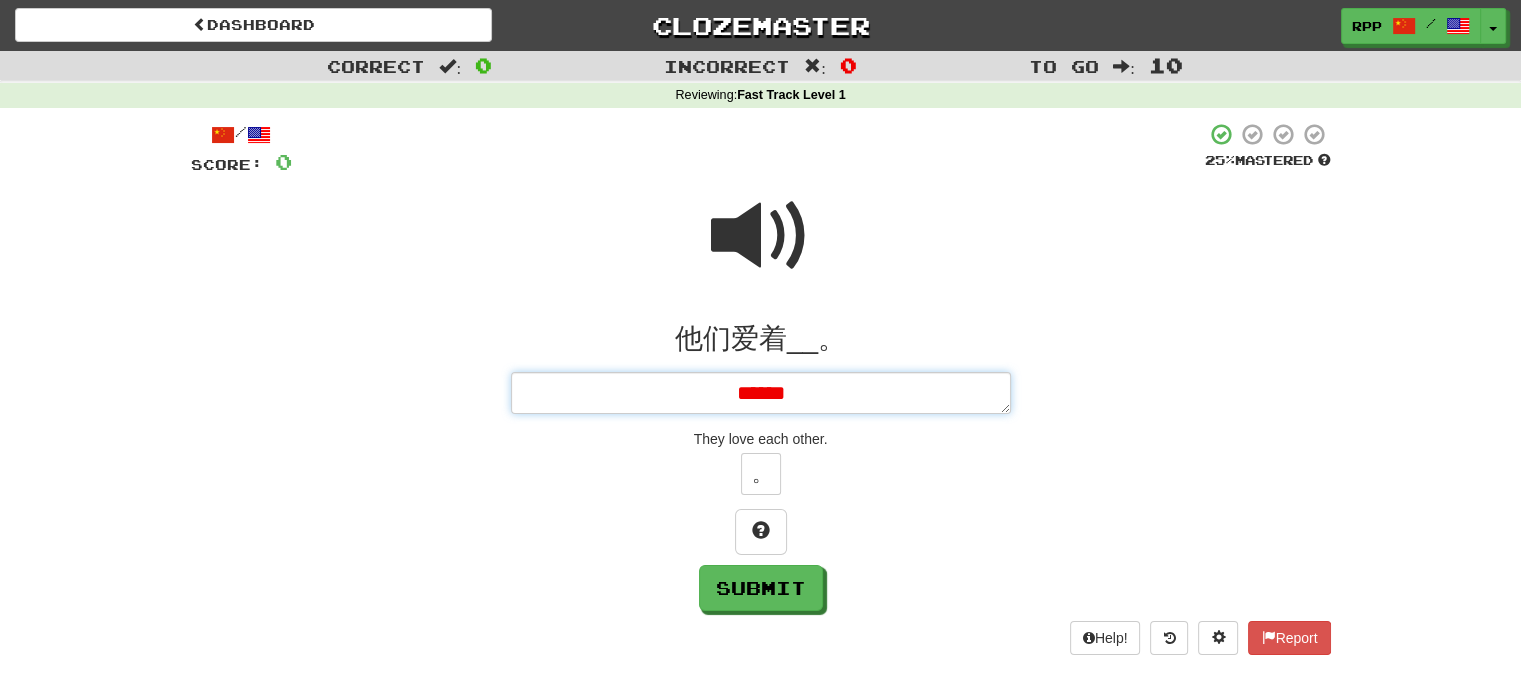 type on "********" 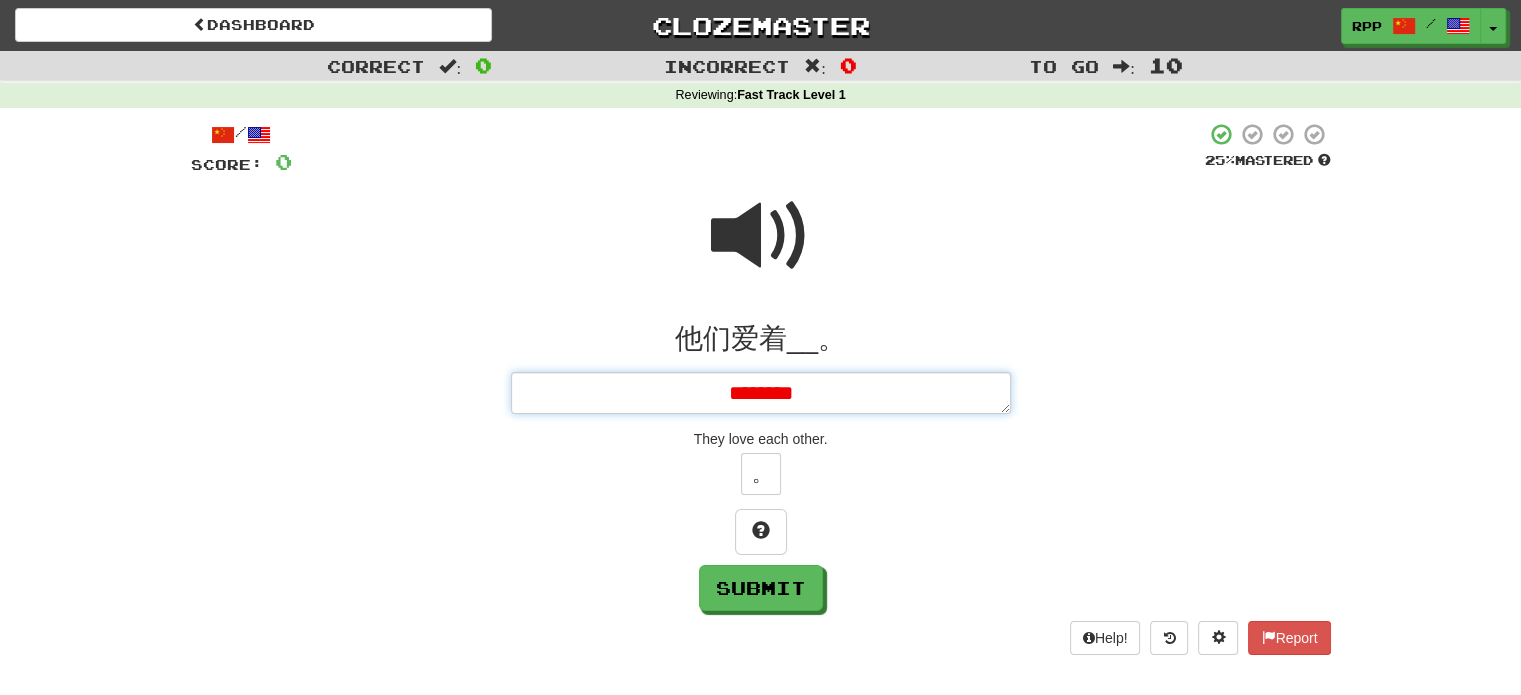 type on "*" 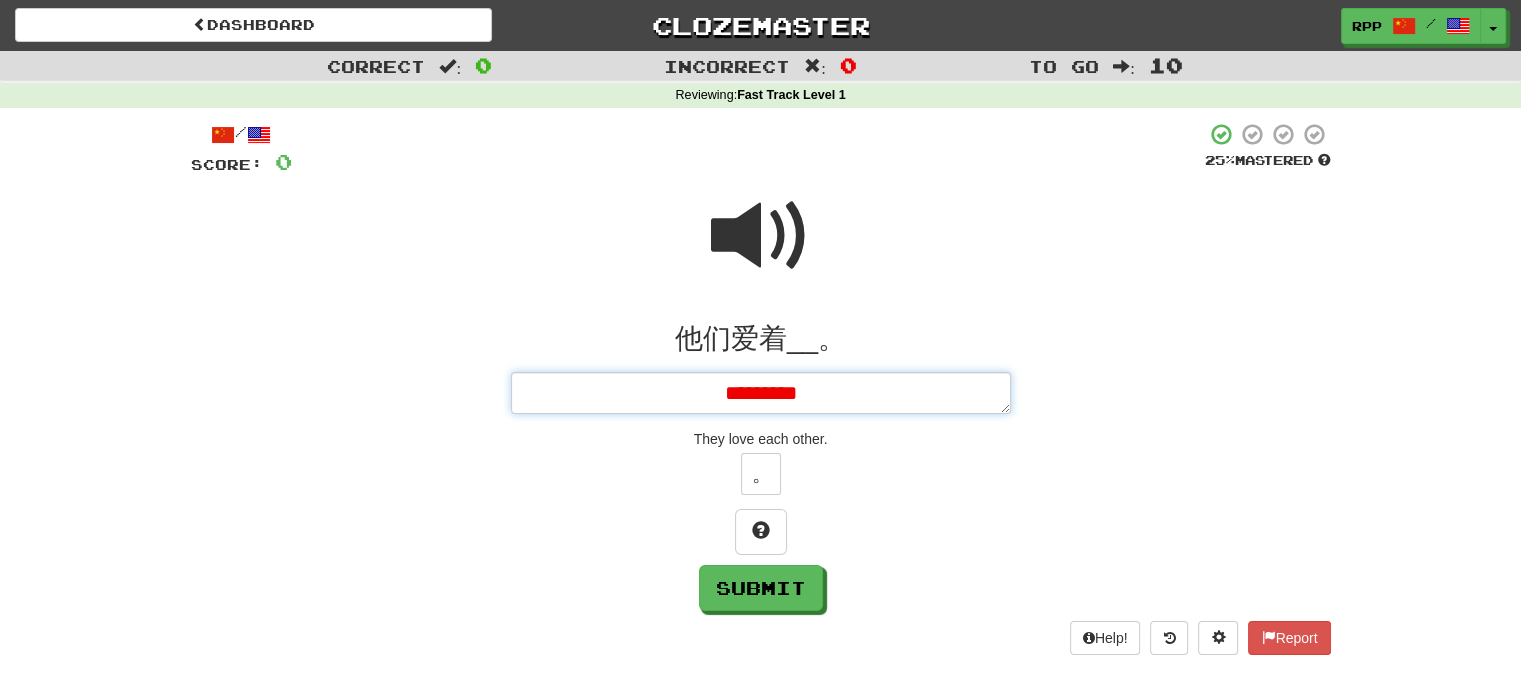 type on "*" 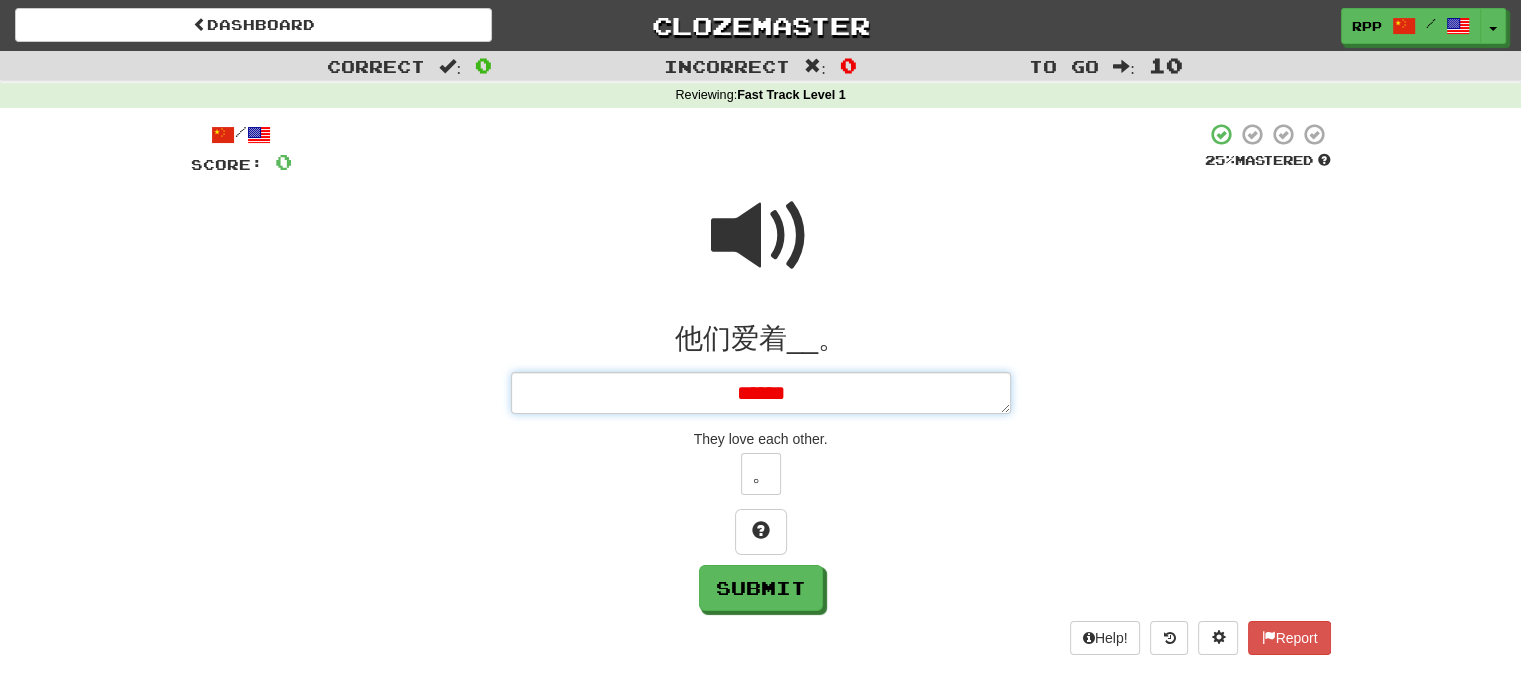 type on "*" 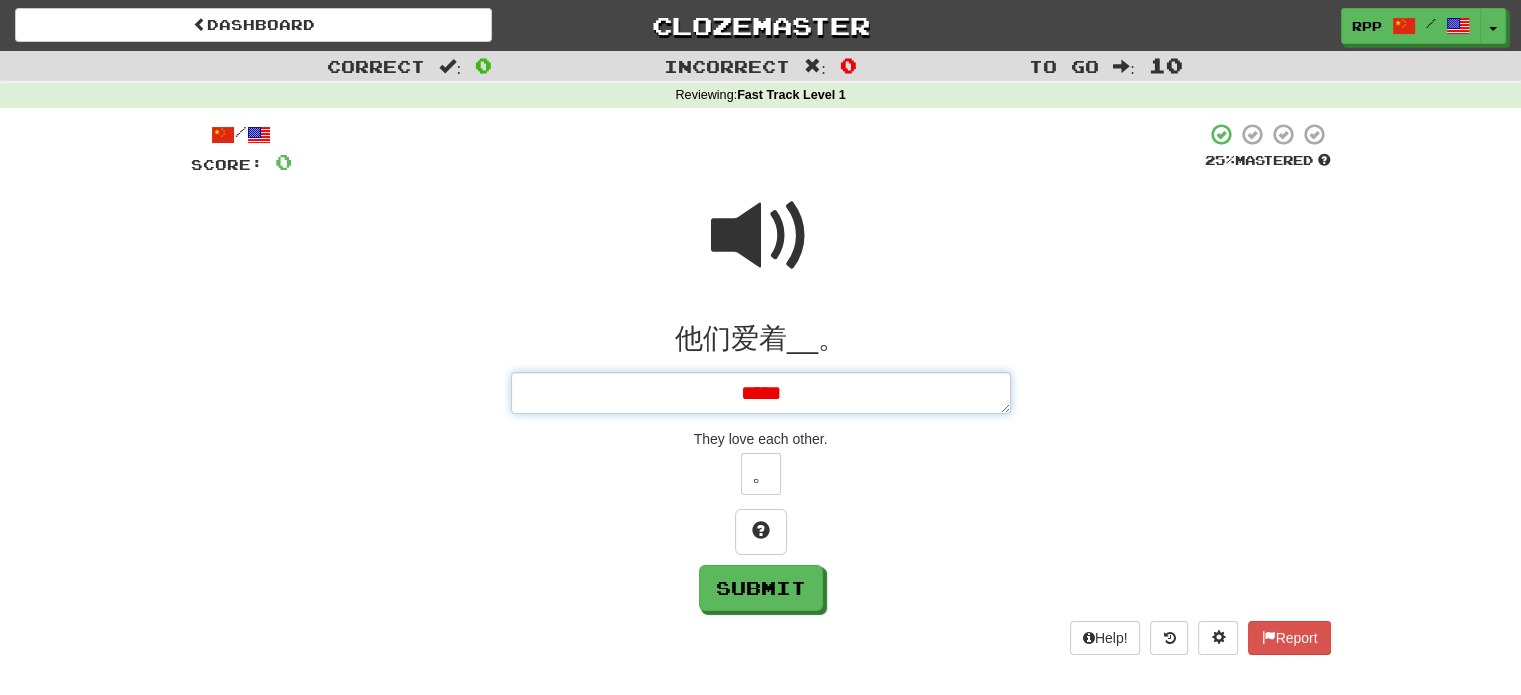 type on "*" 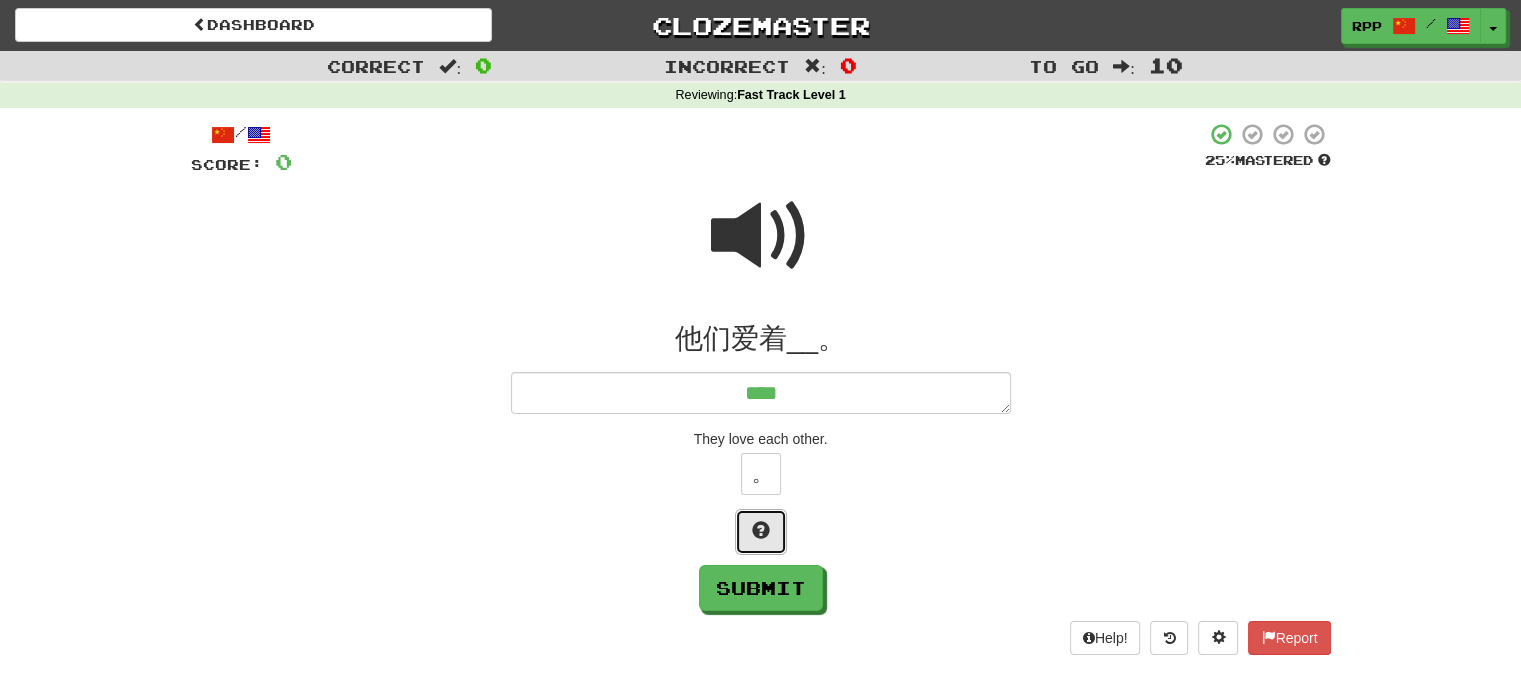 click at bounding box center (761, 532) 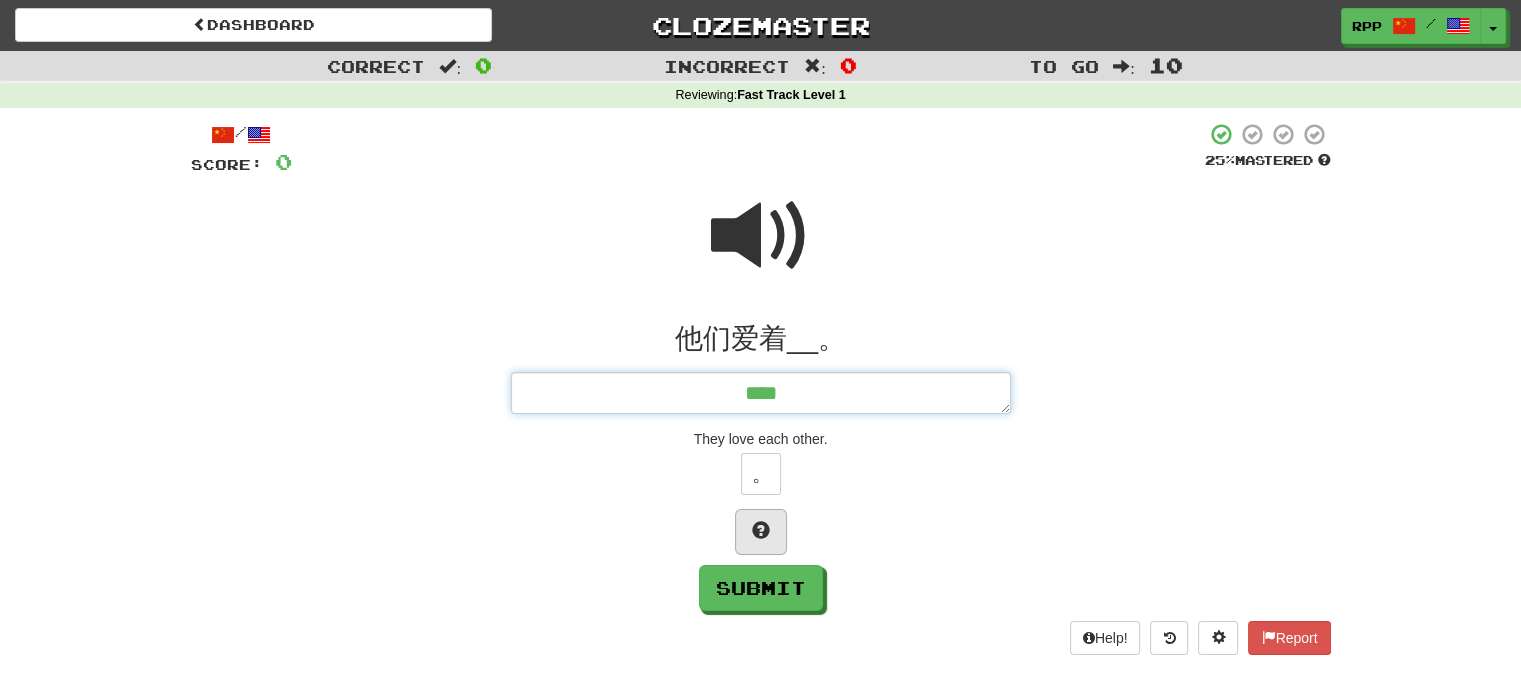 type on "*" 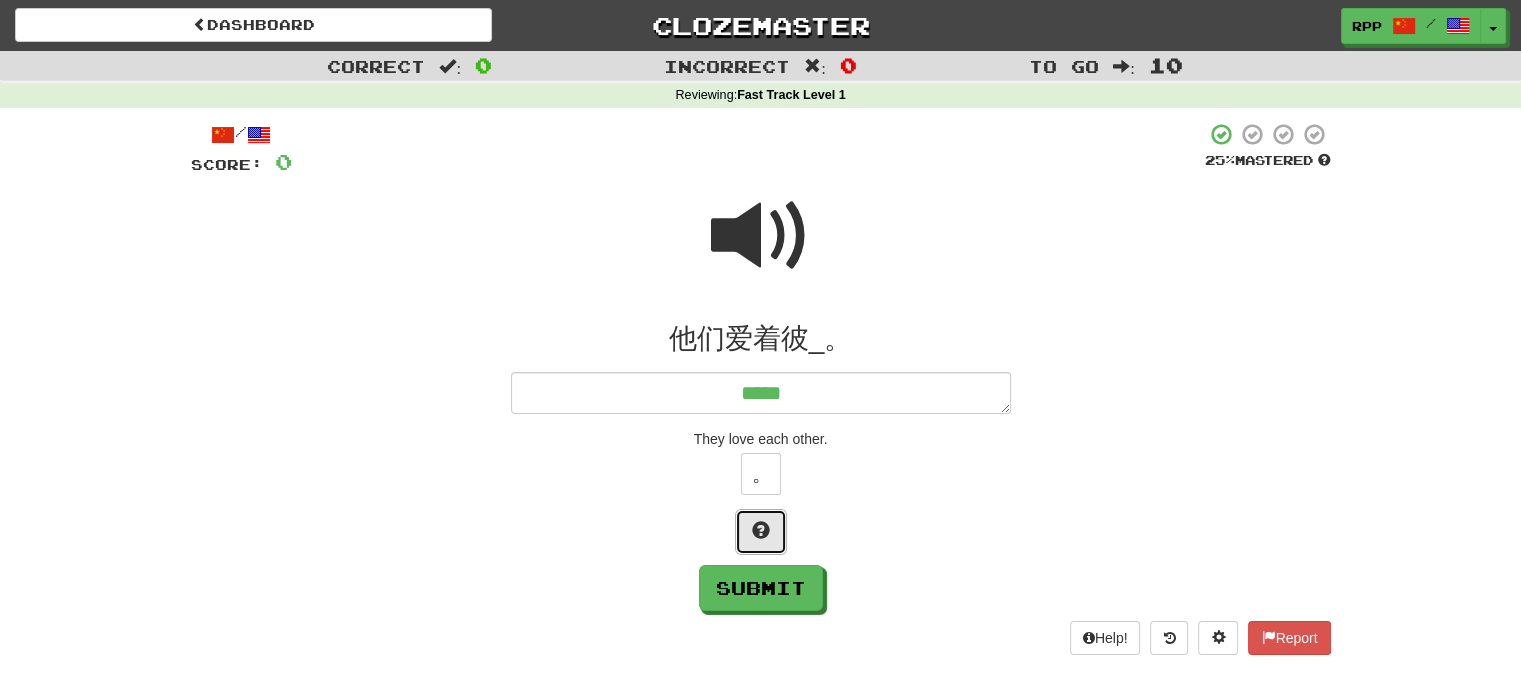 click at bounding box center [761, 532] 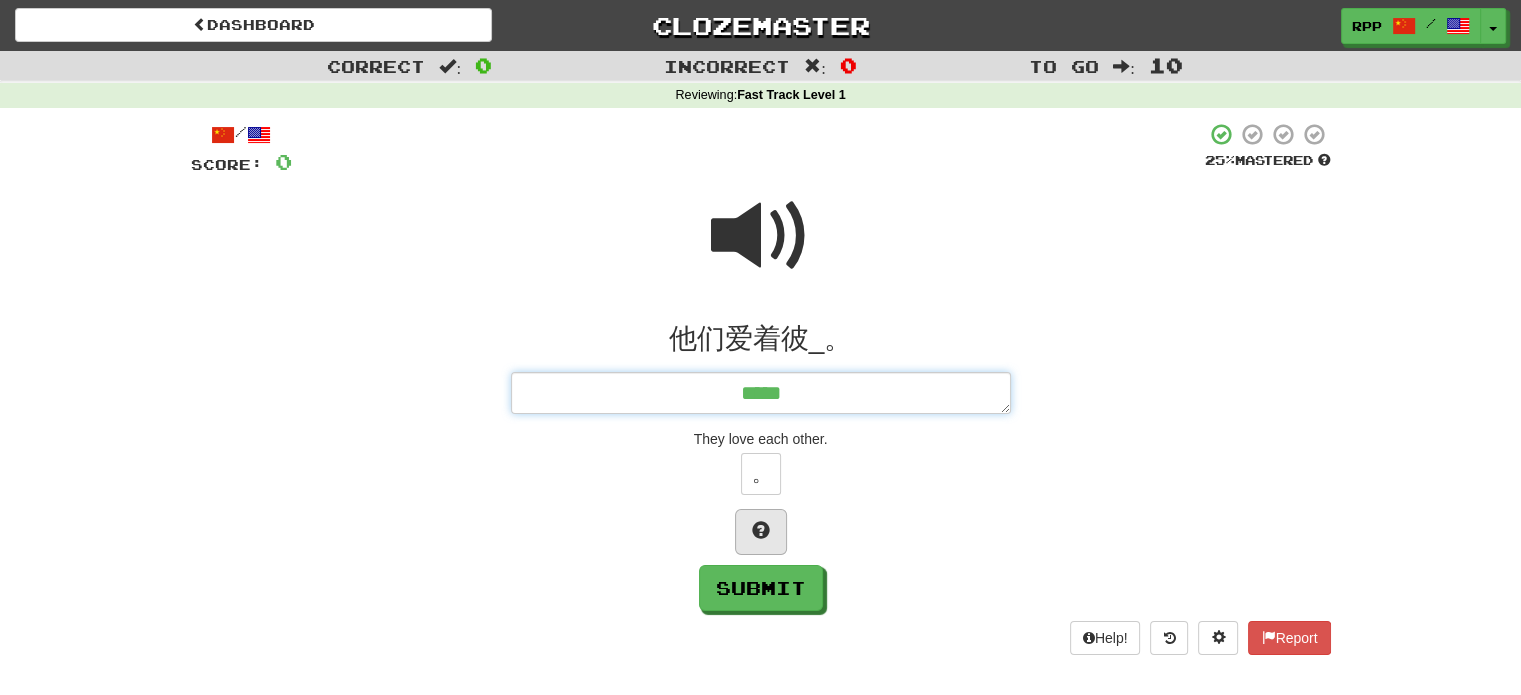type on "*" 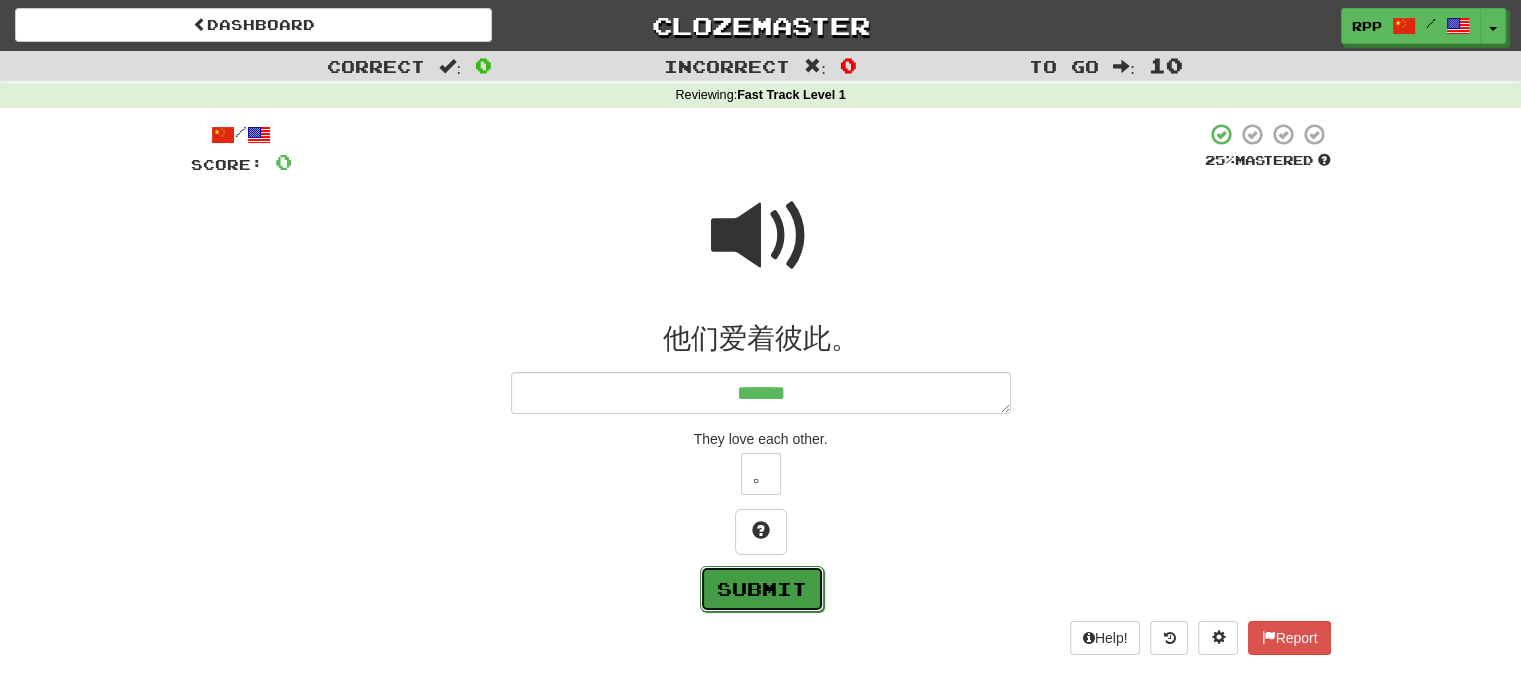 click on "Submit" at bounding box center [762, 589] 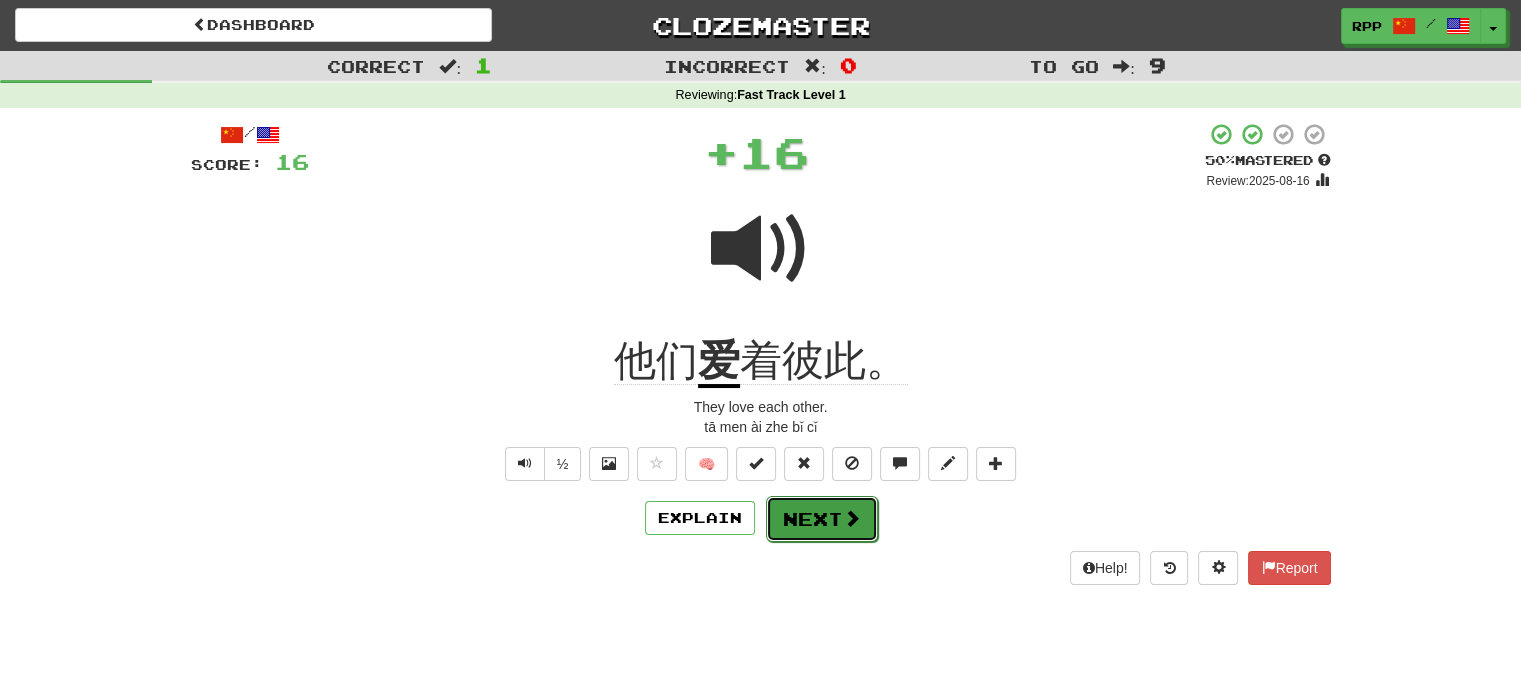 click on "Next" at bounding box center [822, 519] 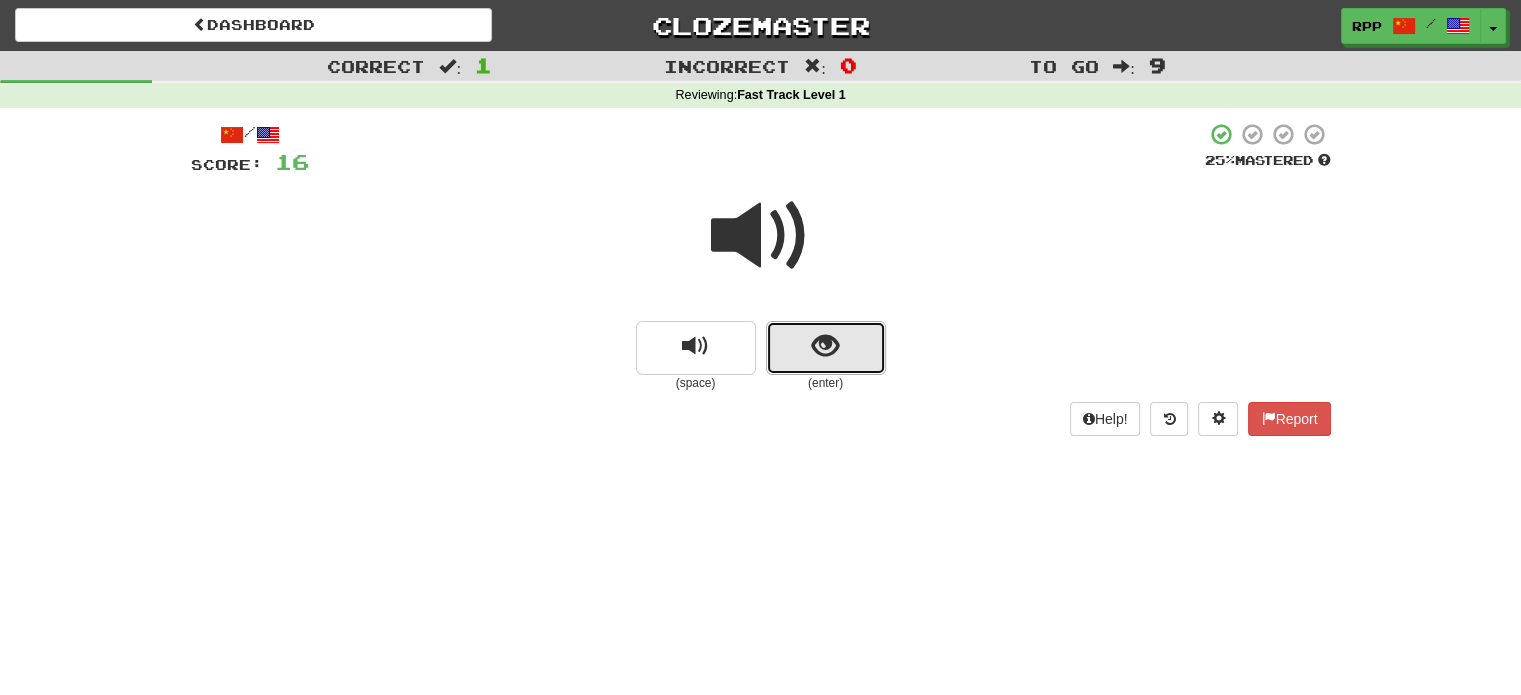 click at bounding box center [826, 348] 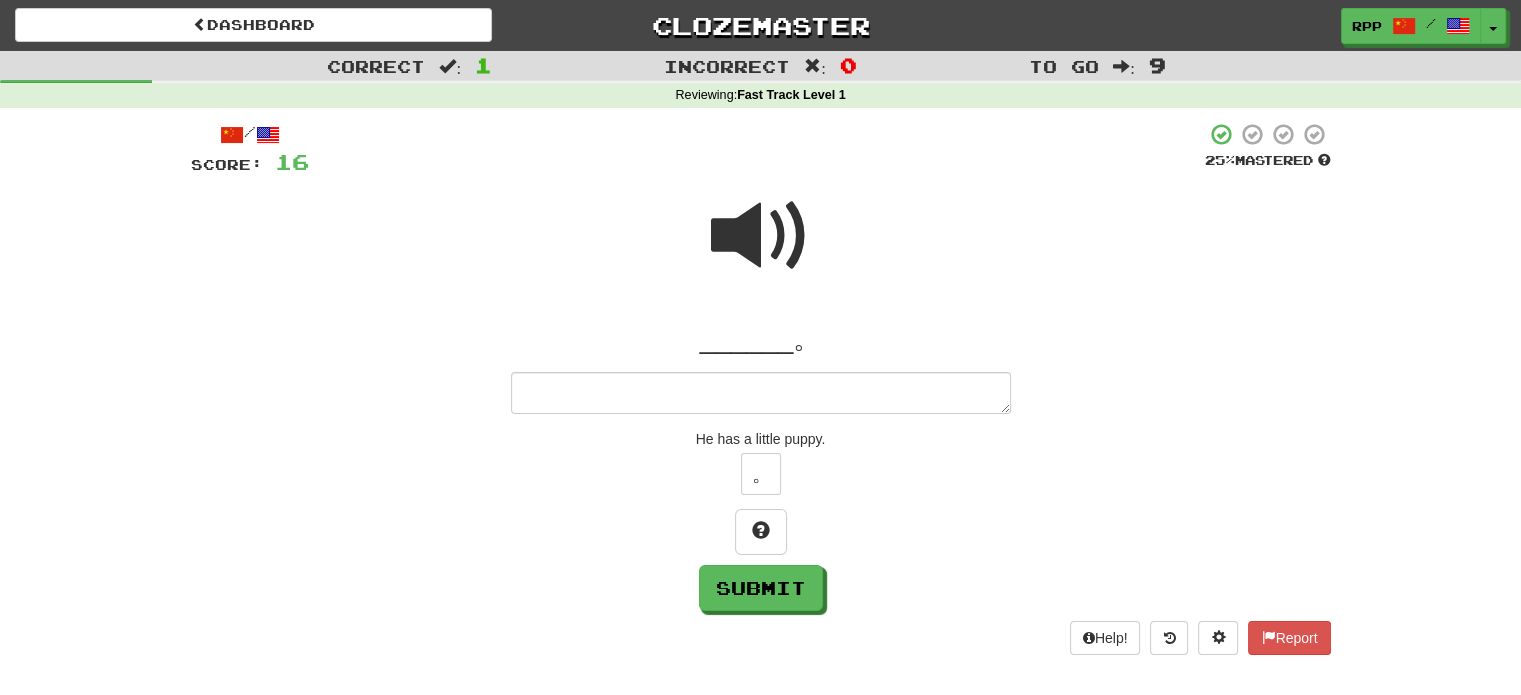 type on "*" 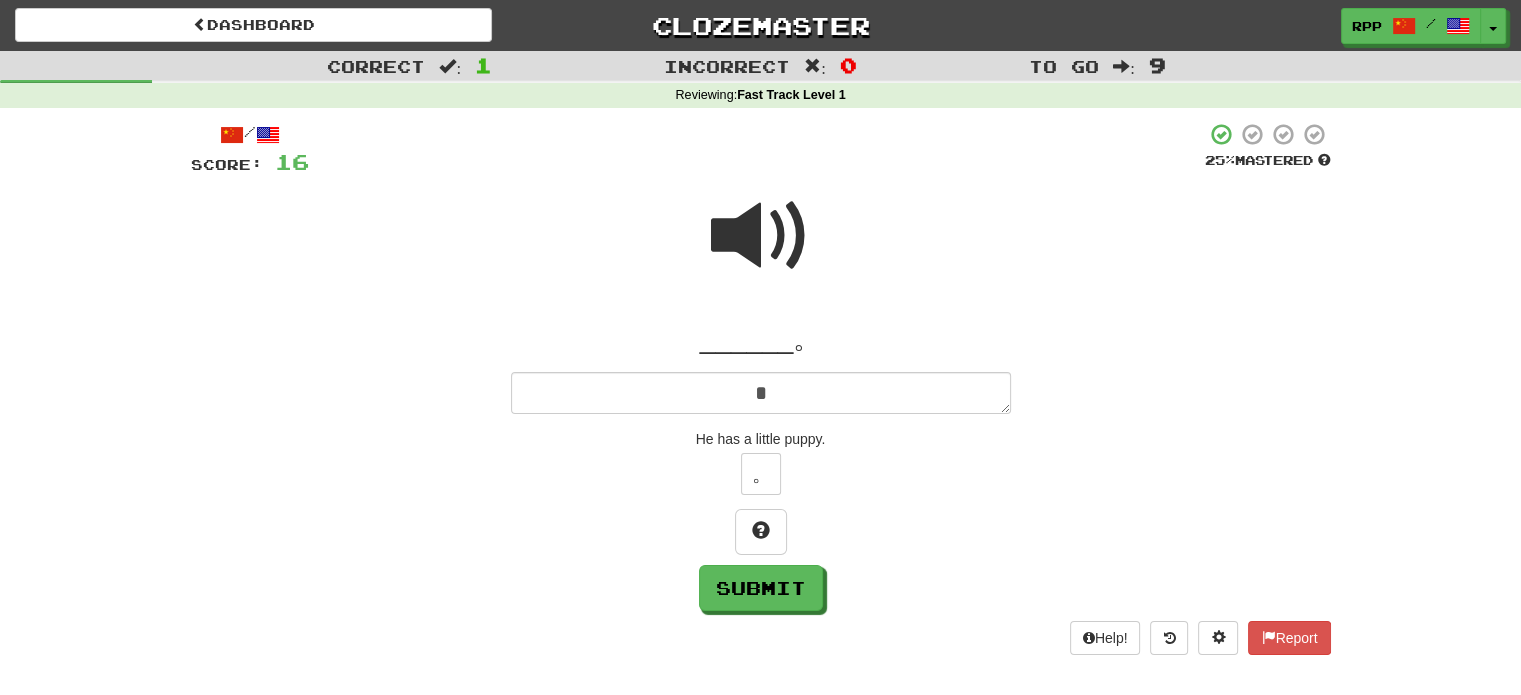 type on "*" 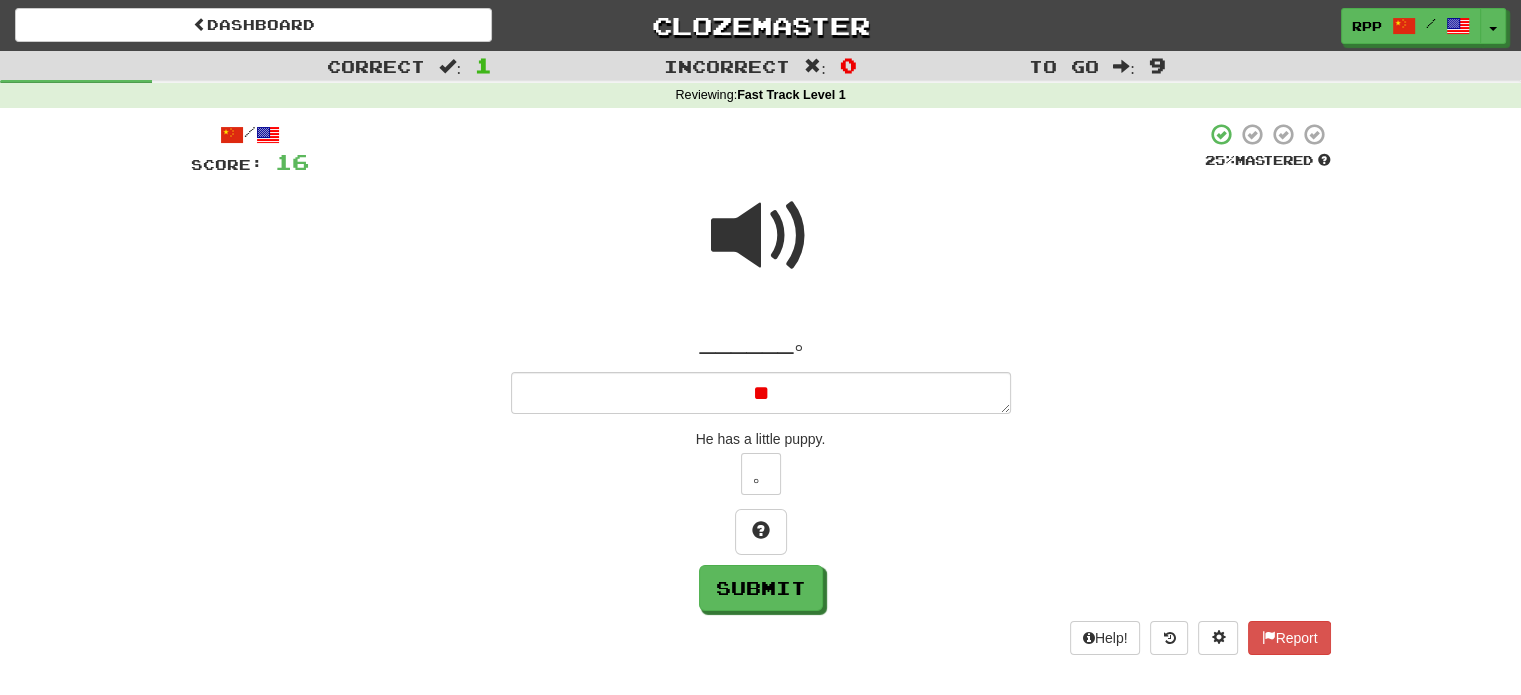type on "*" 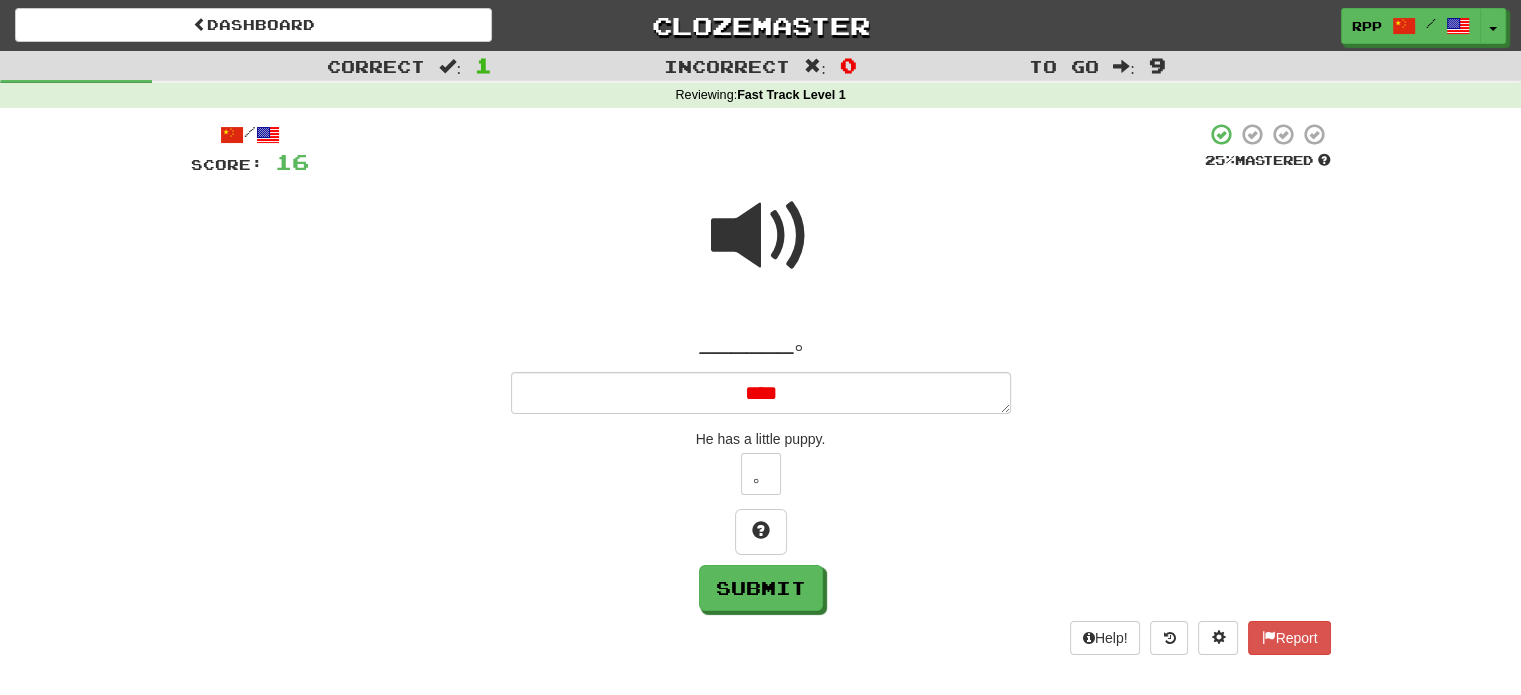 type on "*" 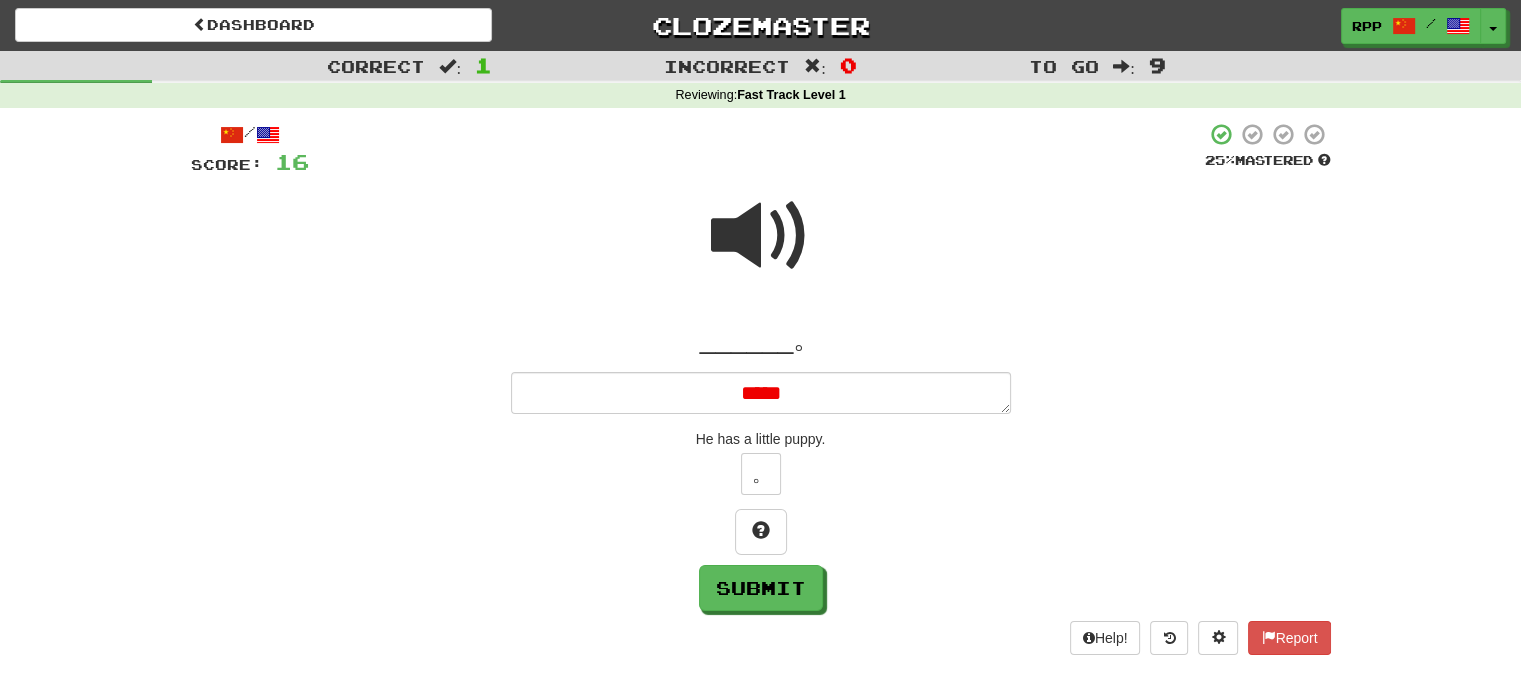 type on "*" 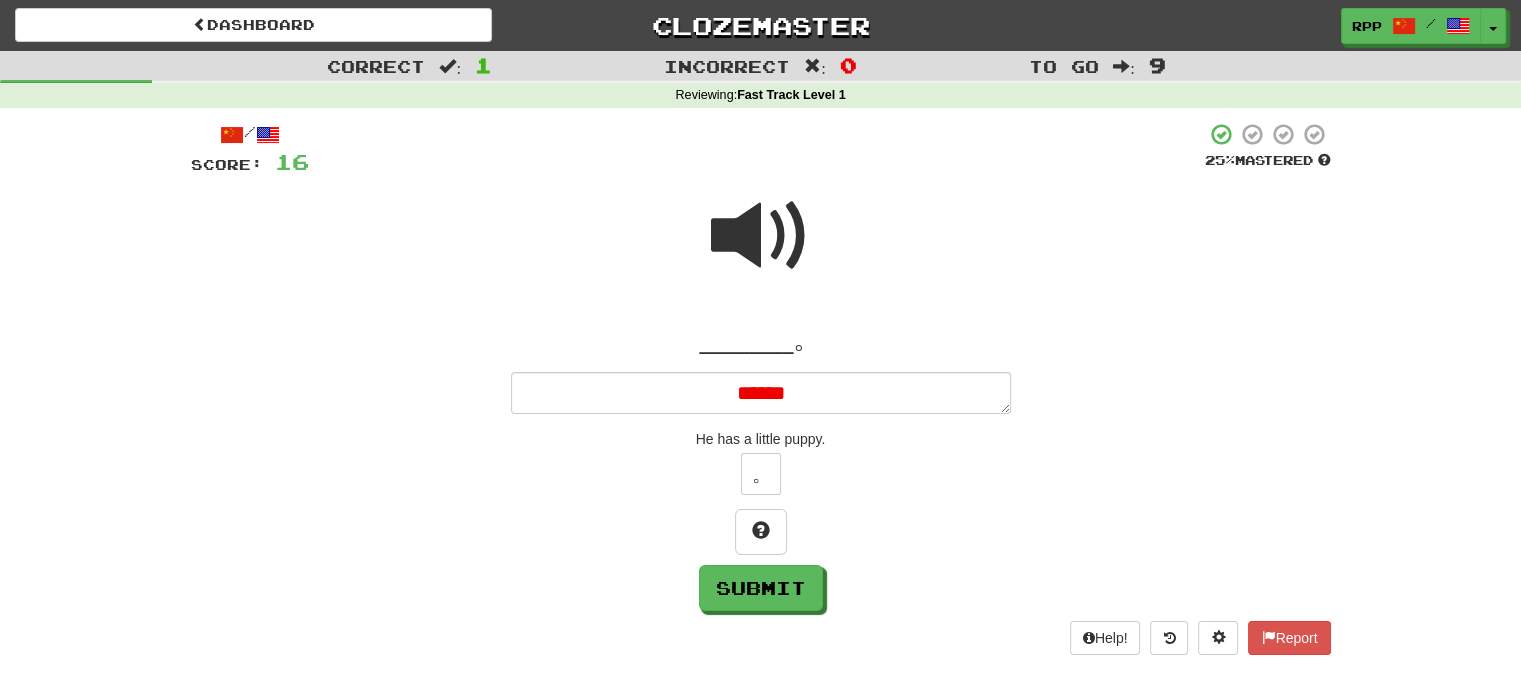 type on "*" 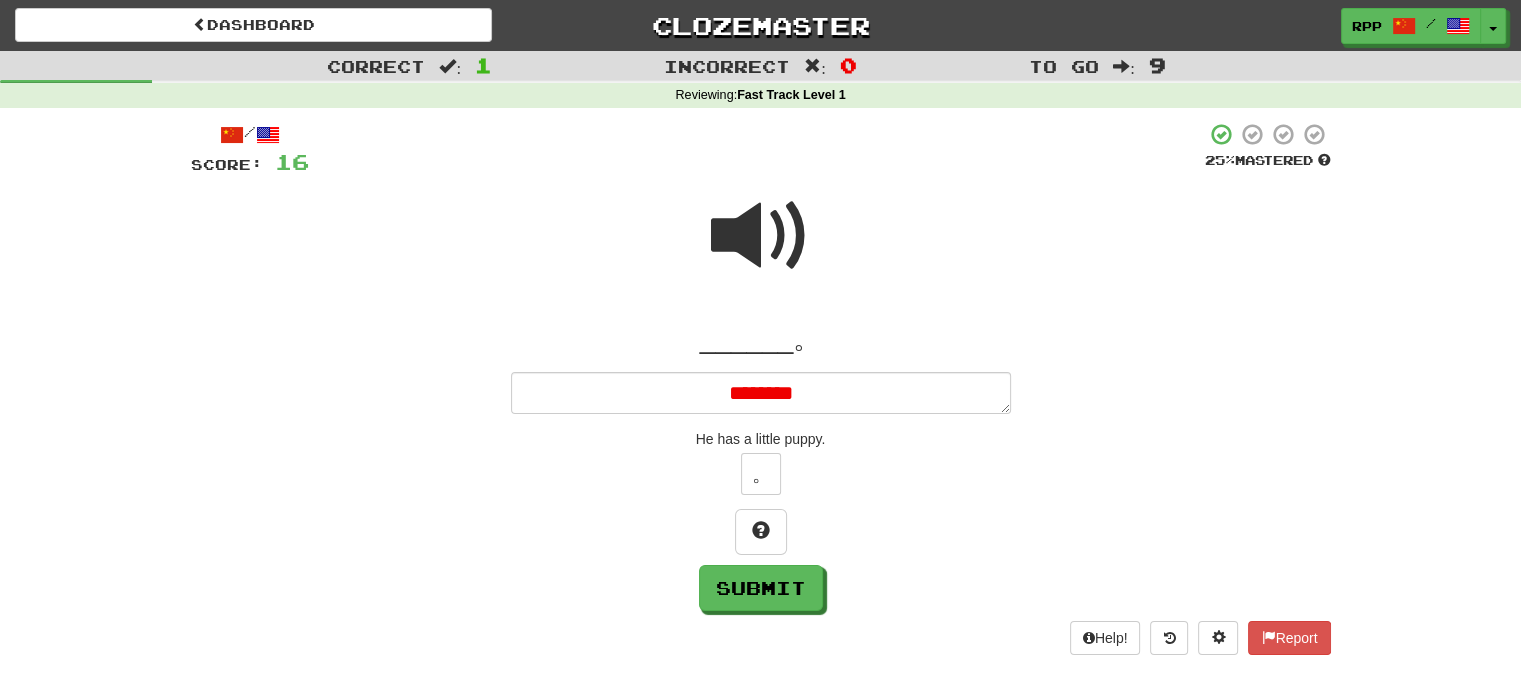 type on "*" 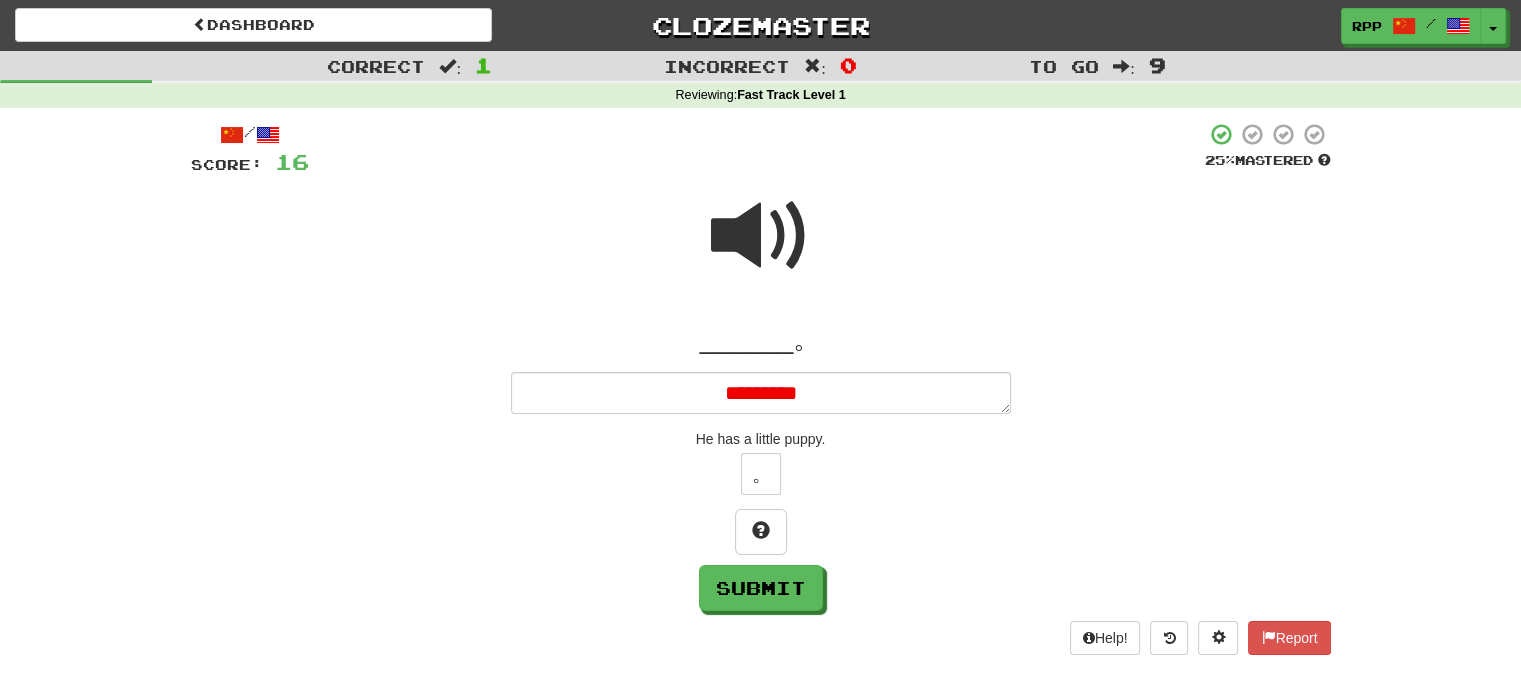 type on "*" 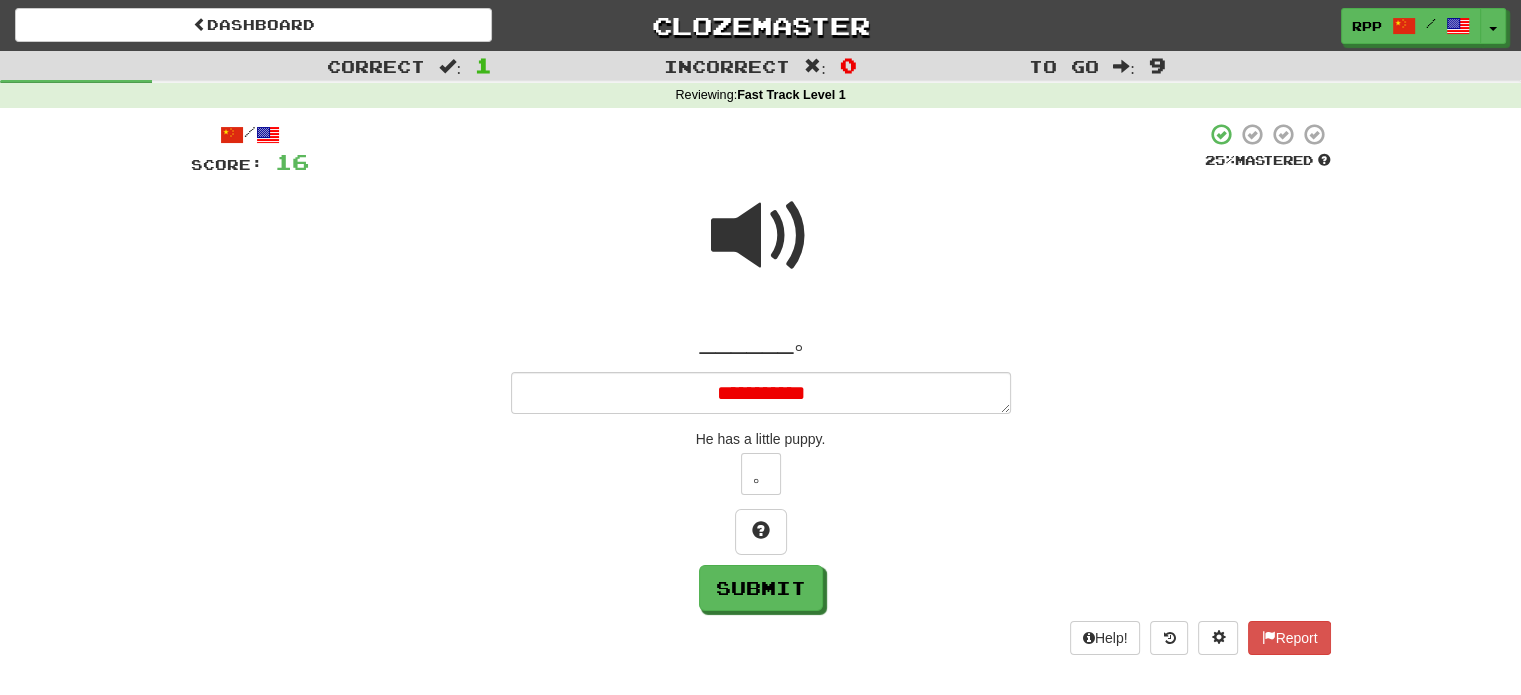 type on "*" 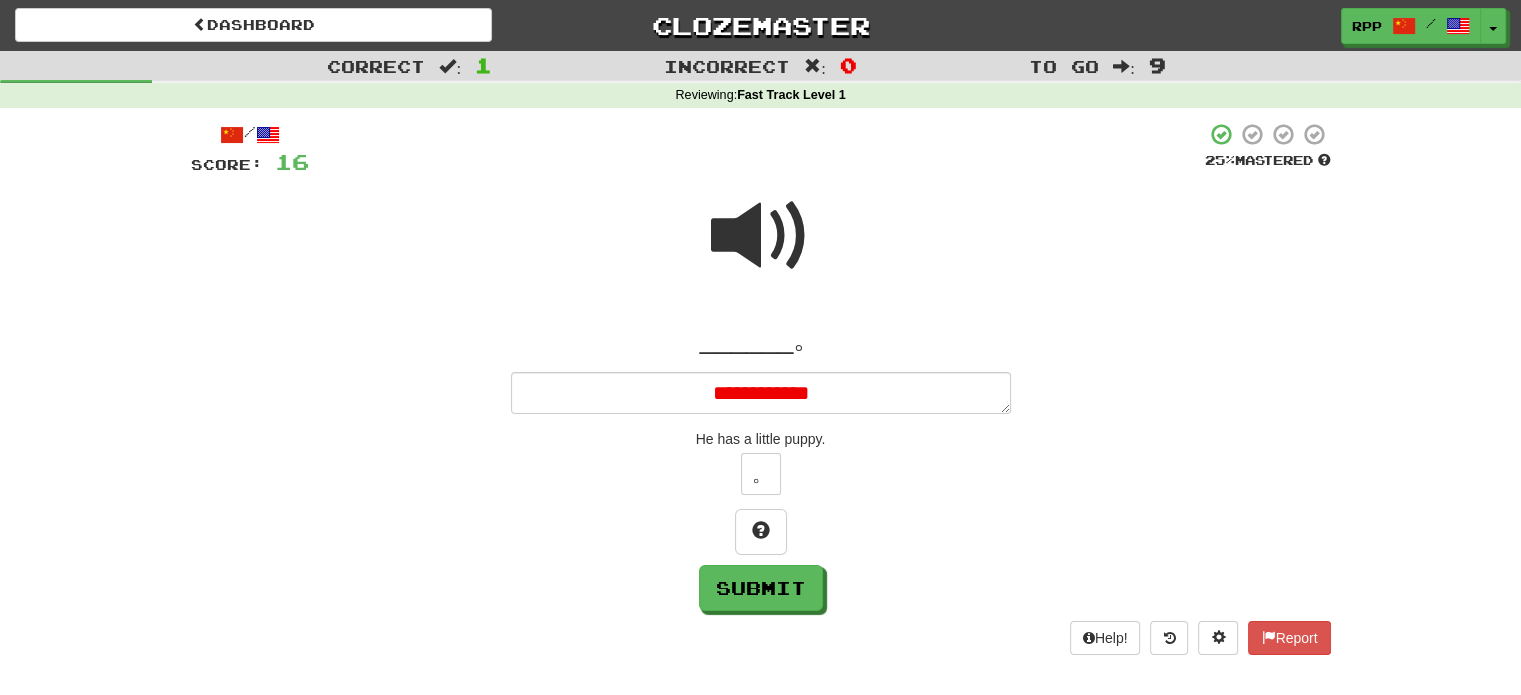 type on "*" 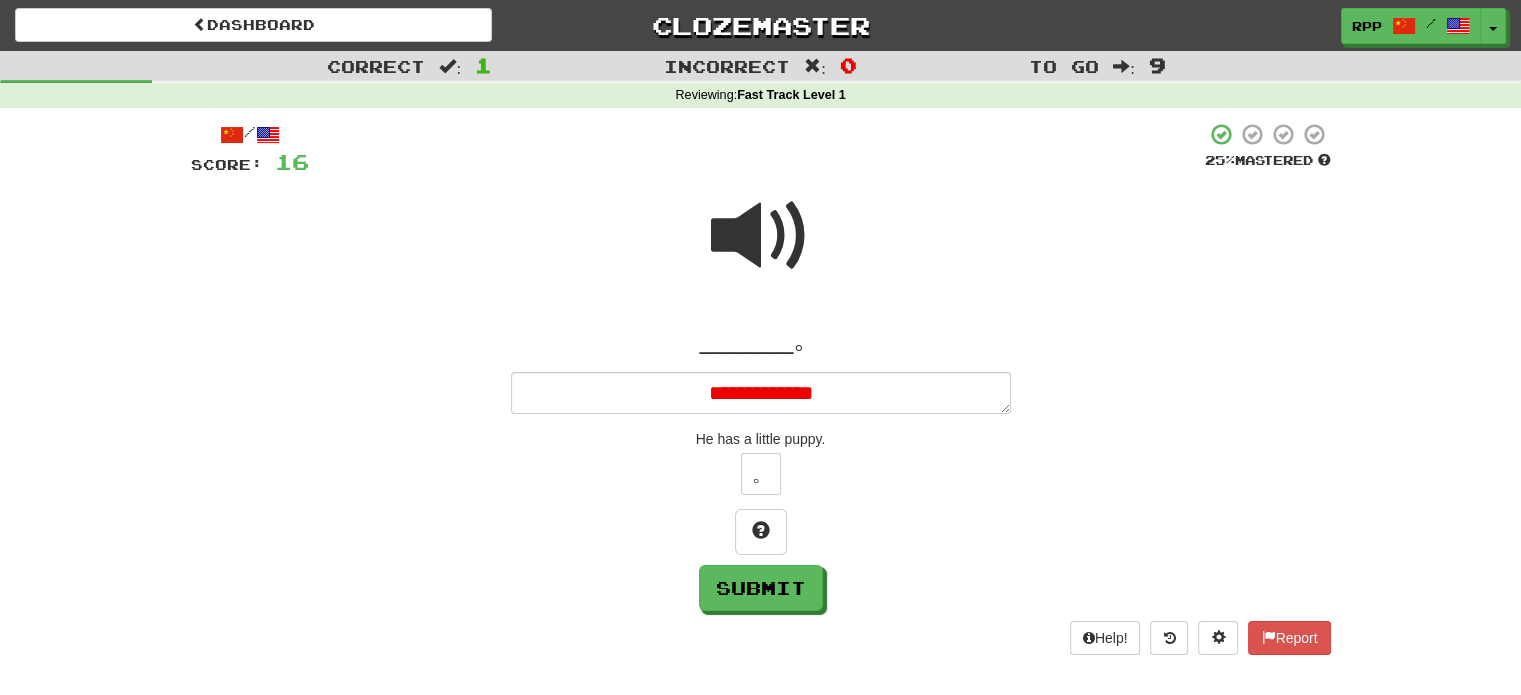 type on "*" 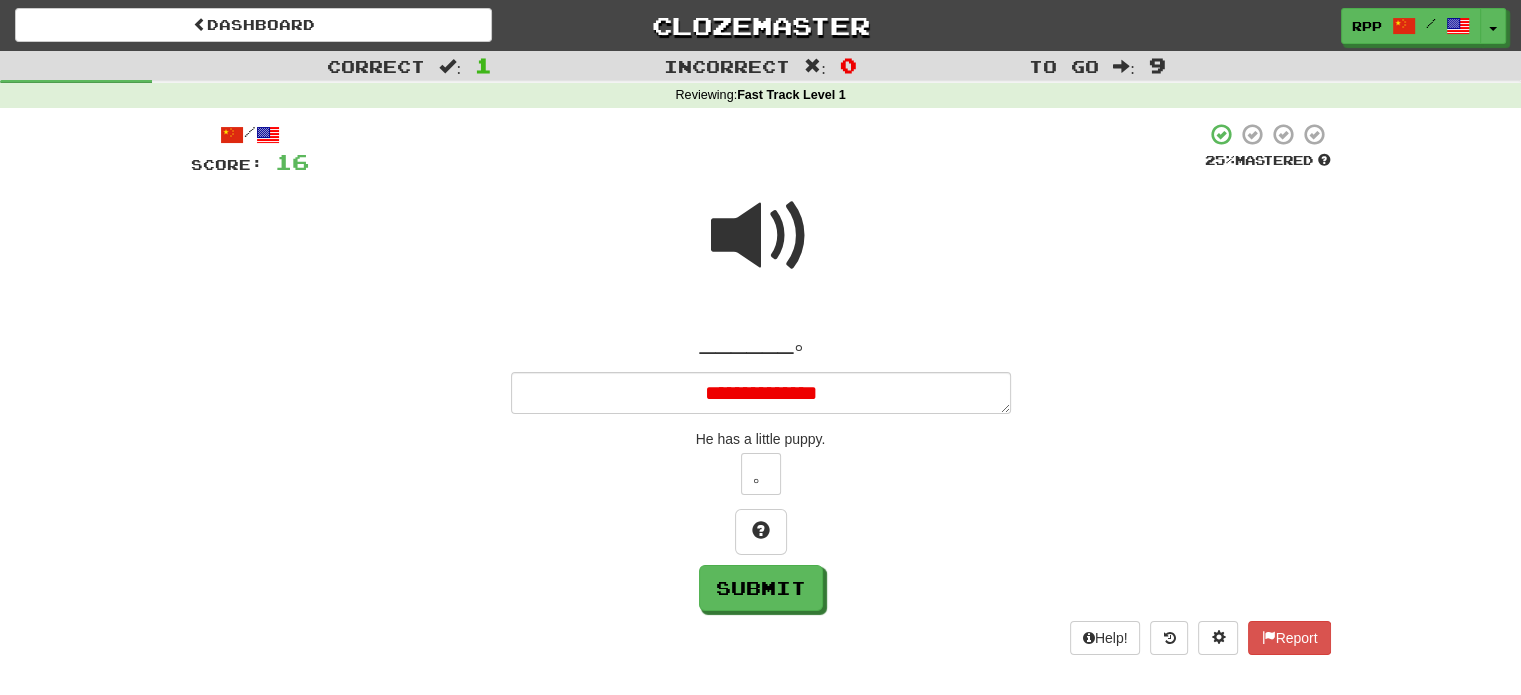 type on "*" 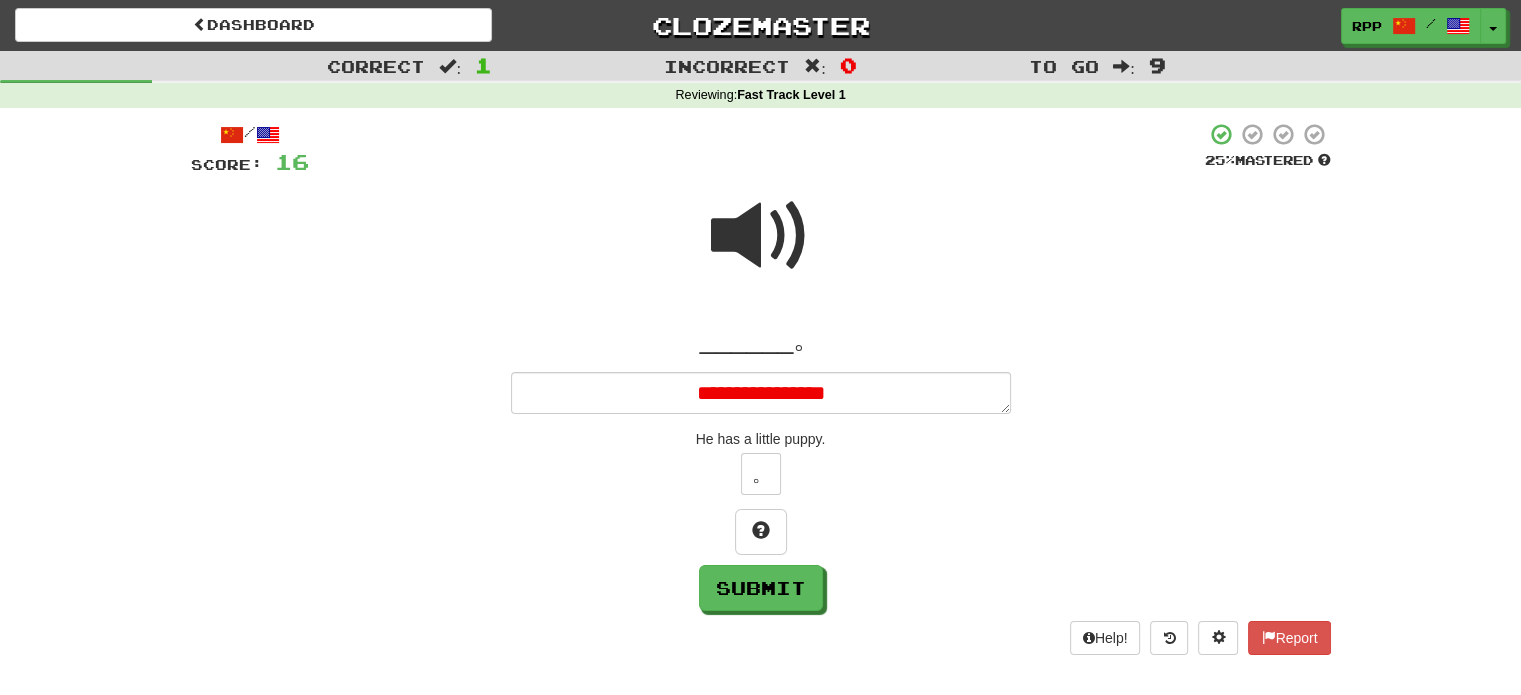 type on "*" 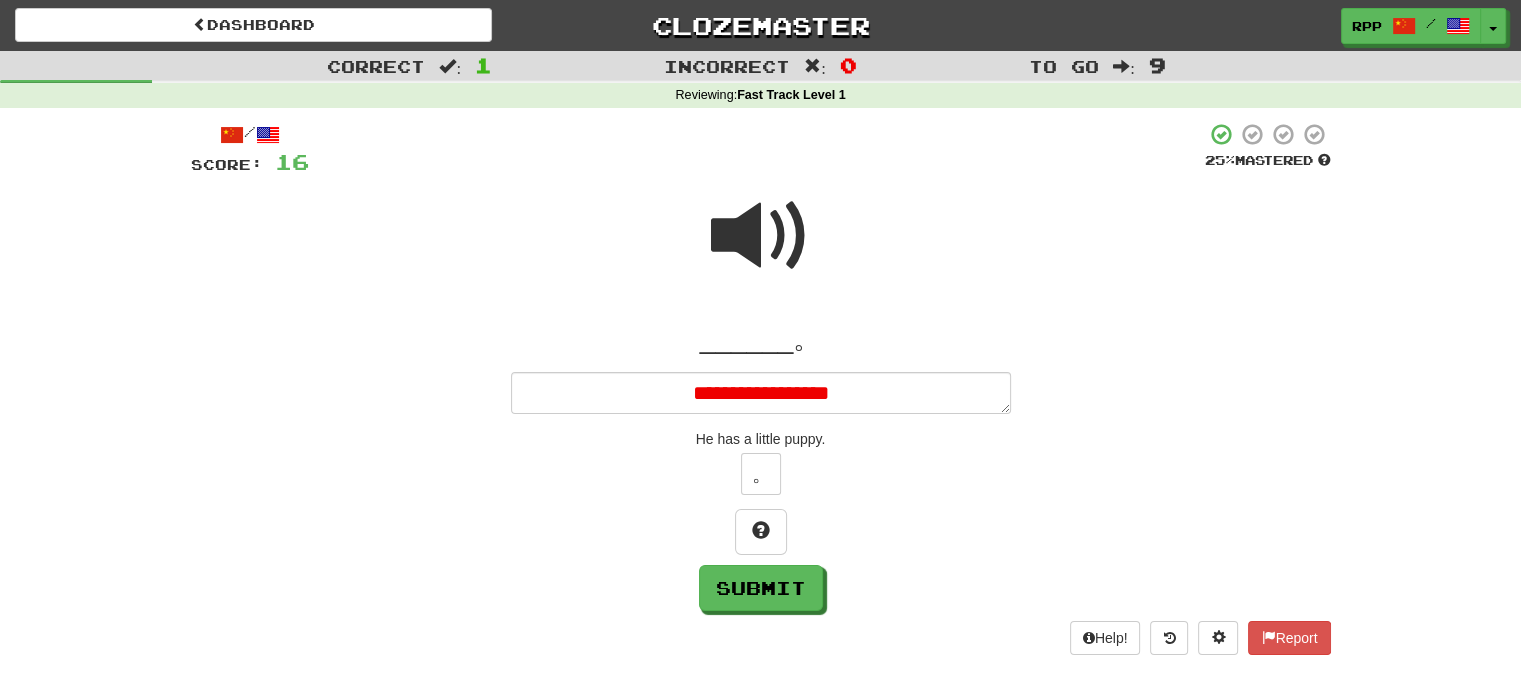 type on "*" 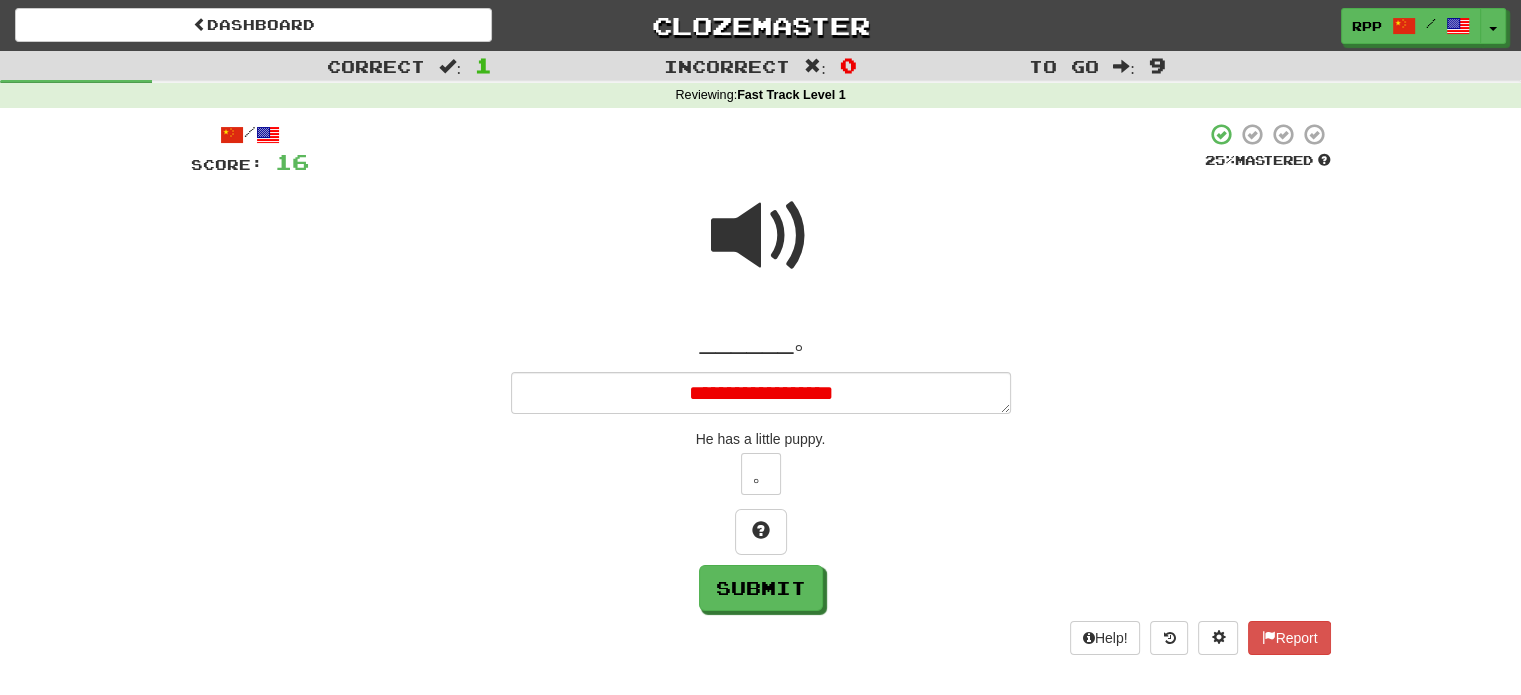 type on "*" 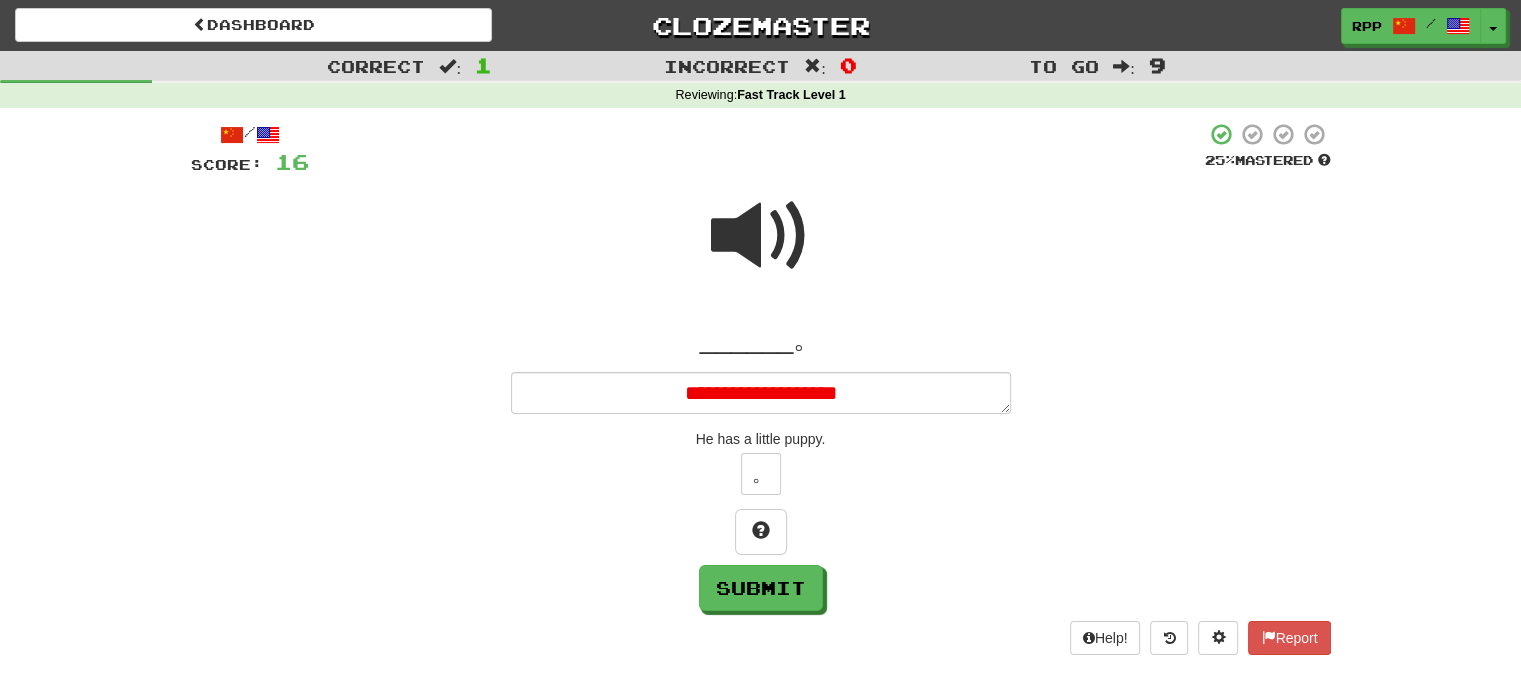 type on "*" 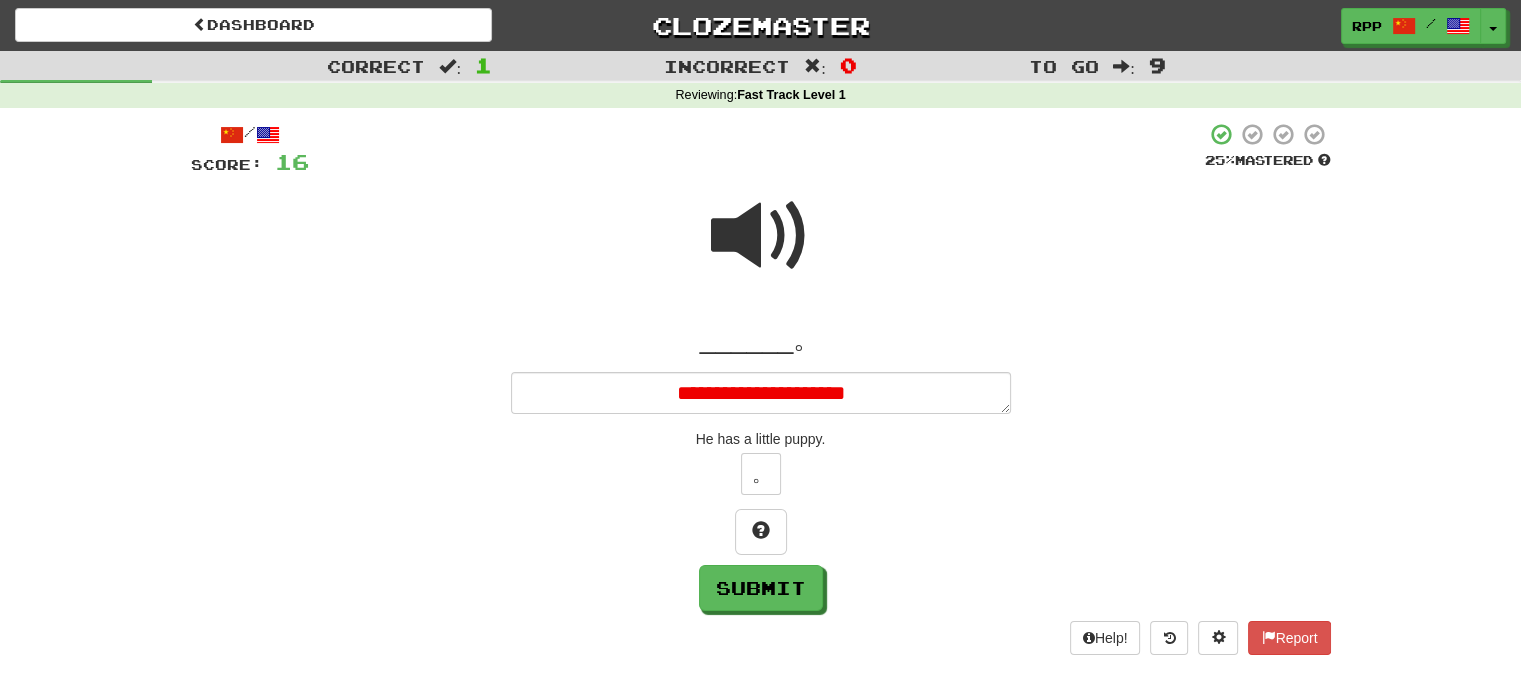 type on "*" 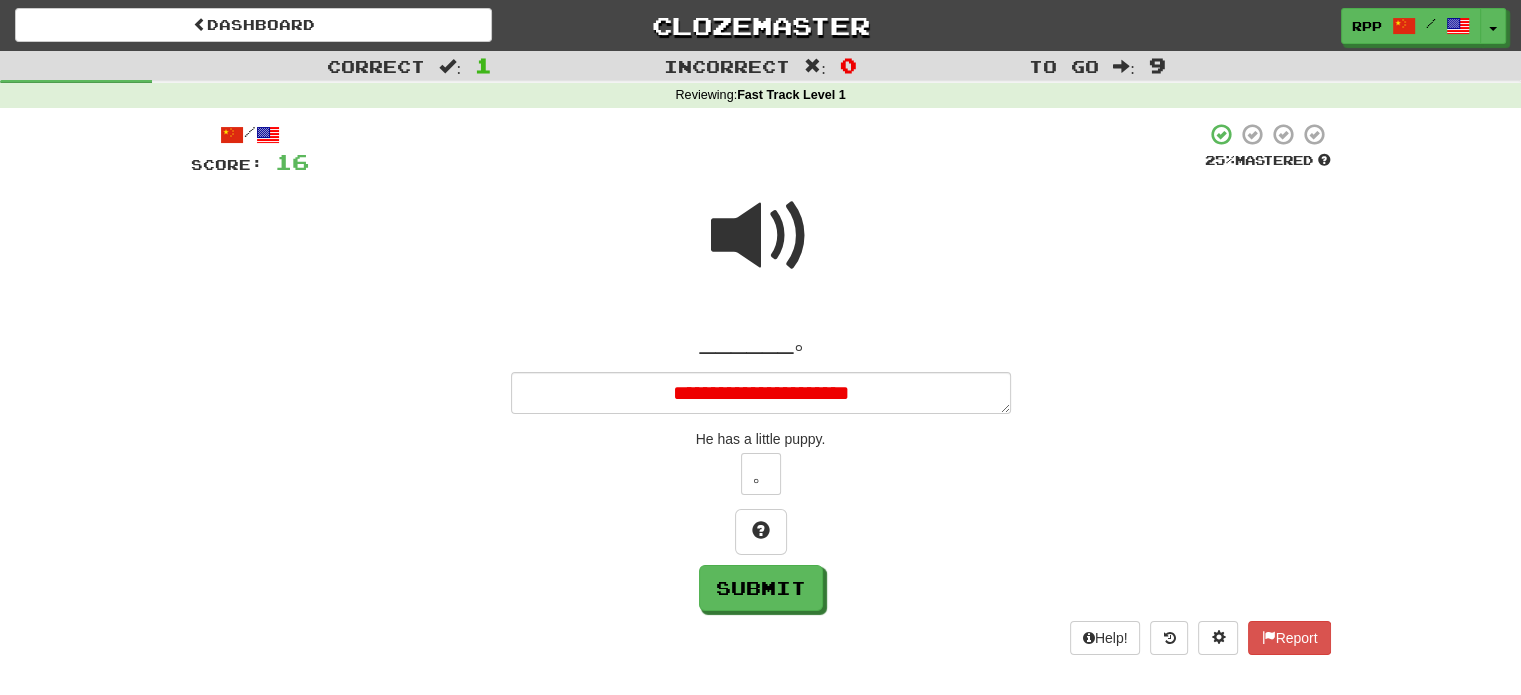 type on "*" 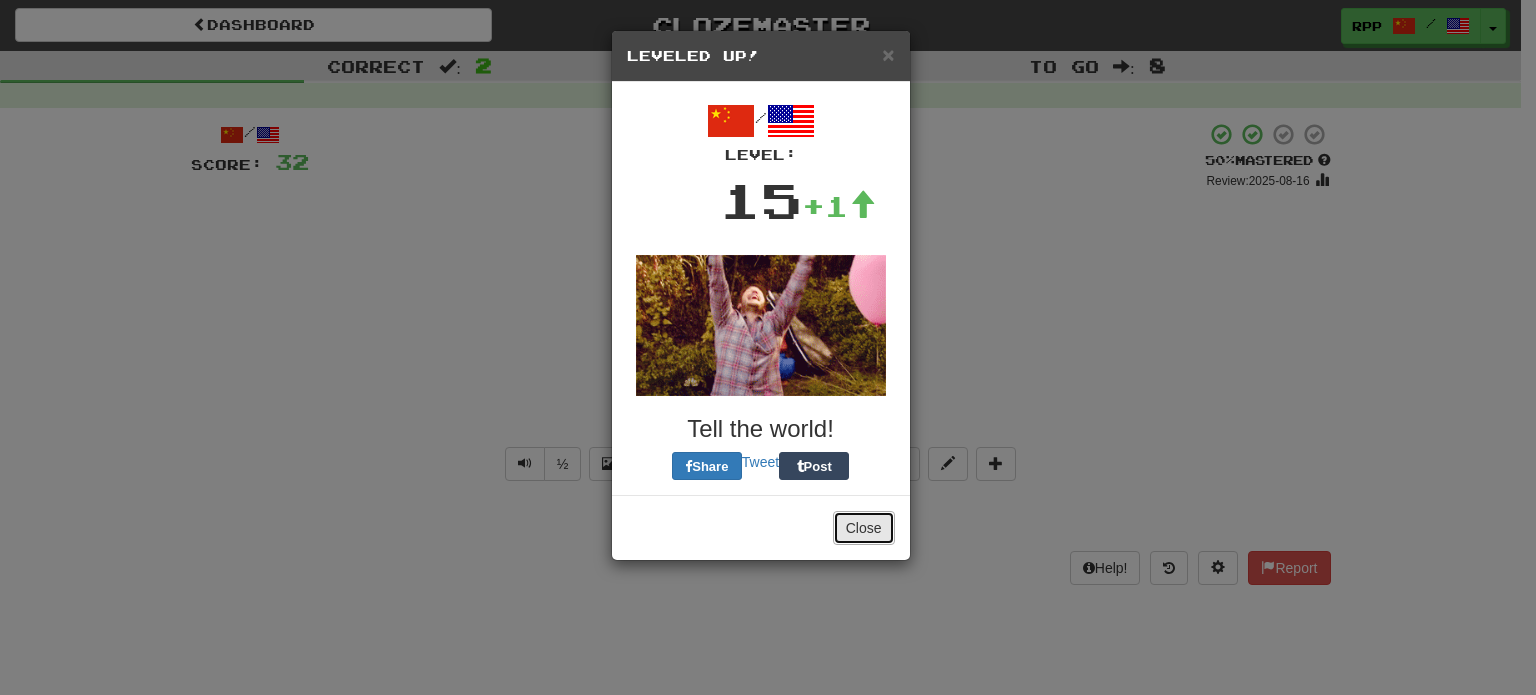 click on "Close" at bounding box center (864, 528) 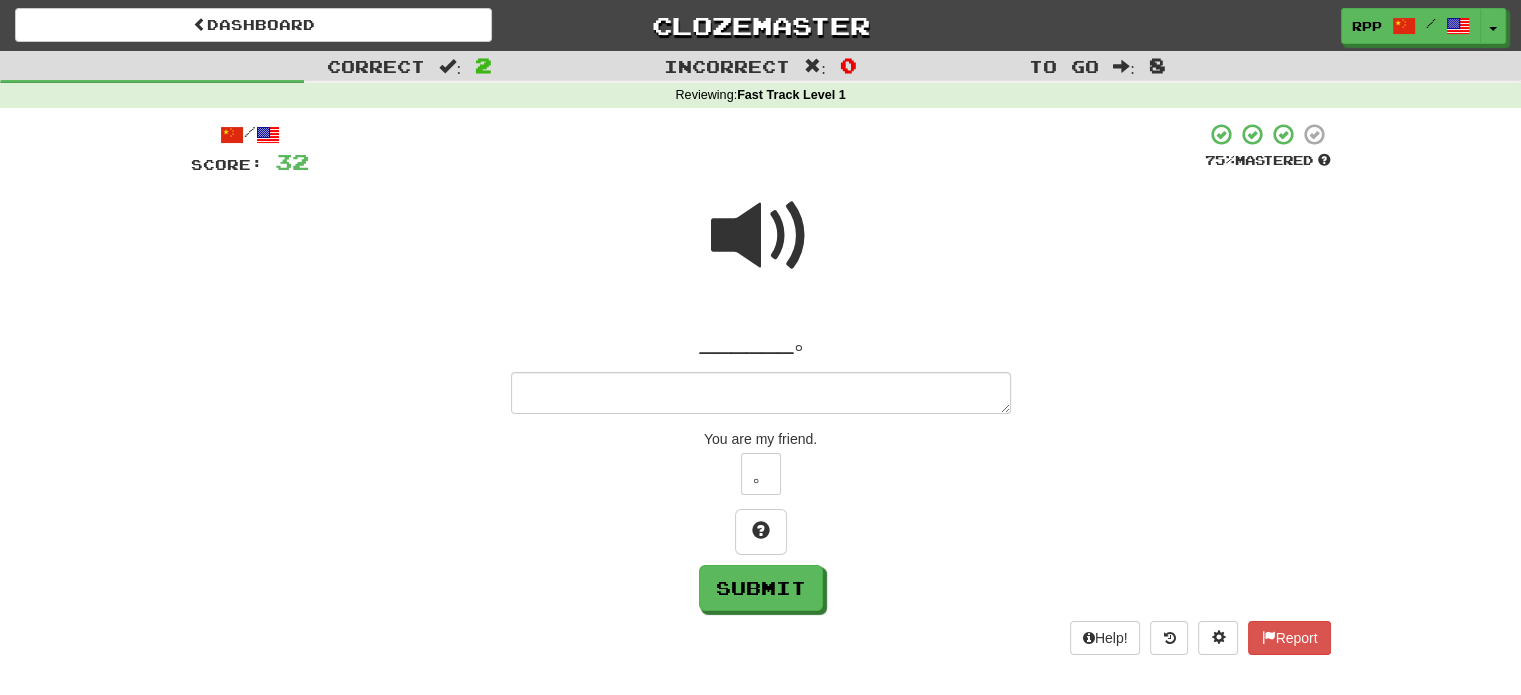 type on "*" 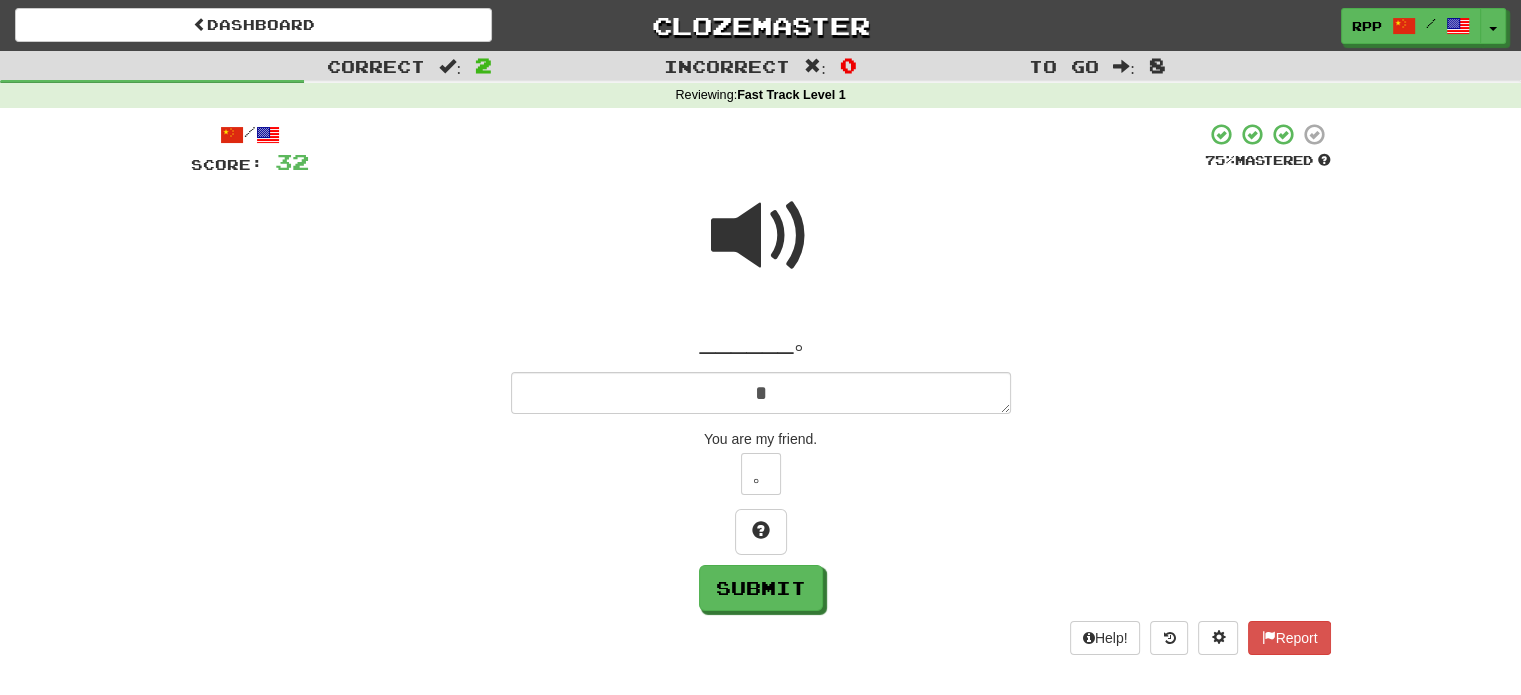 type on "*" 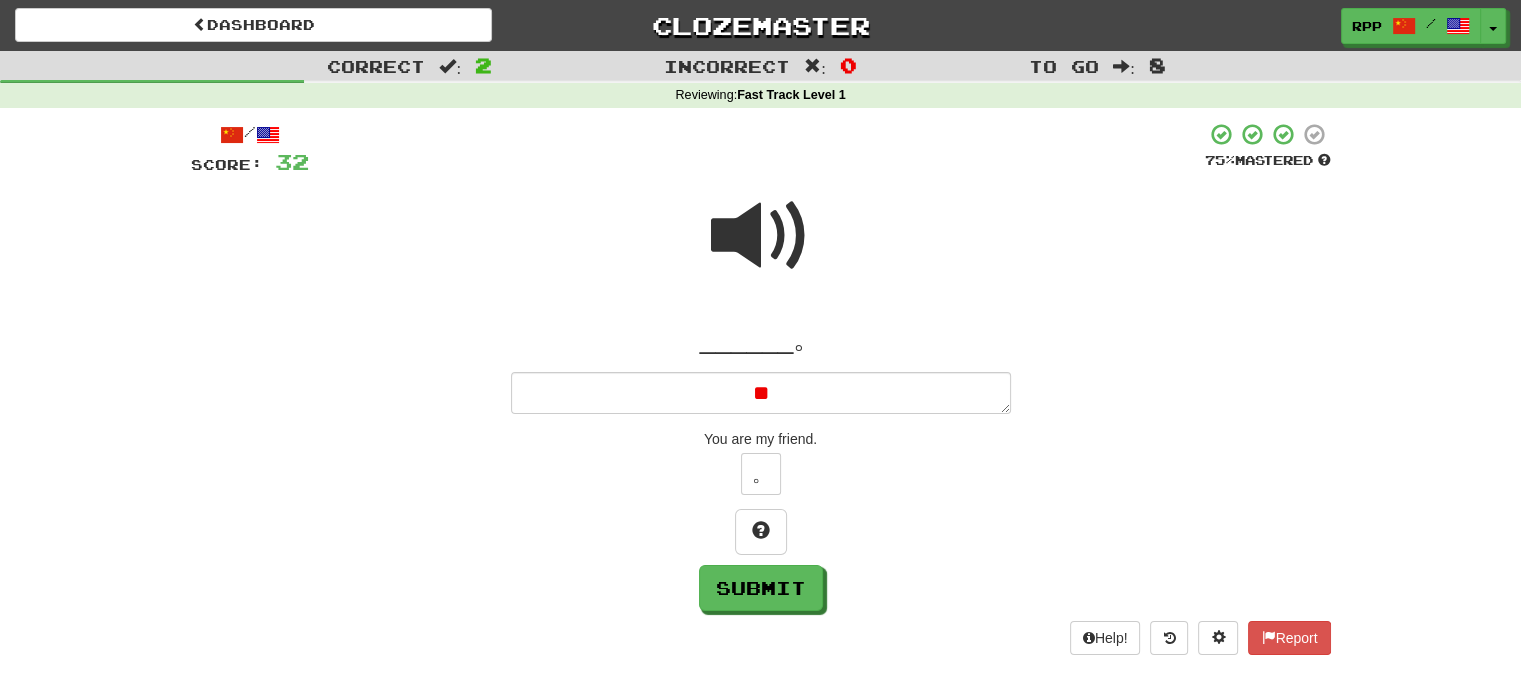 type on "*" 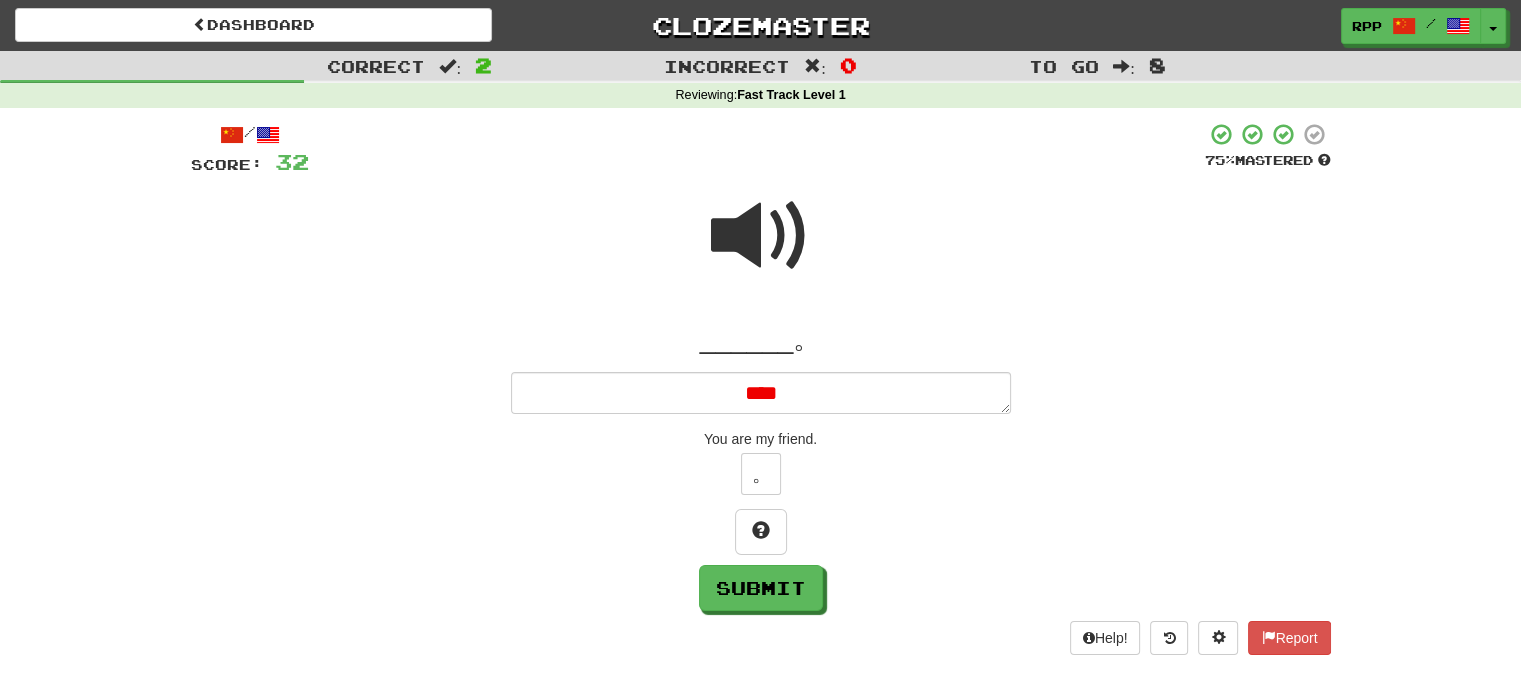 type on "*" 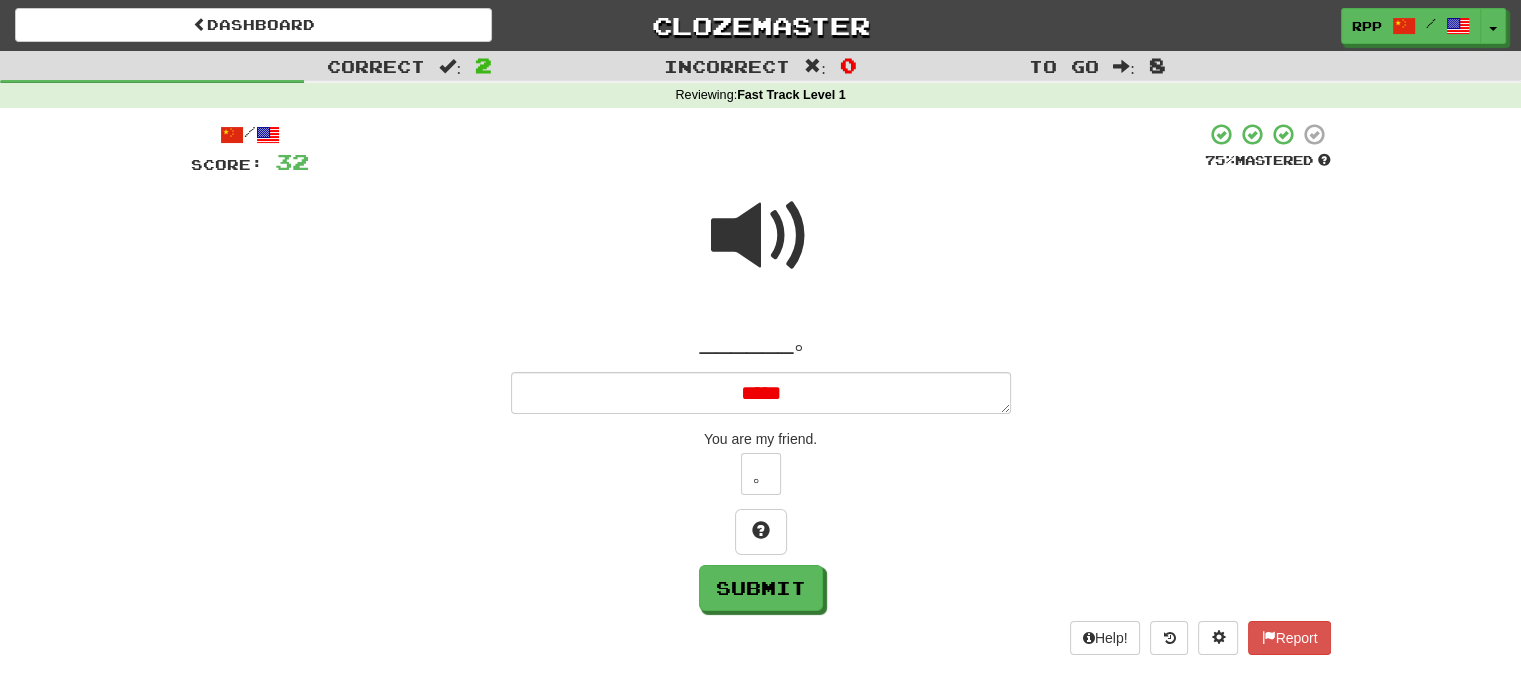 type on "*" 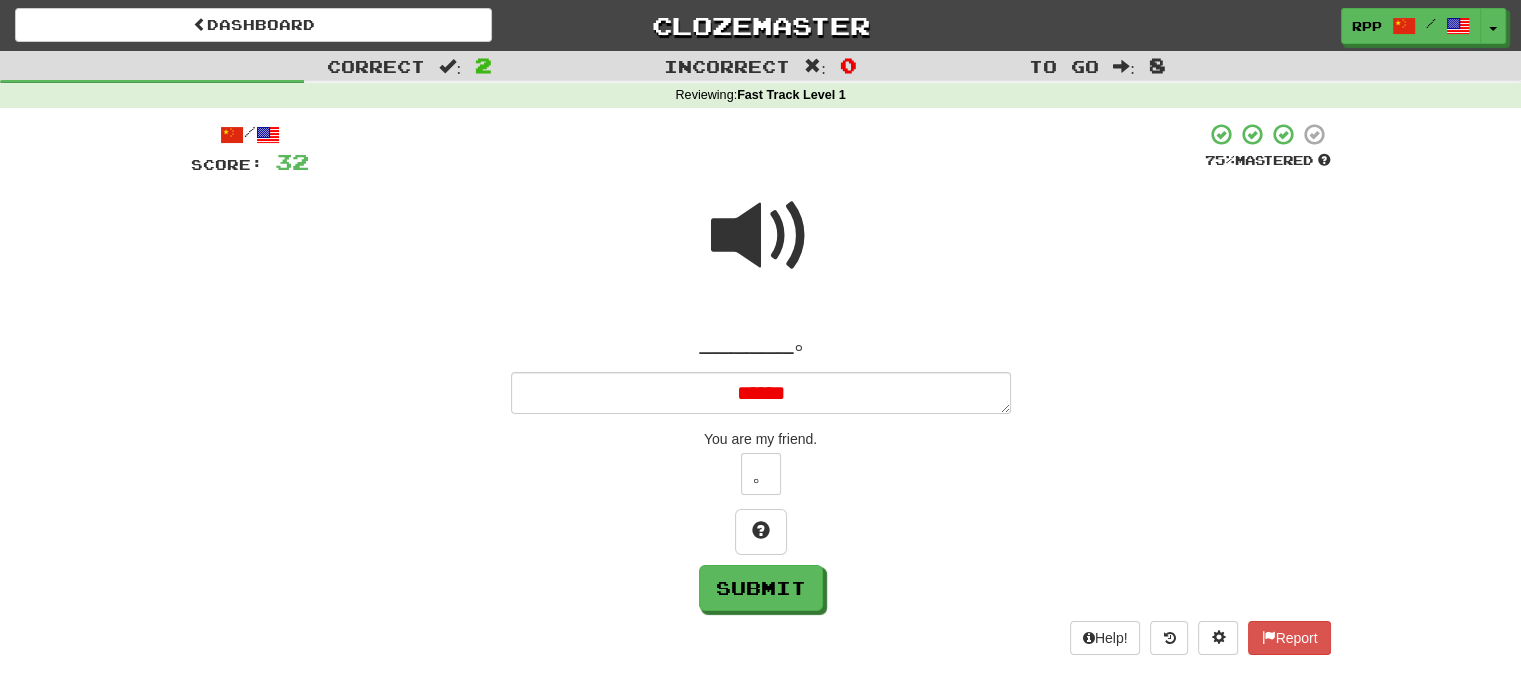 type on "*" 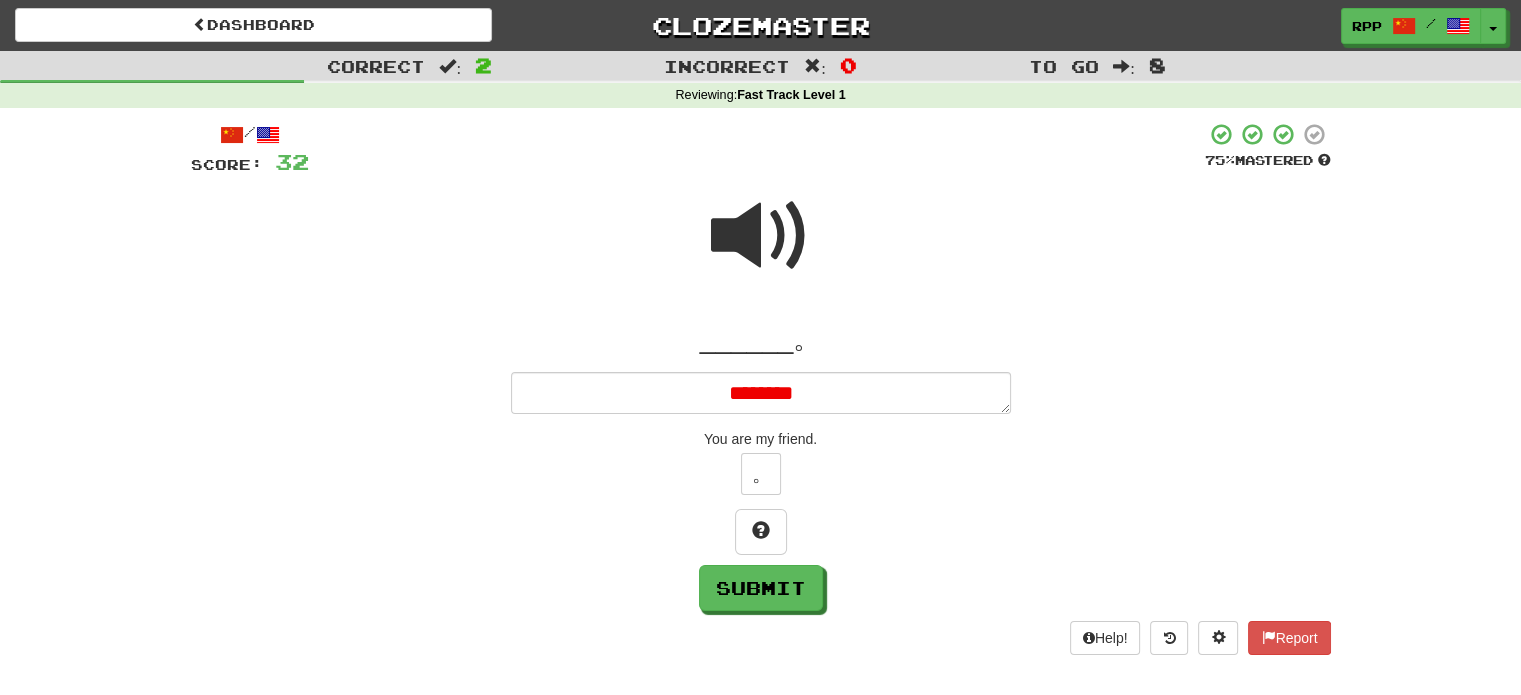 type on "*" 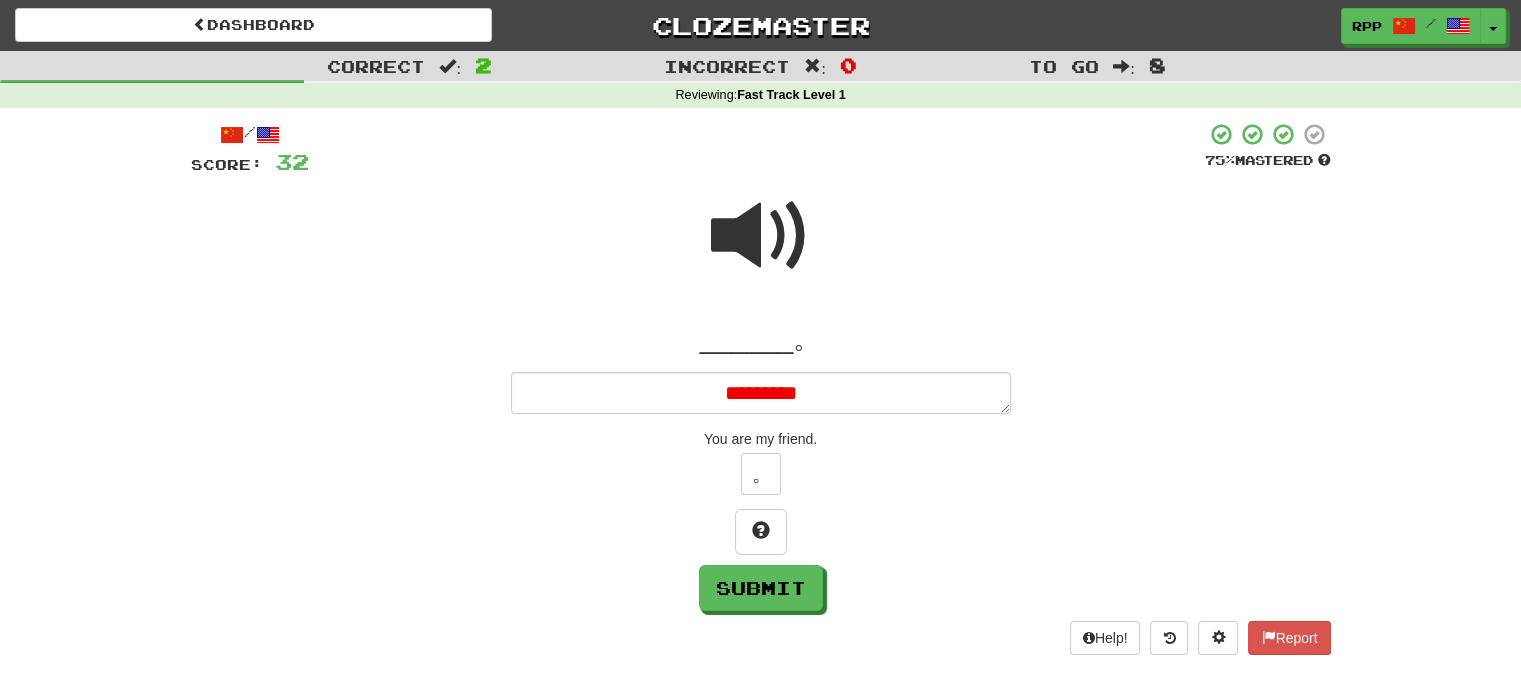 type on "*" 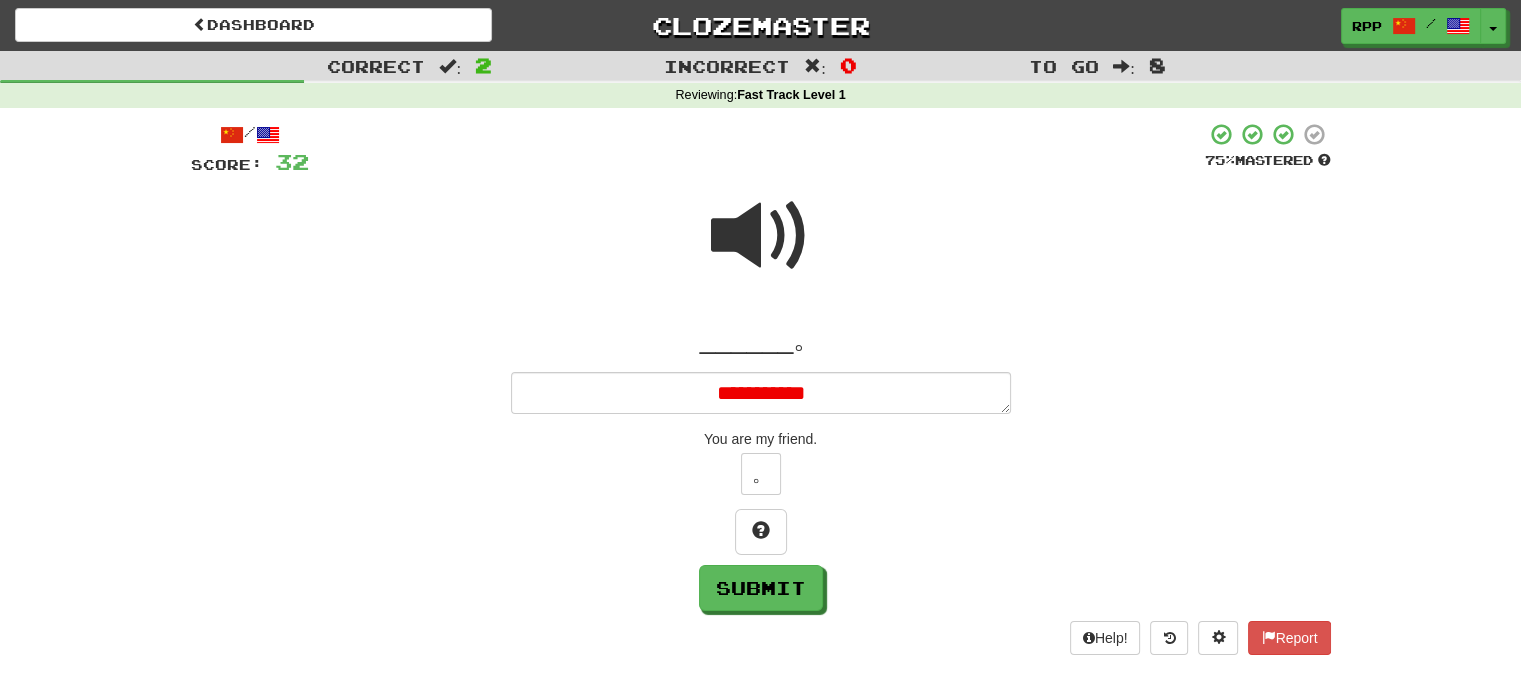 type on "*" 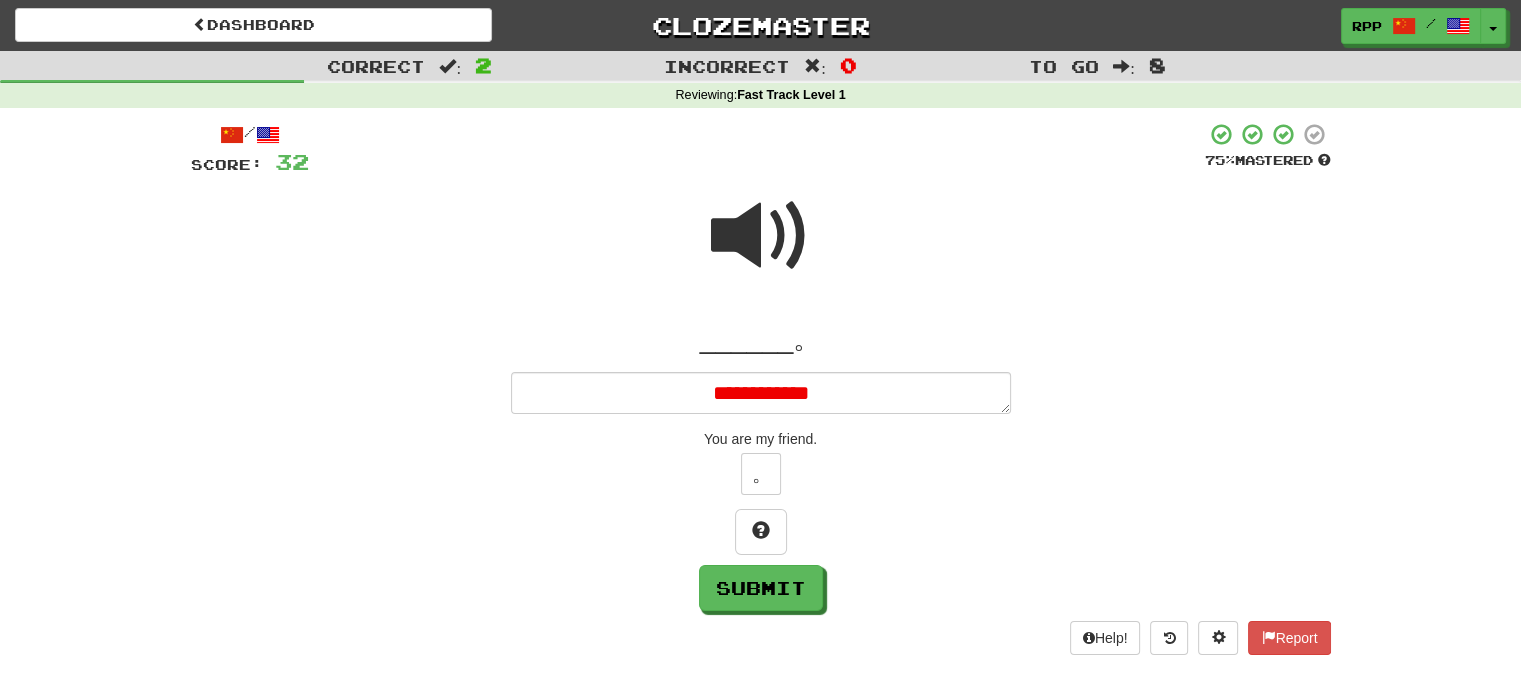type on "*" 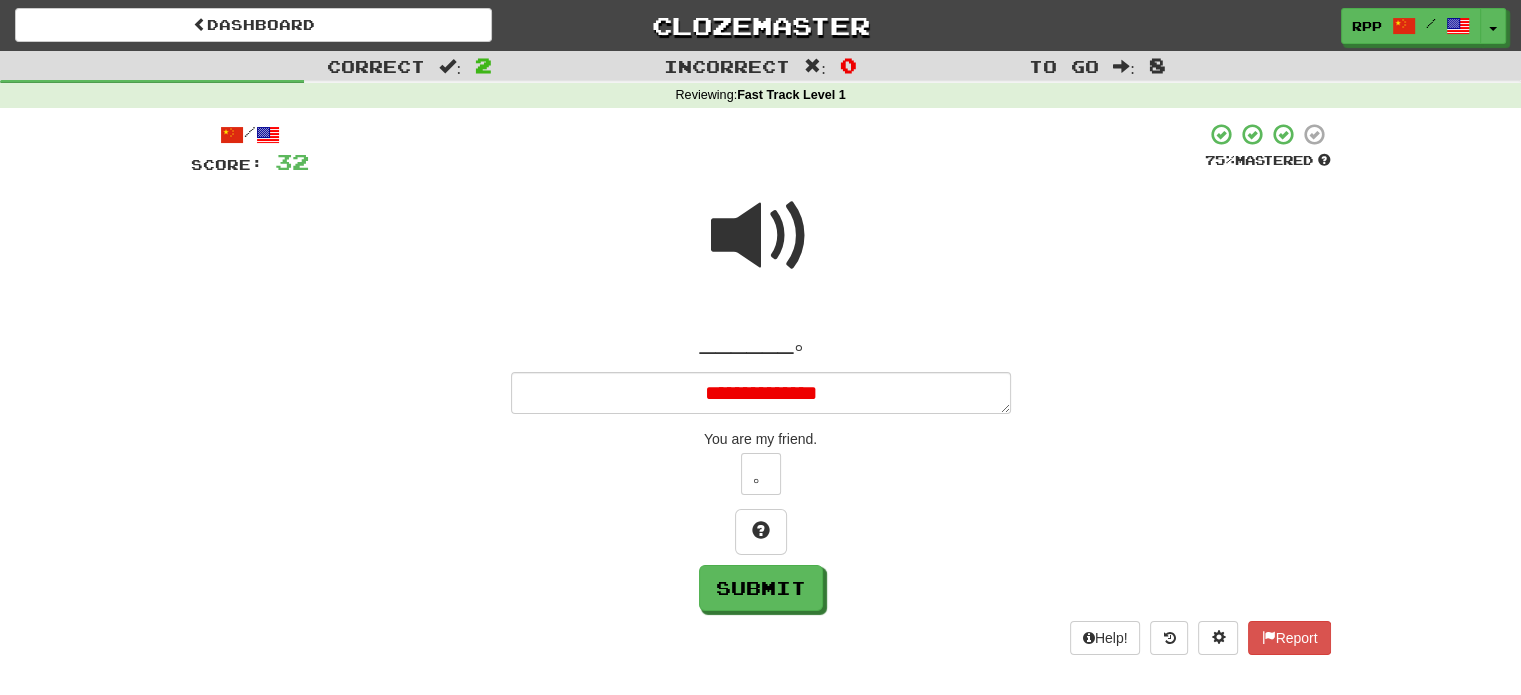 type on "*" 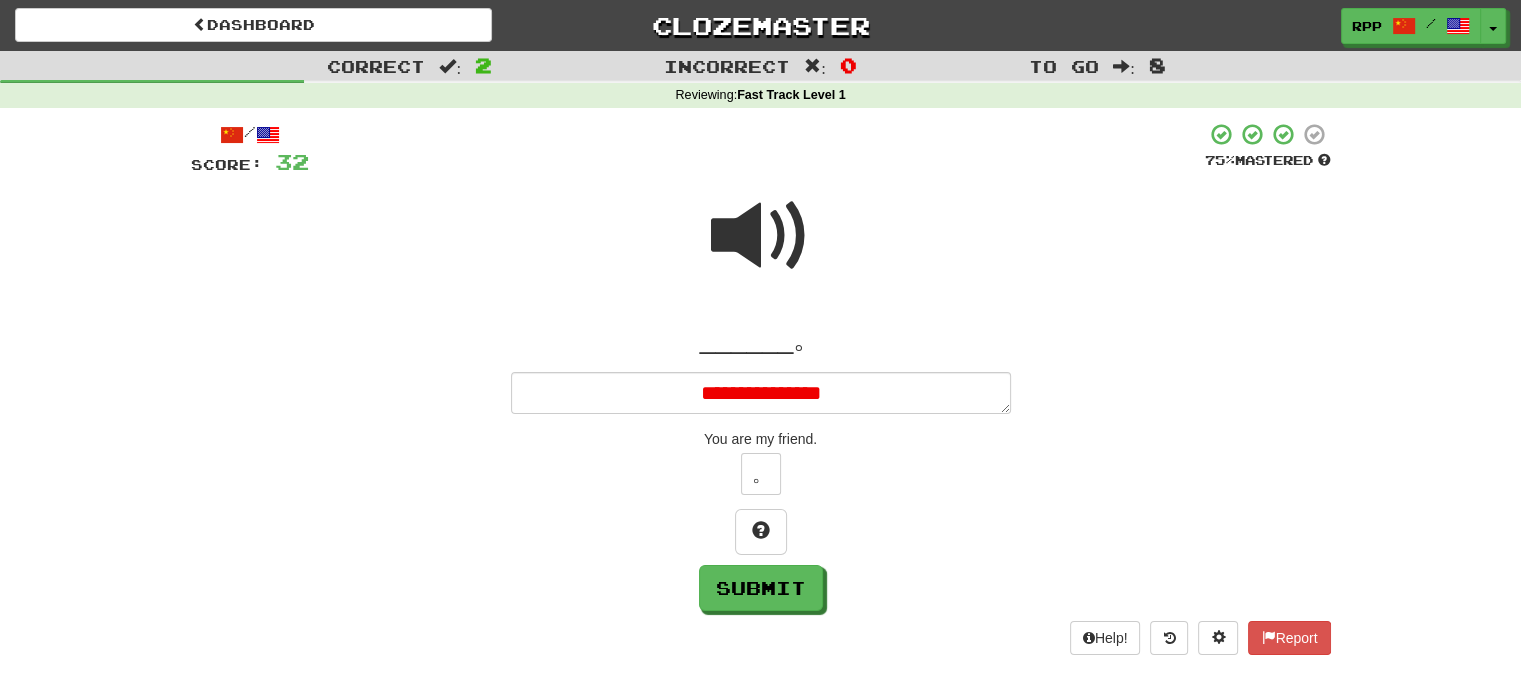type on "*" 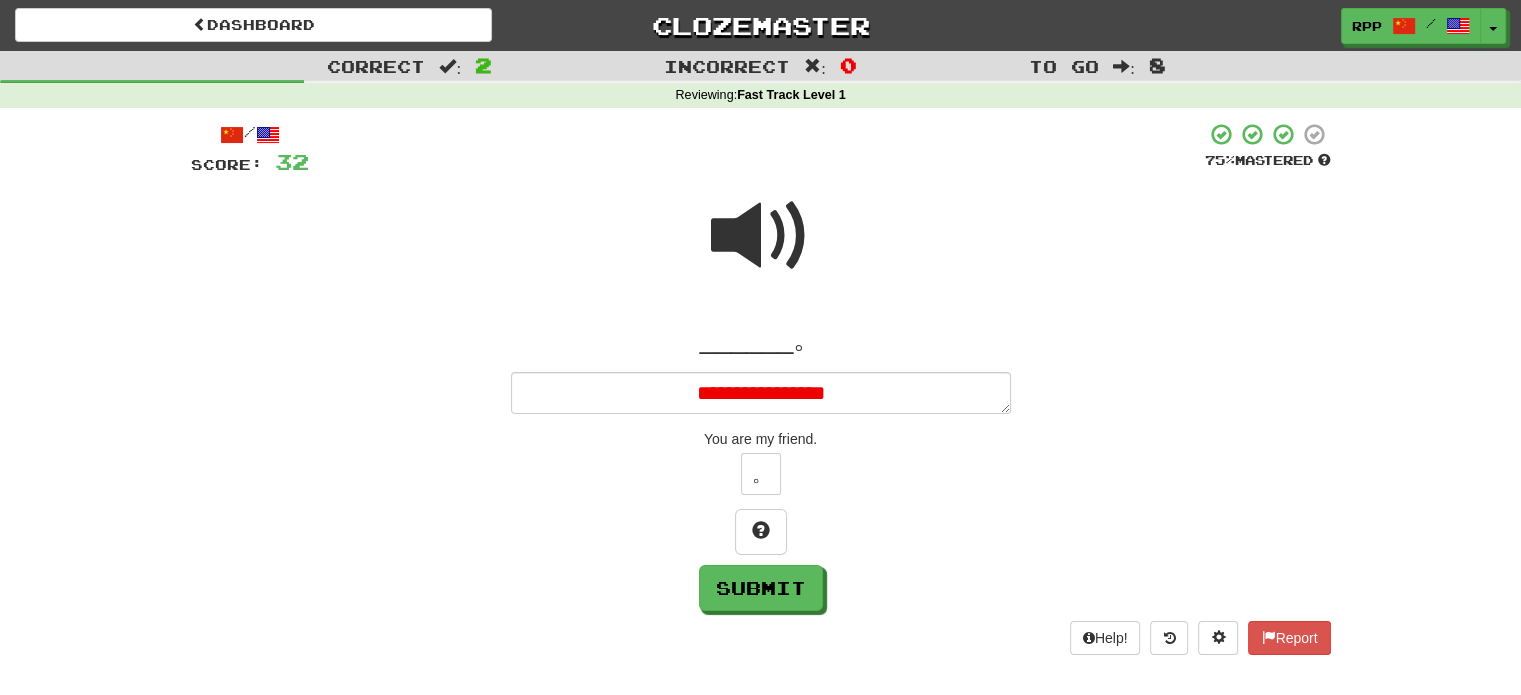 type on "*" 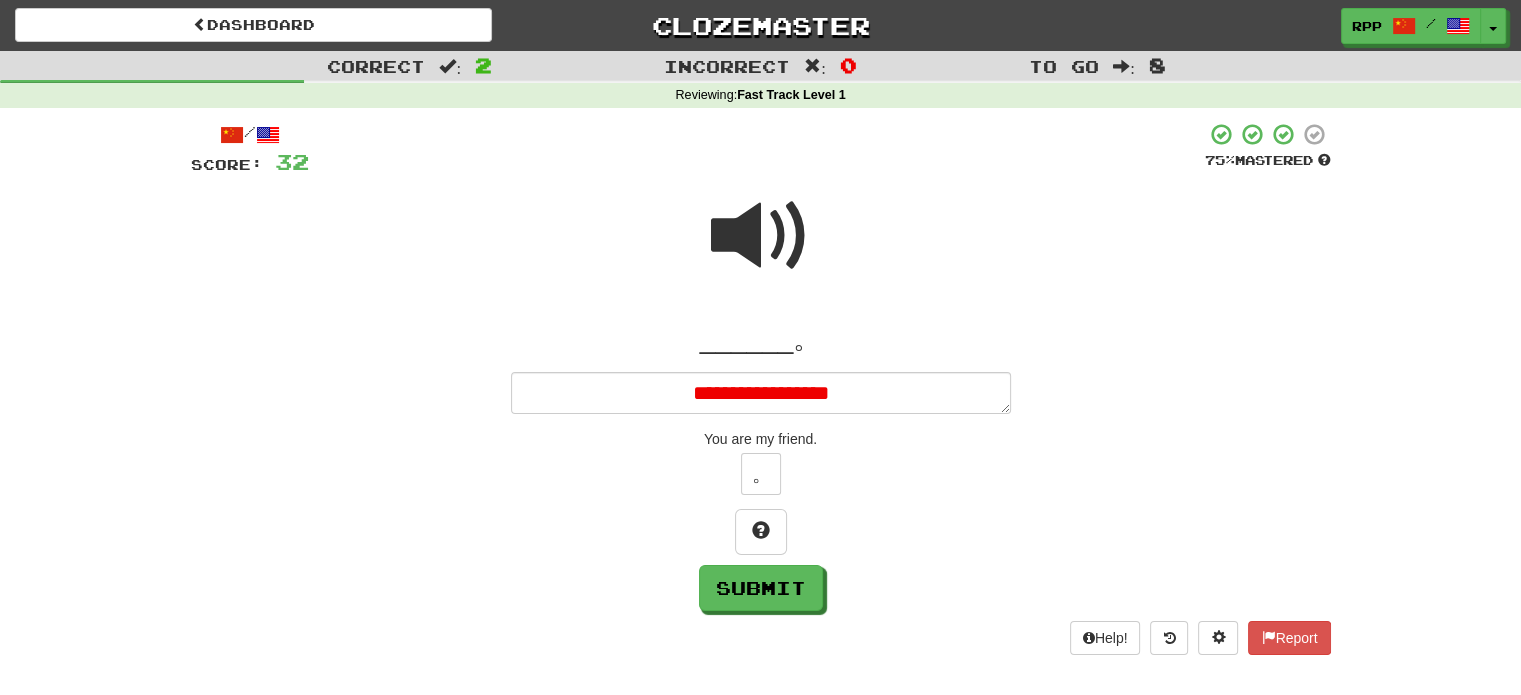 type on "*" 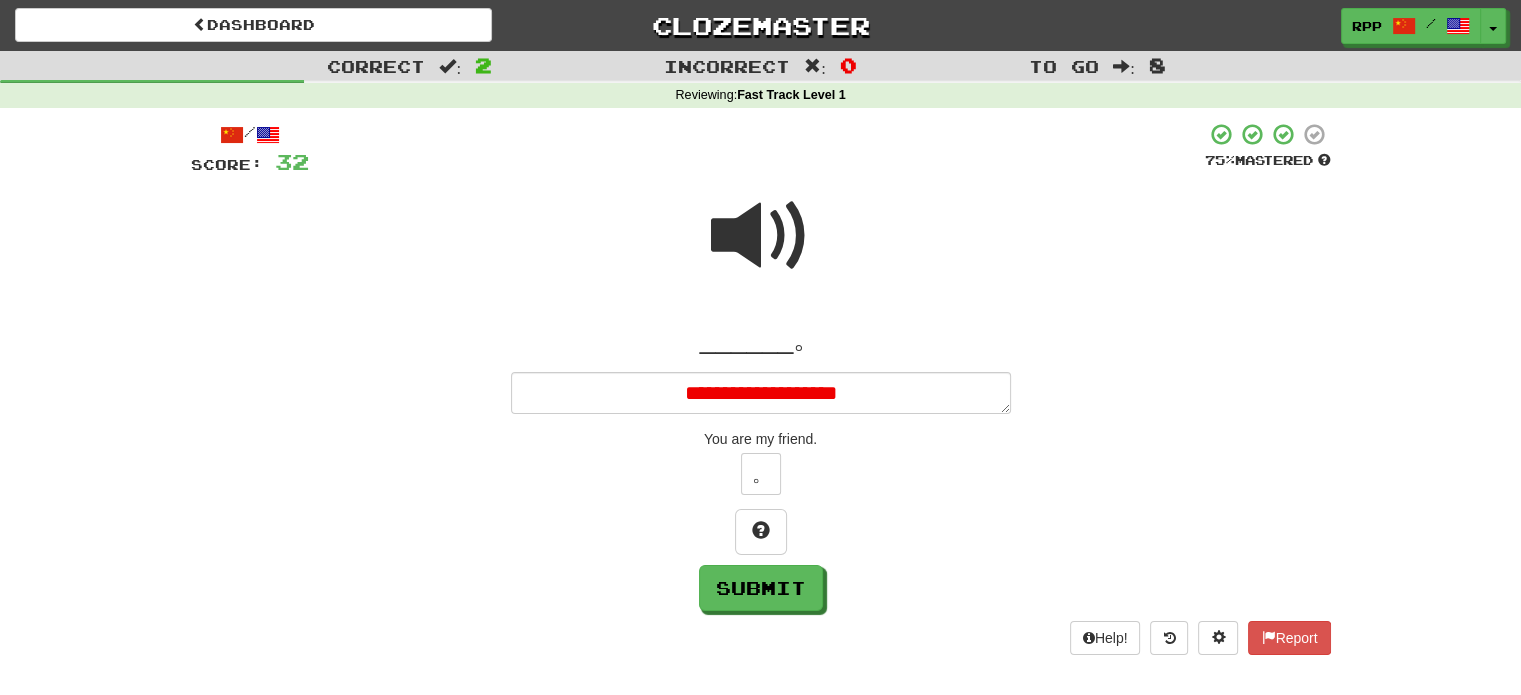 type on "*" 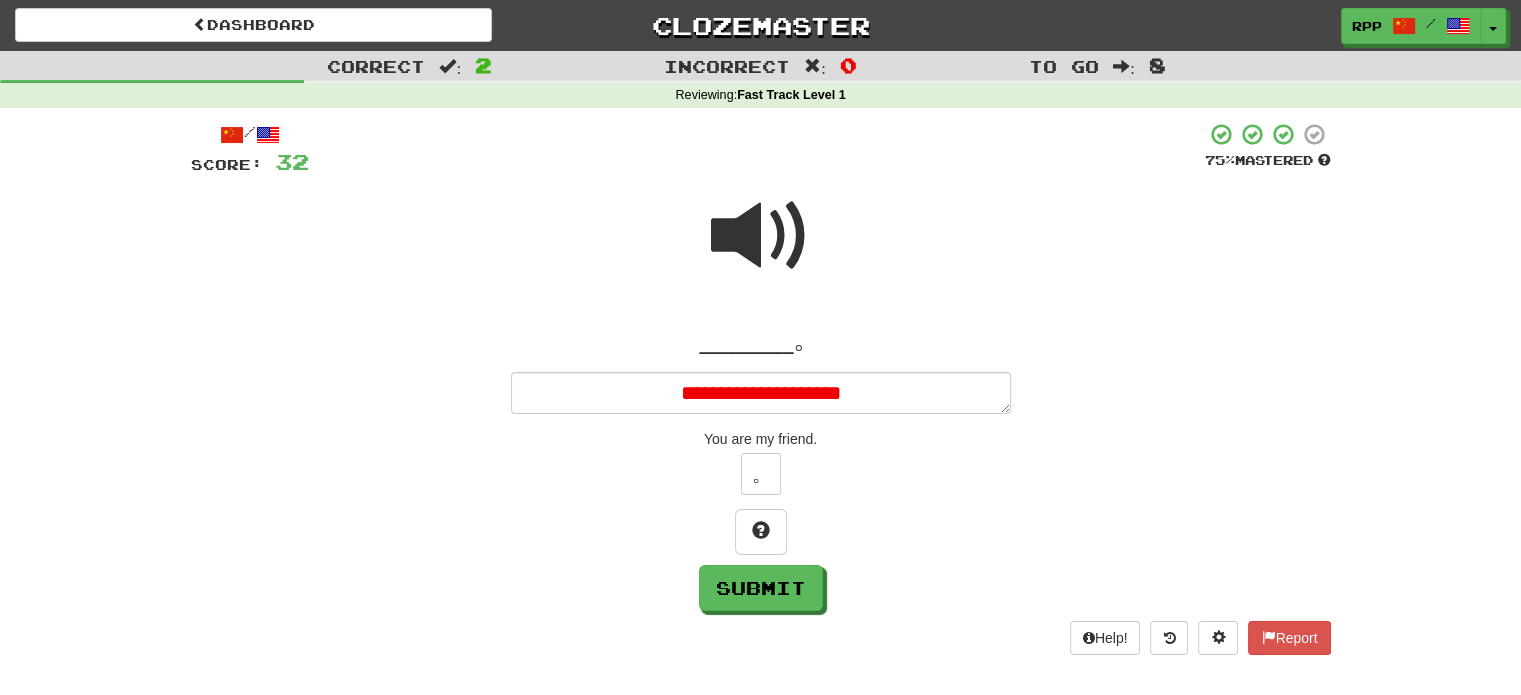 type on "*" 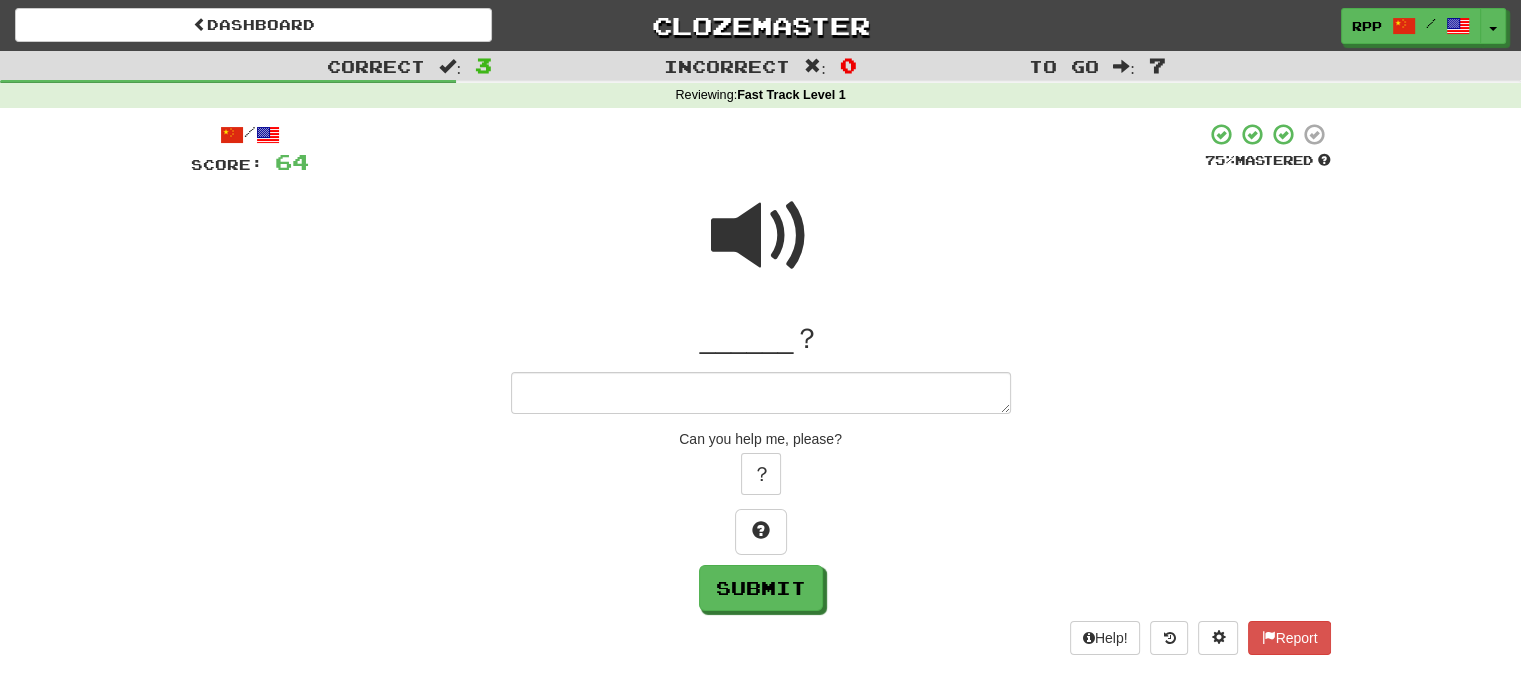 type on "*" 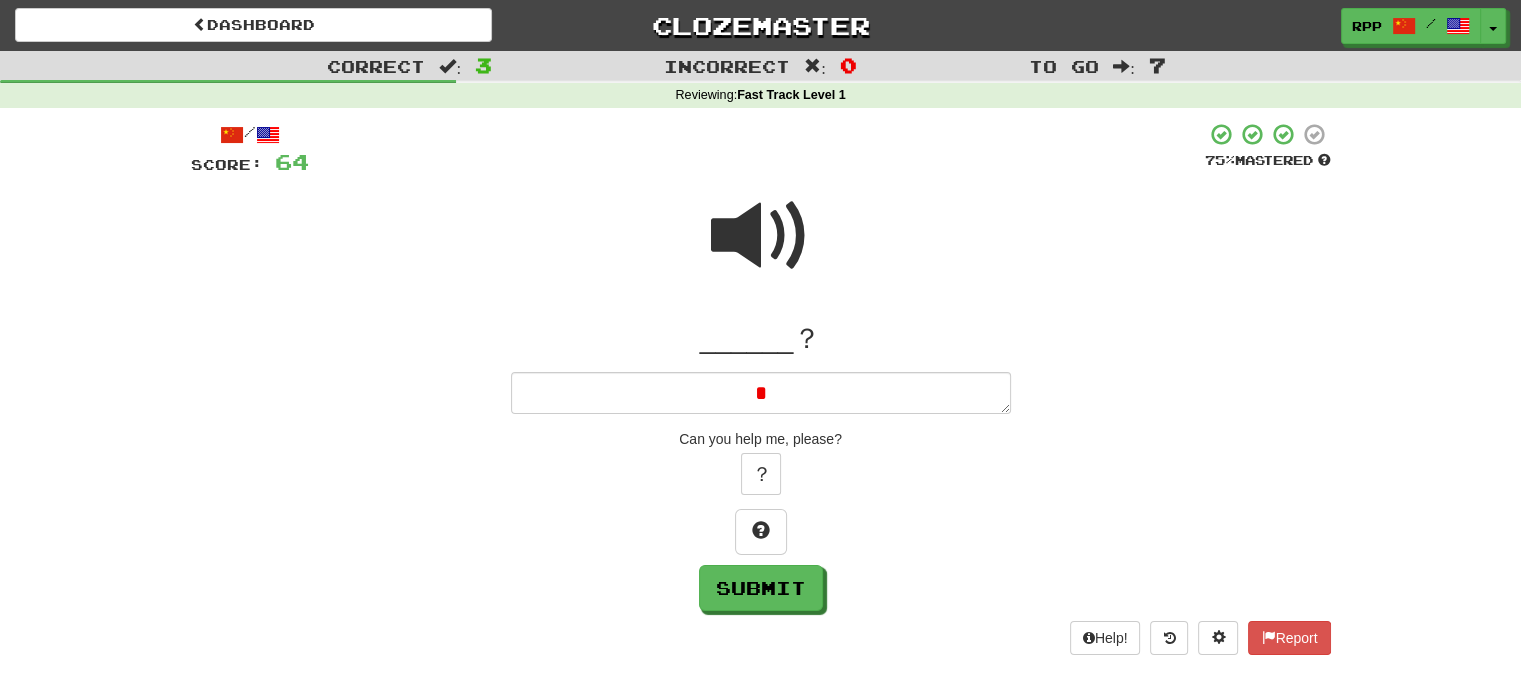type on "*" 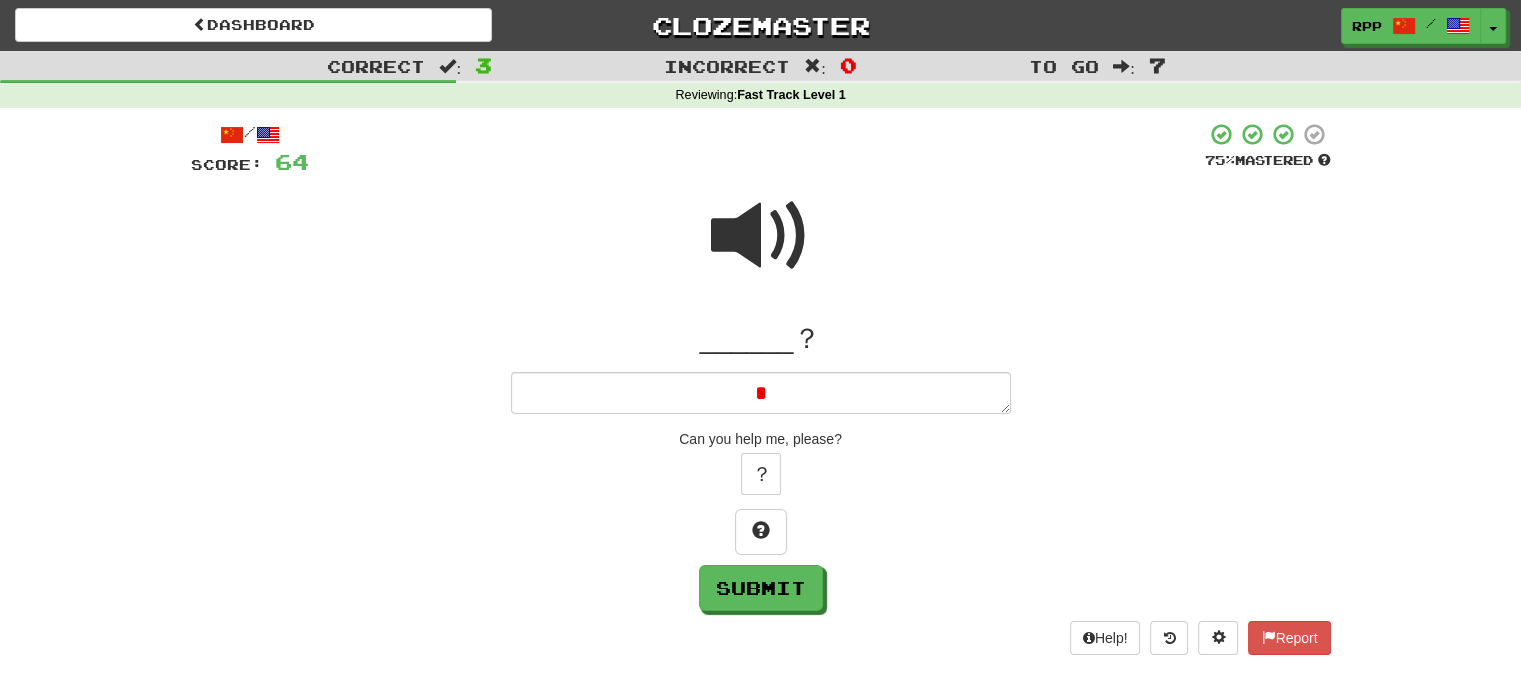 type on "**" 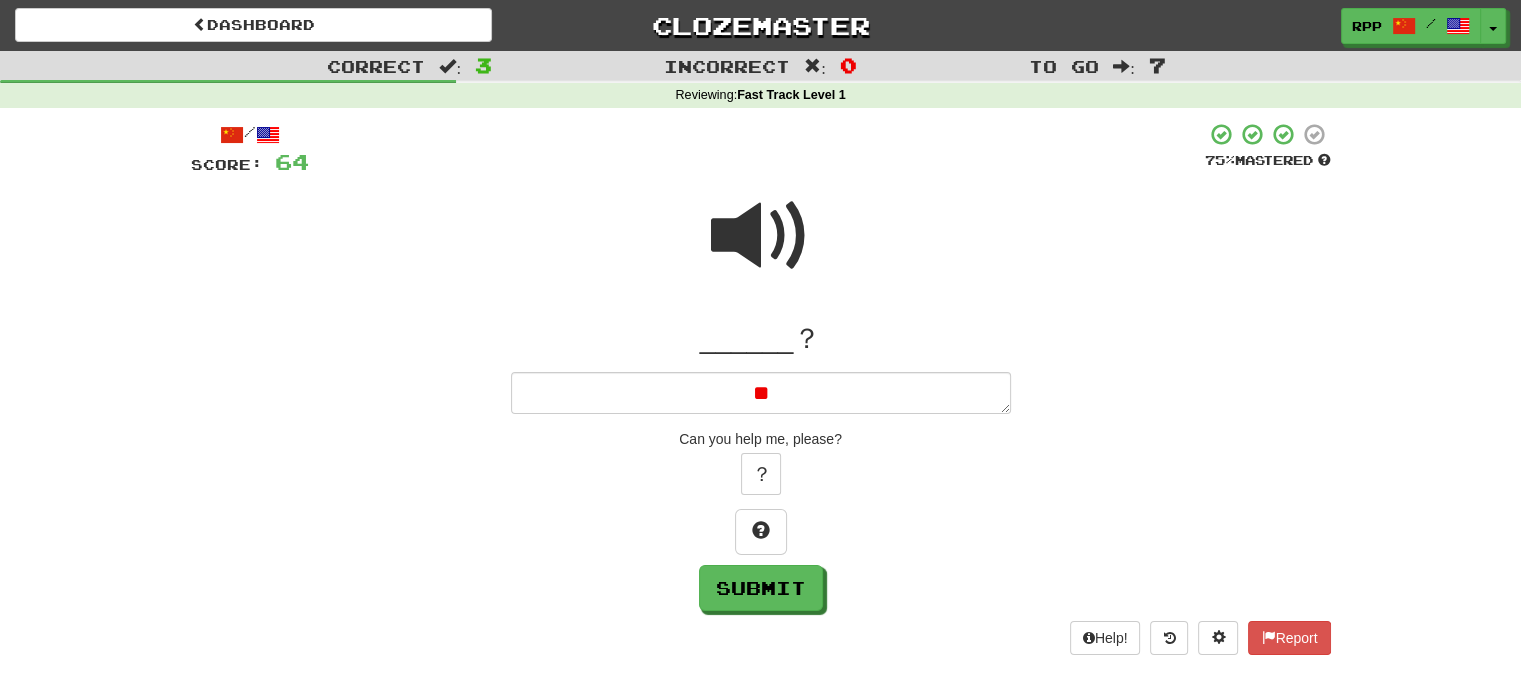 type on "*" 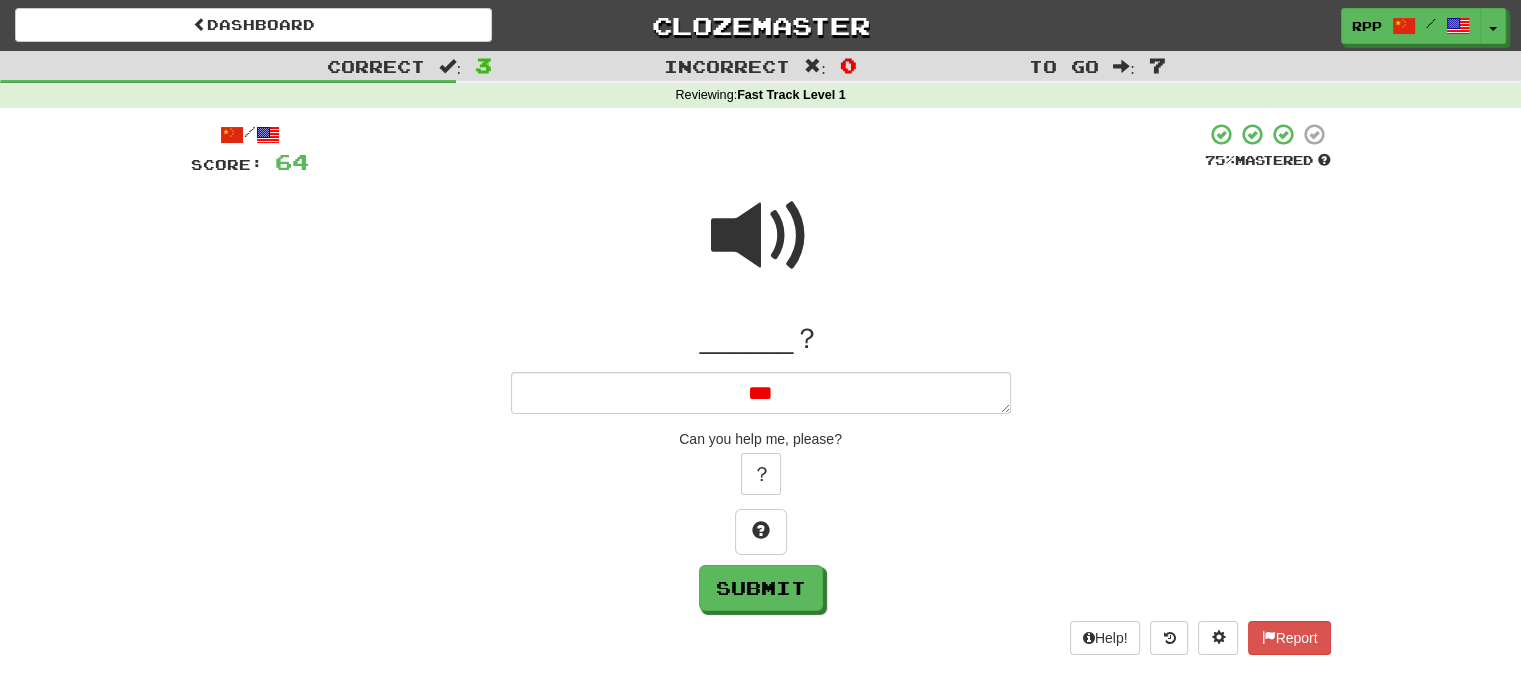 type on "*" 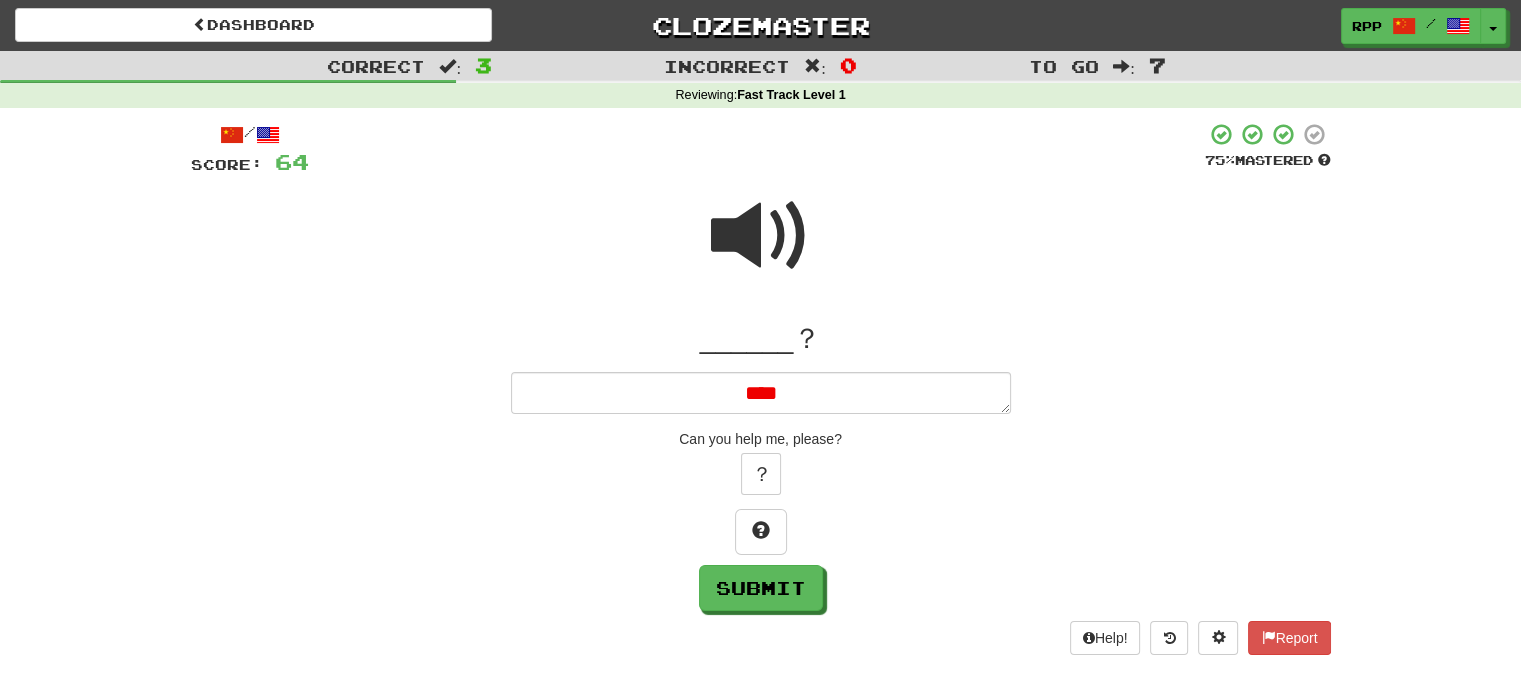 type on "*" 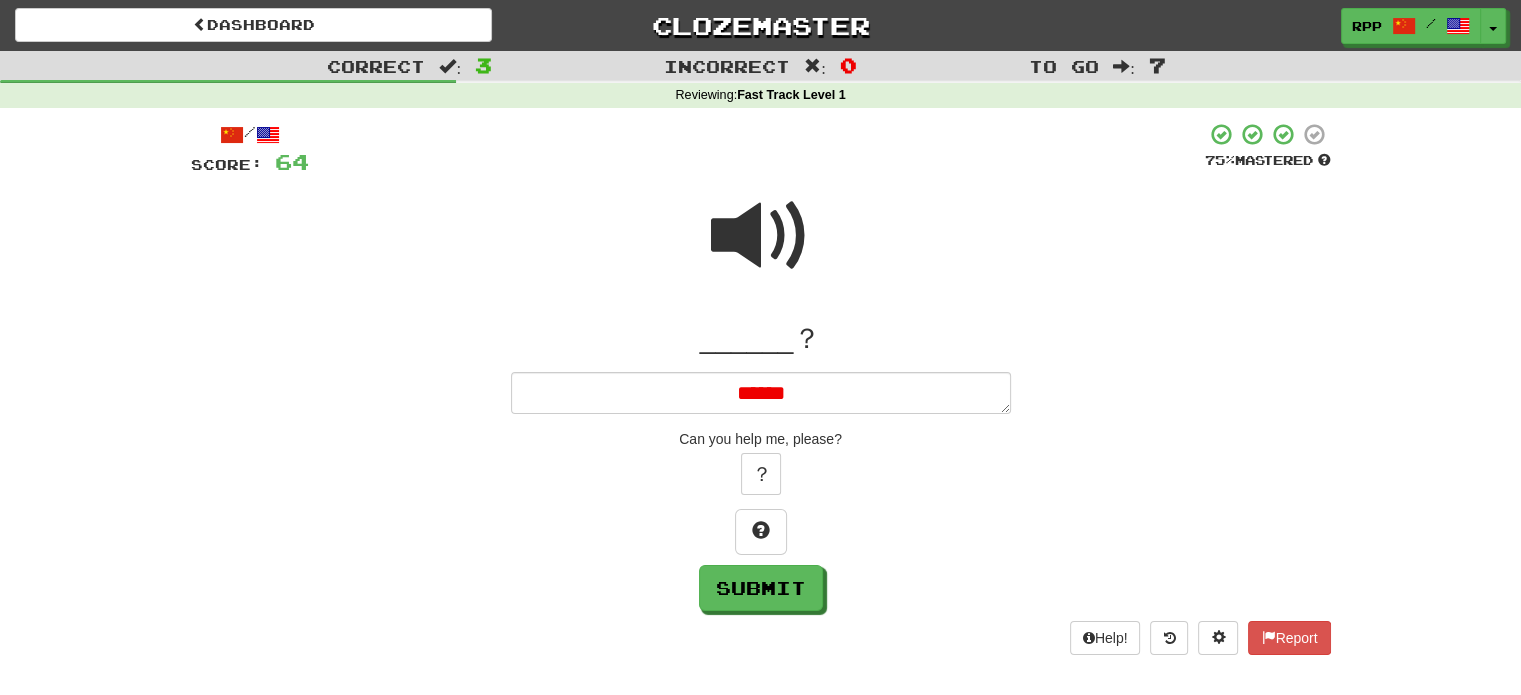 type on "*" 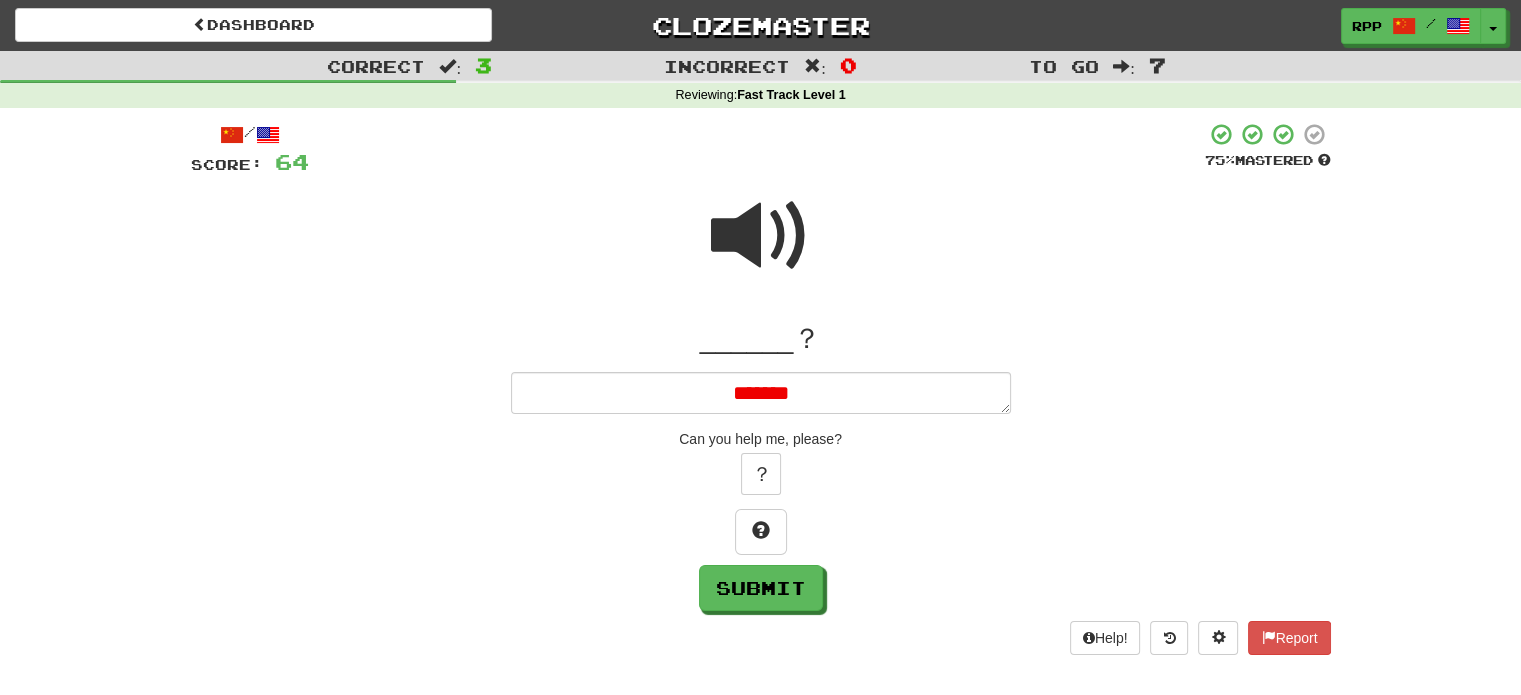 type on "*" 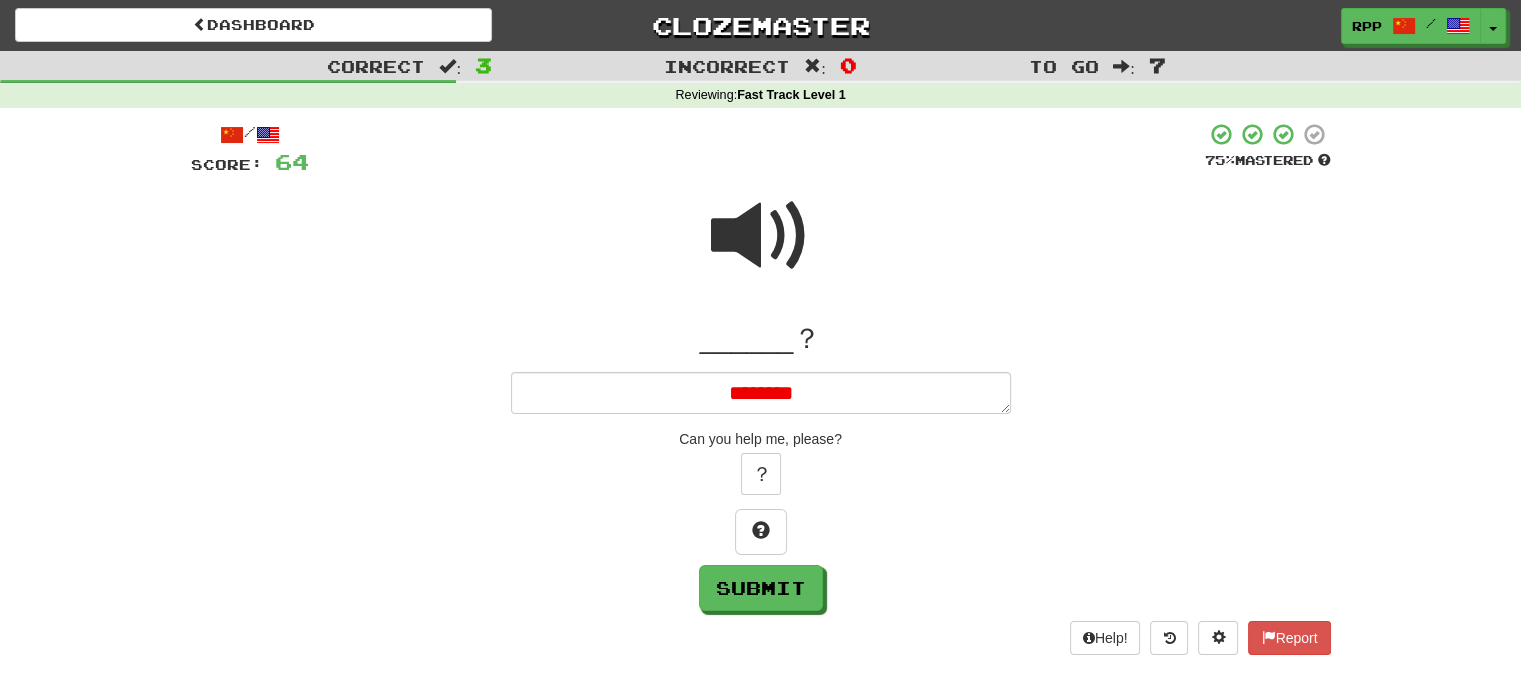 type on "*" 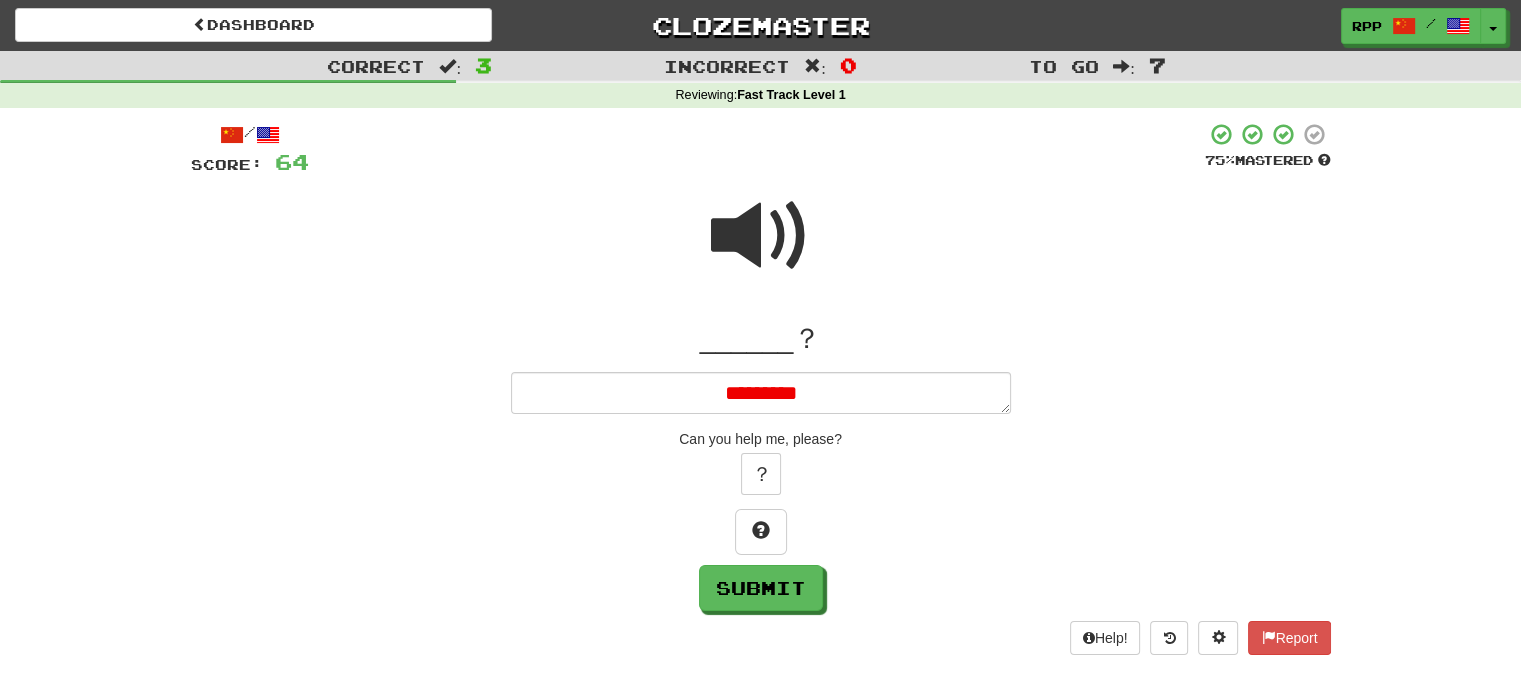 type on "*" 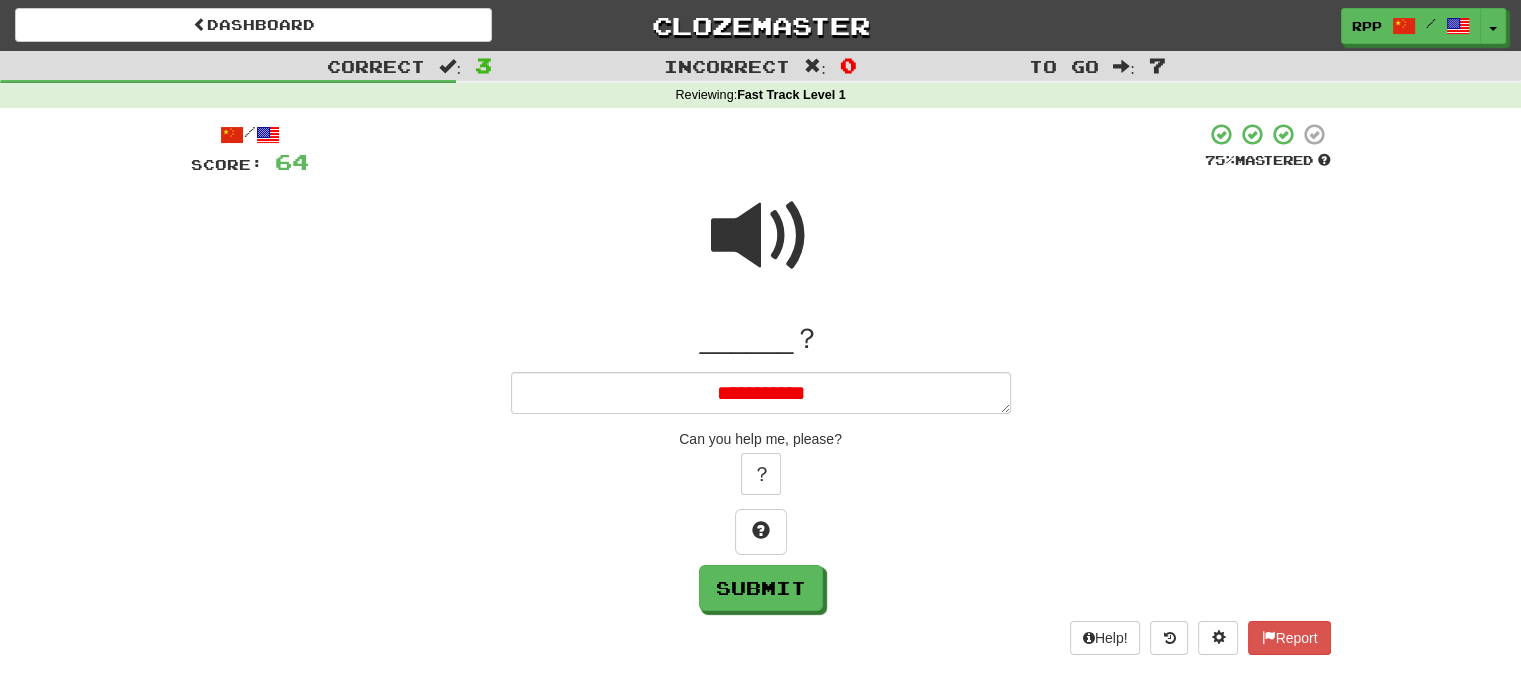 type on "*" 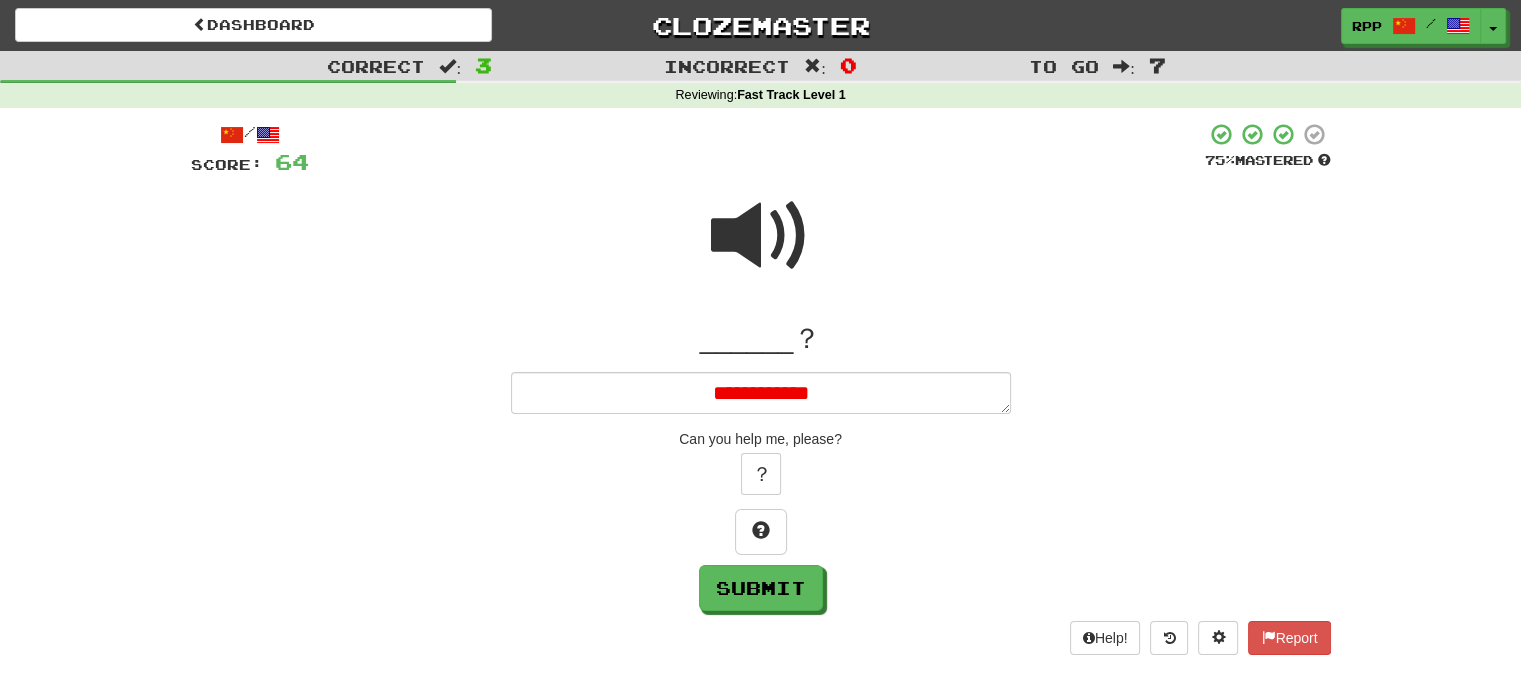 type on "*" 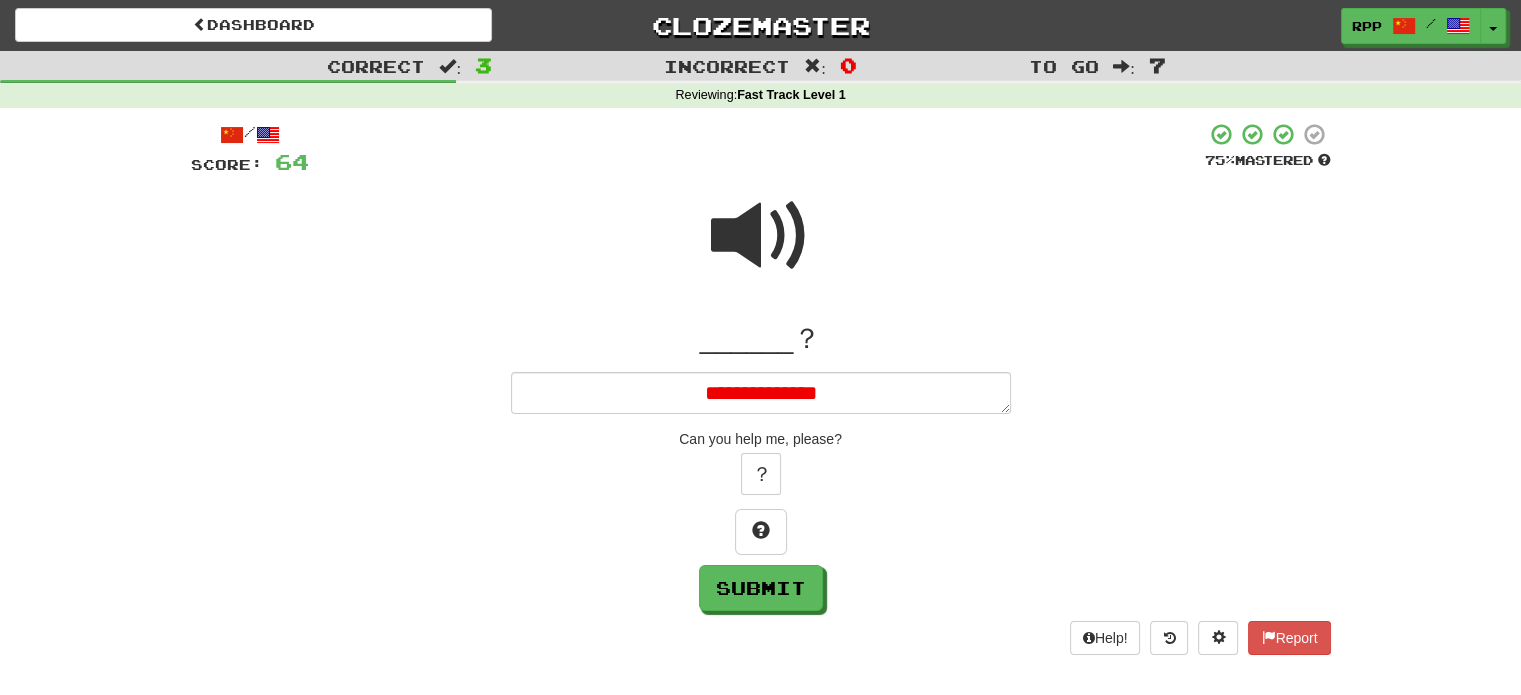 type on "*" 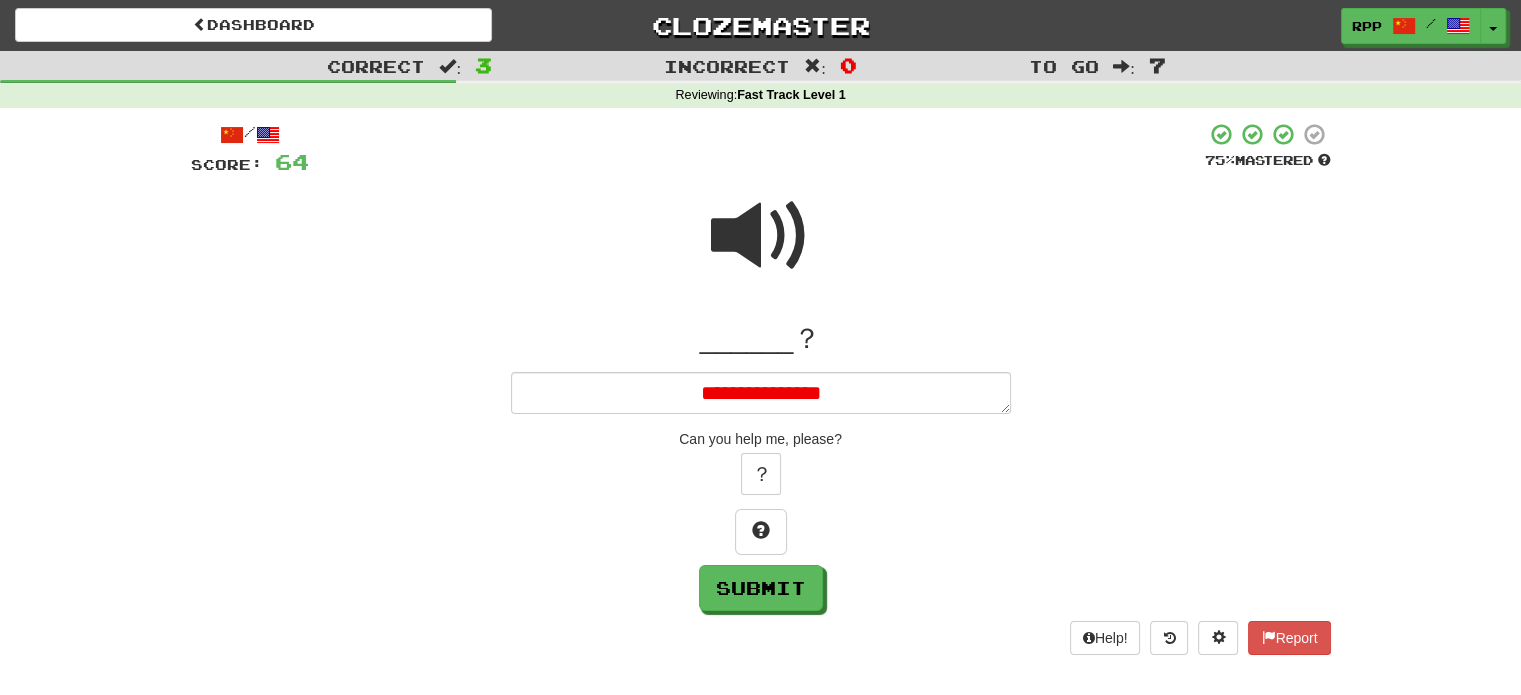 type on "*" 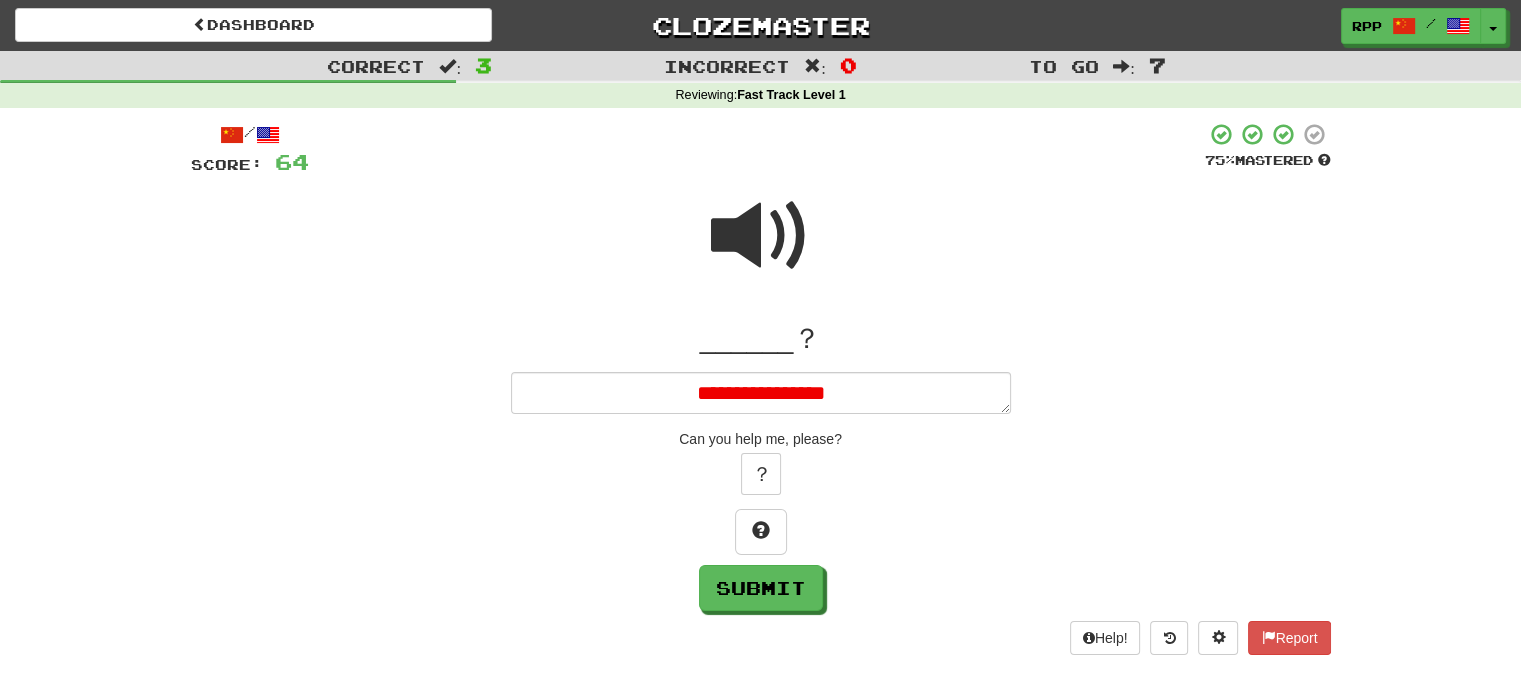 type on "*" 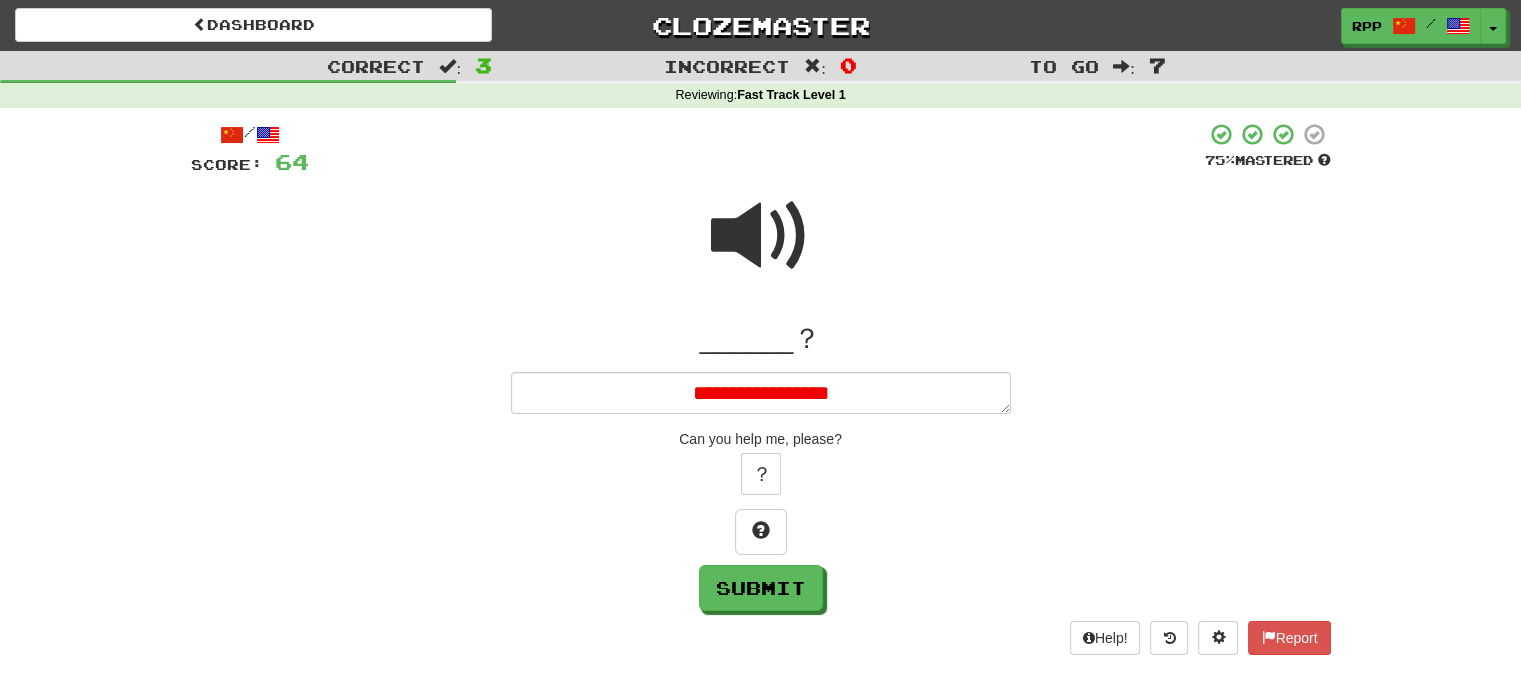 type on "*" 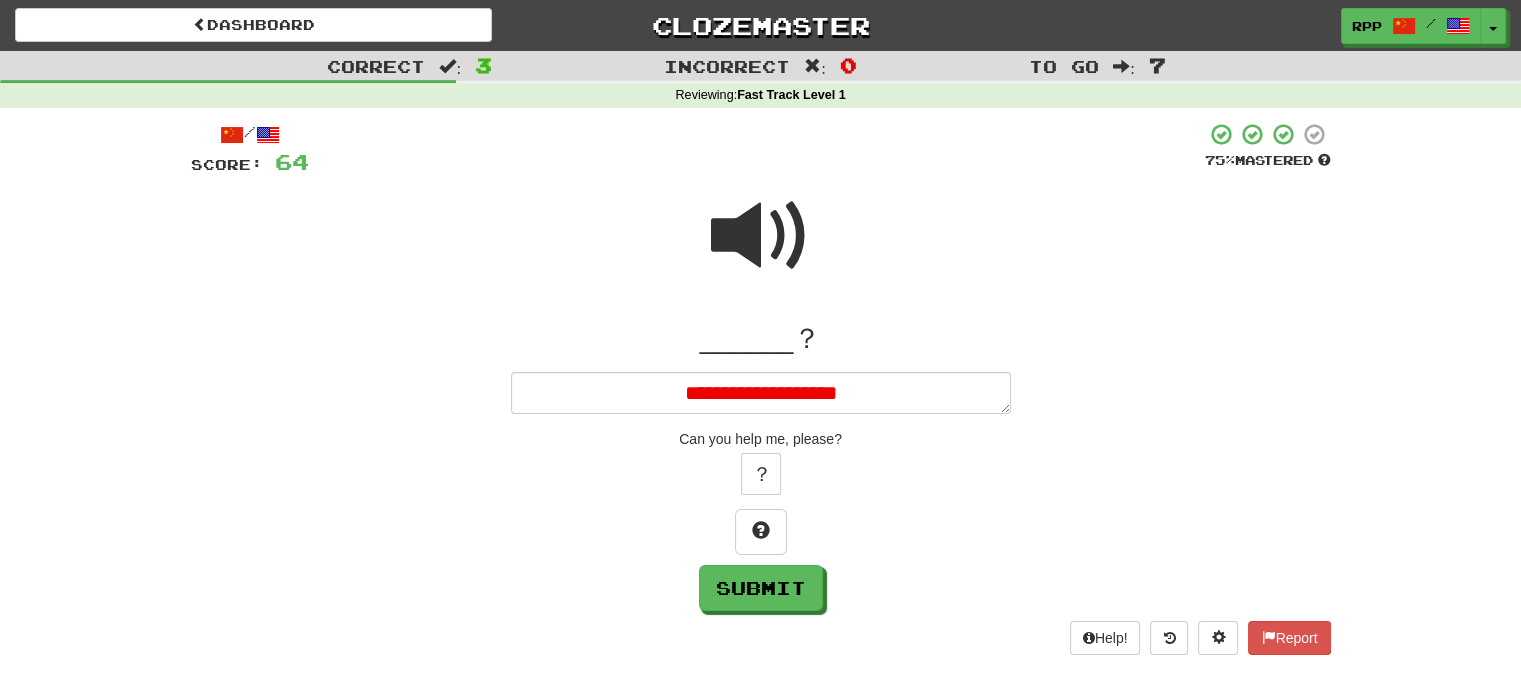 type on "*" 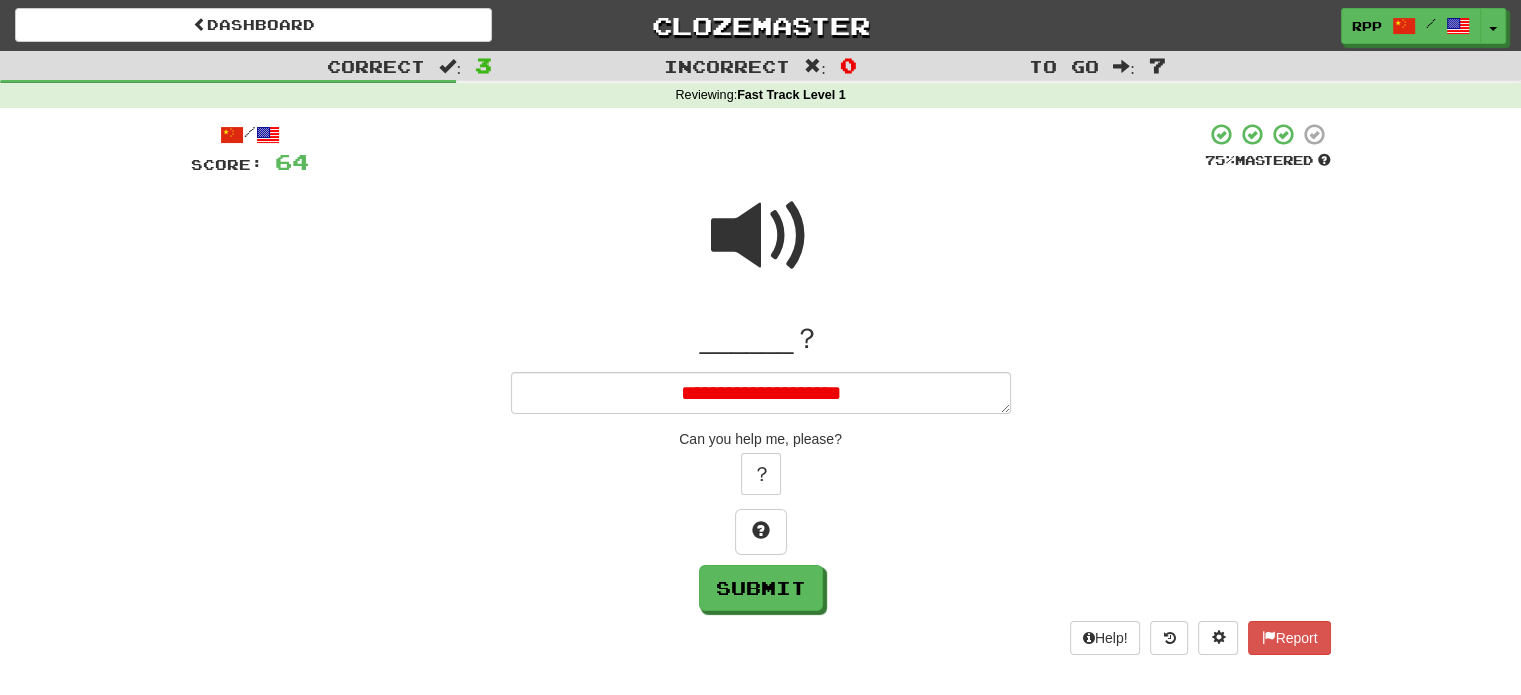 type on "*" 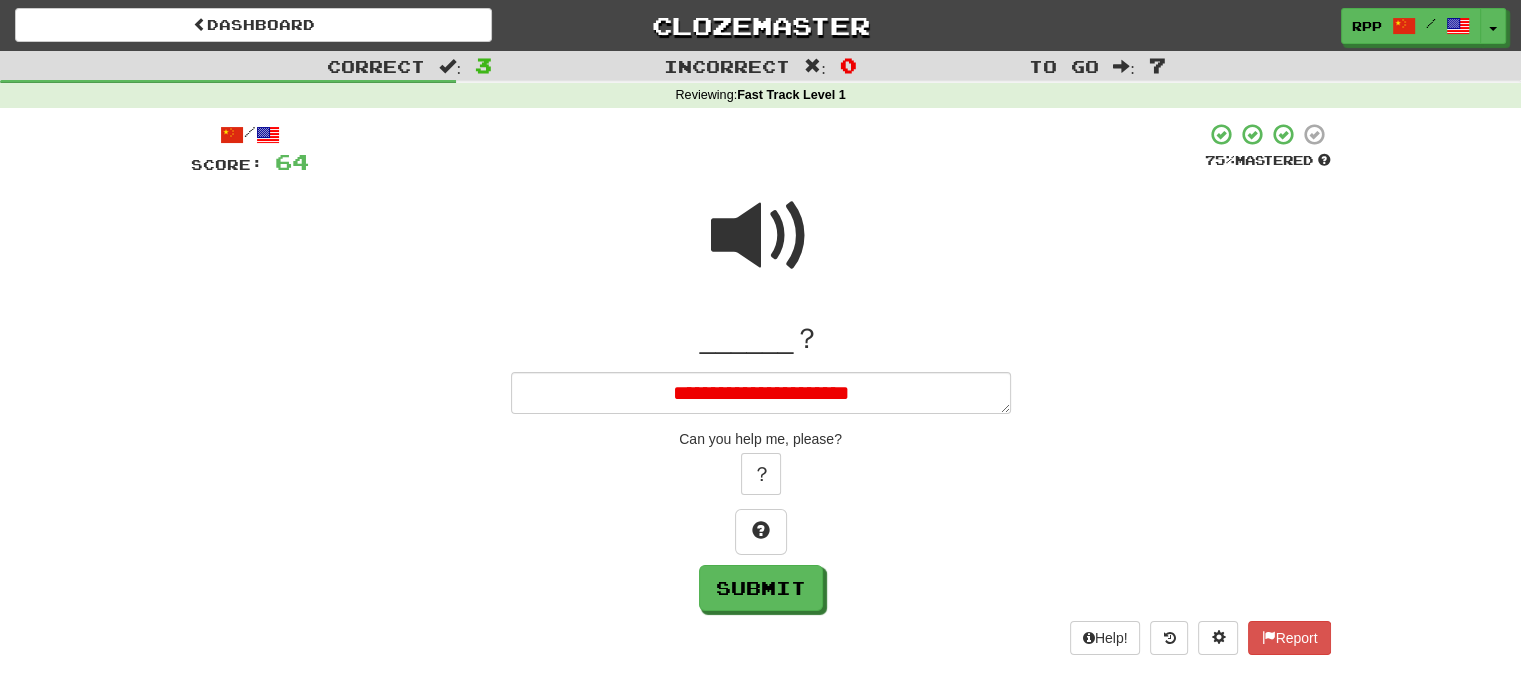 type on "*" 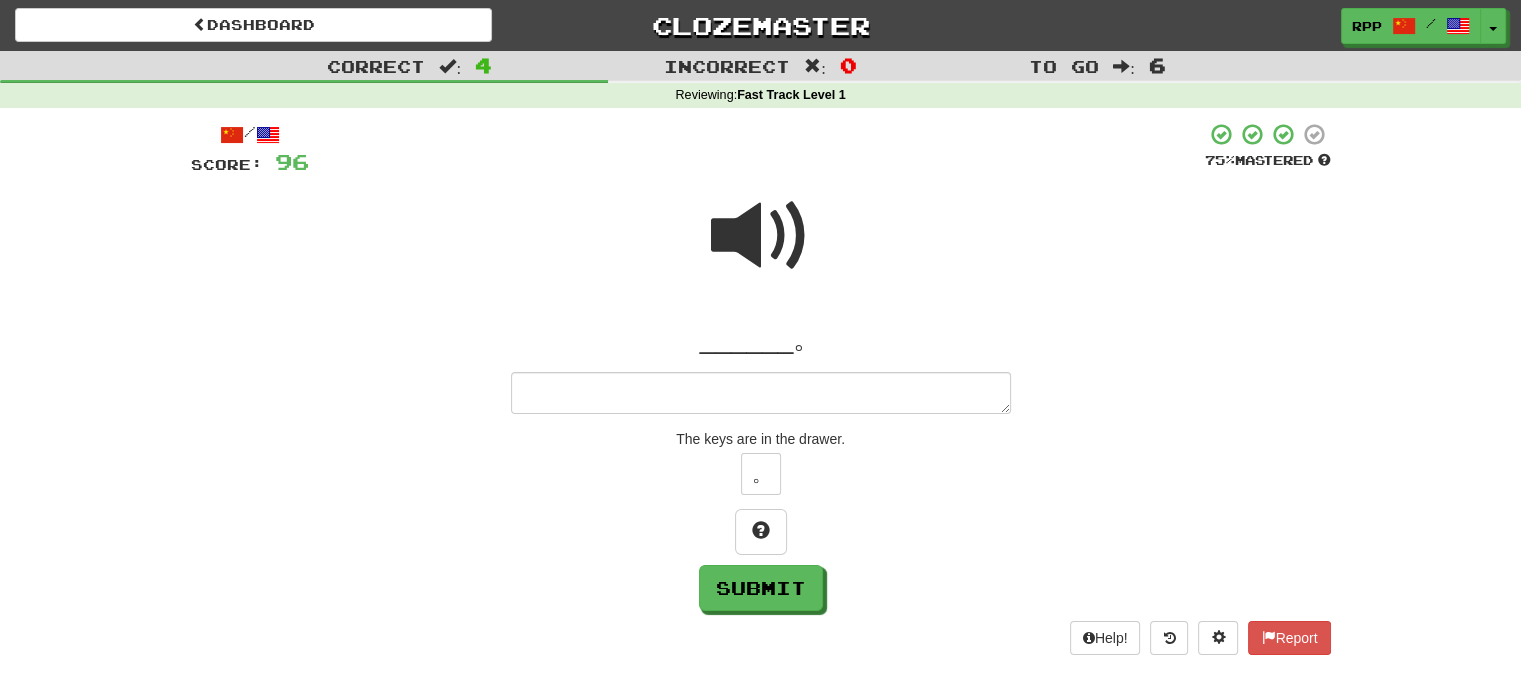 type on "*" 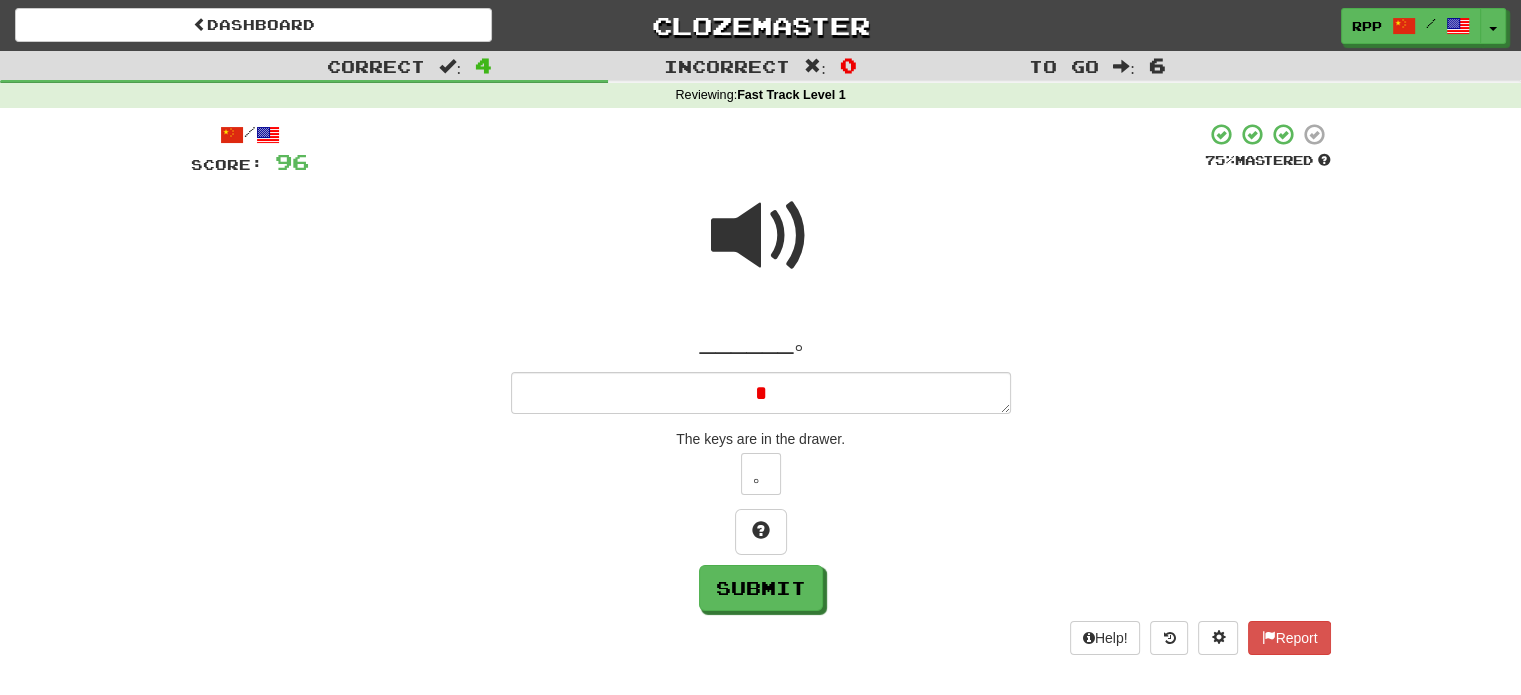 type on "*" 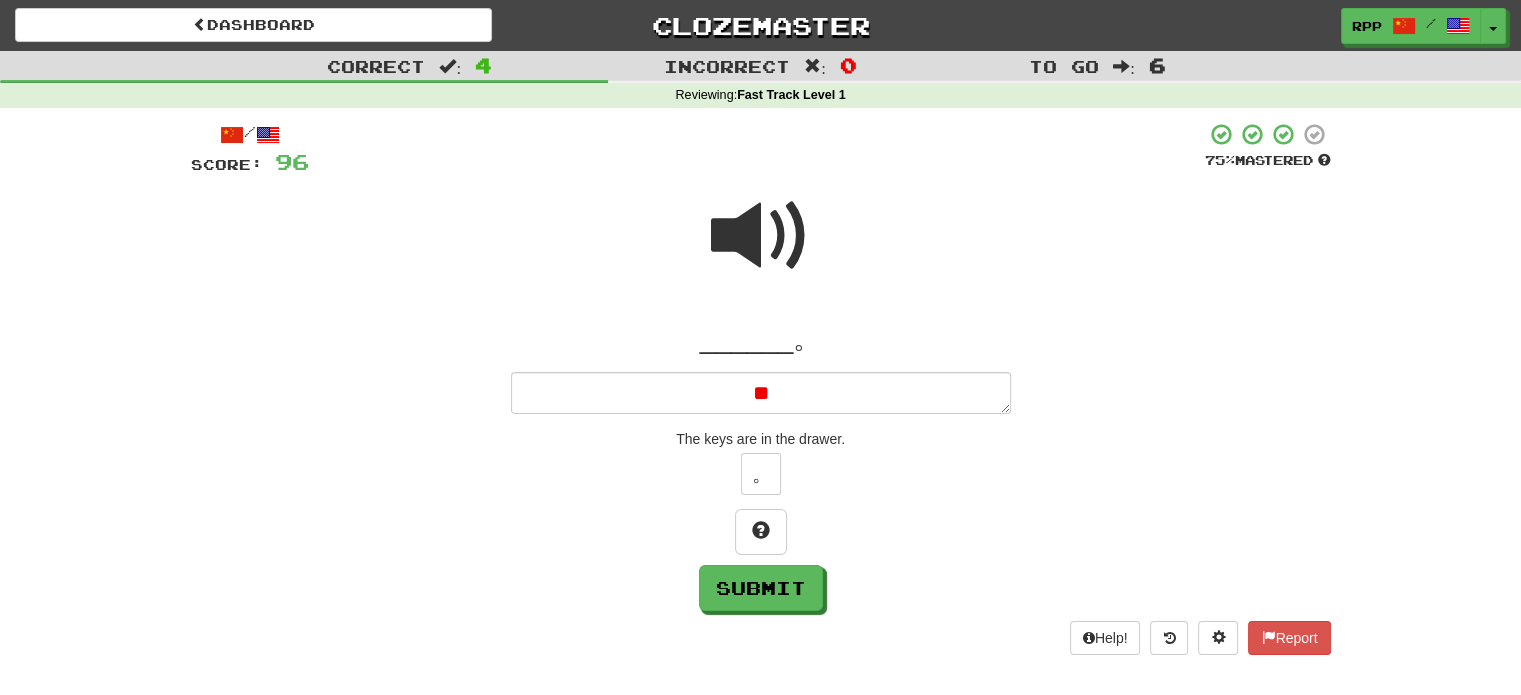 type on "*" 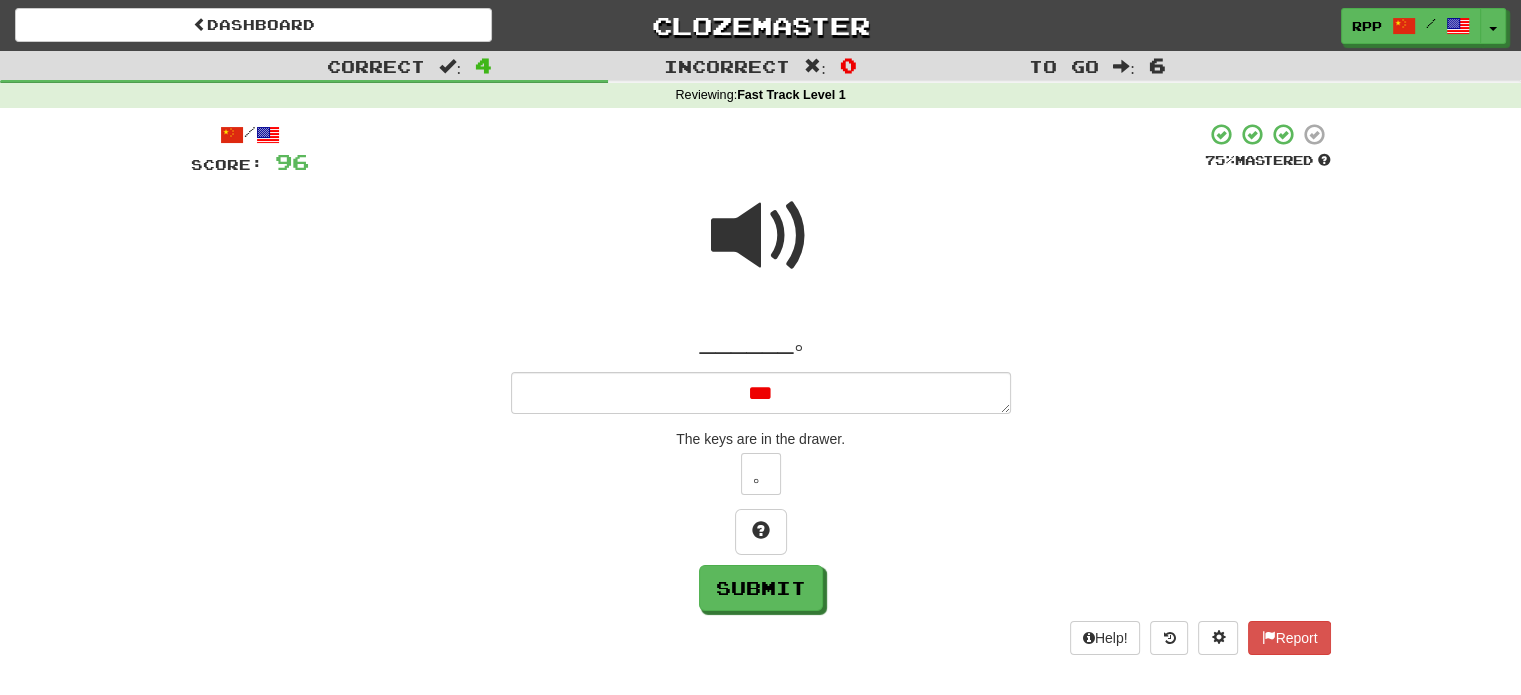 type on "*" 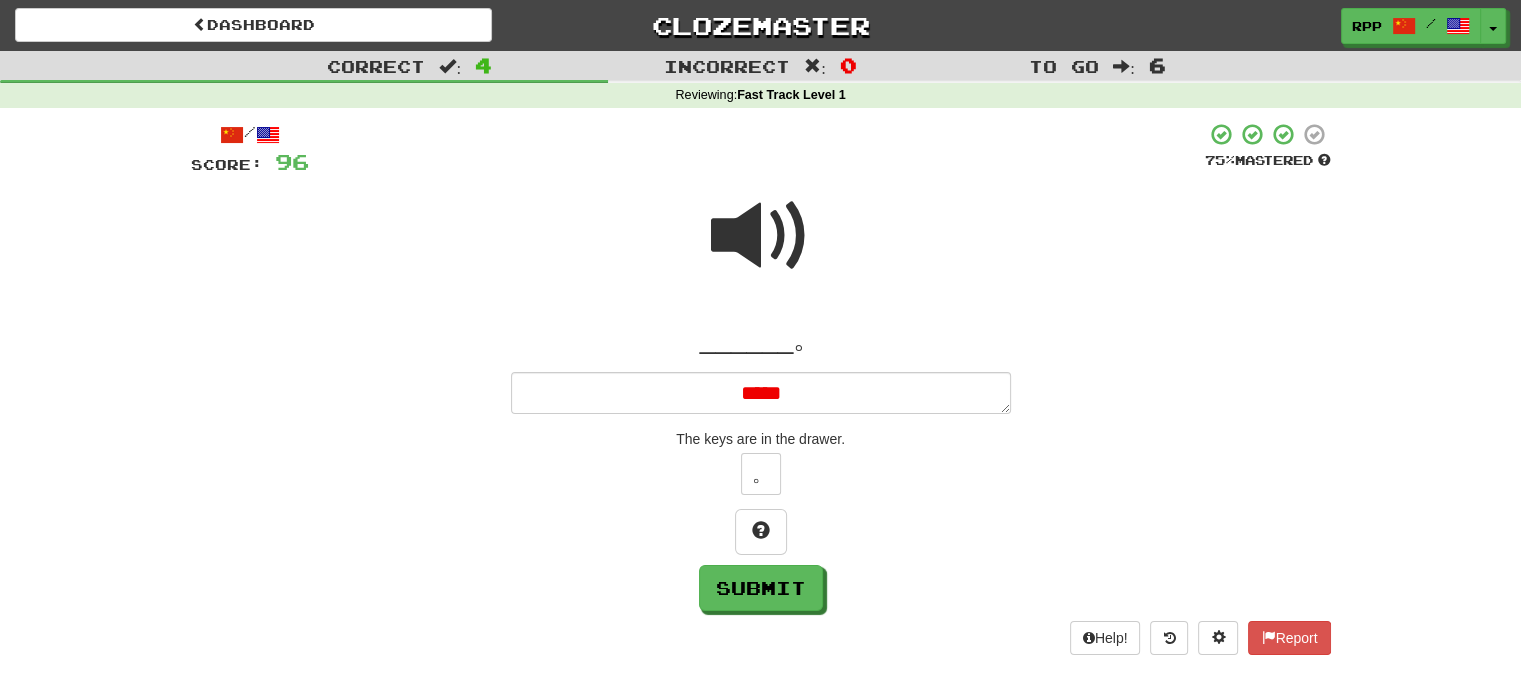 type on "*" 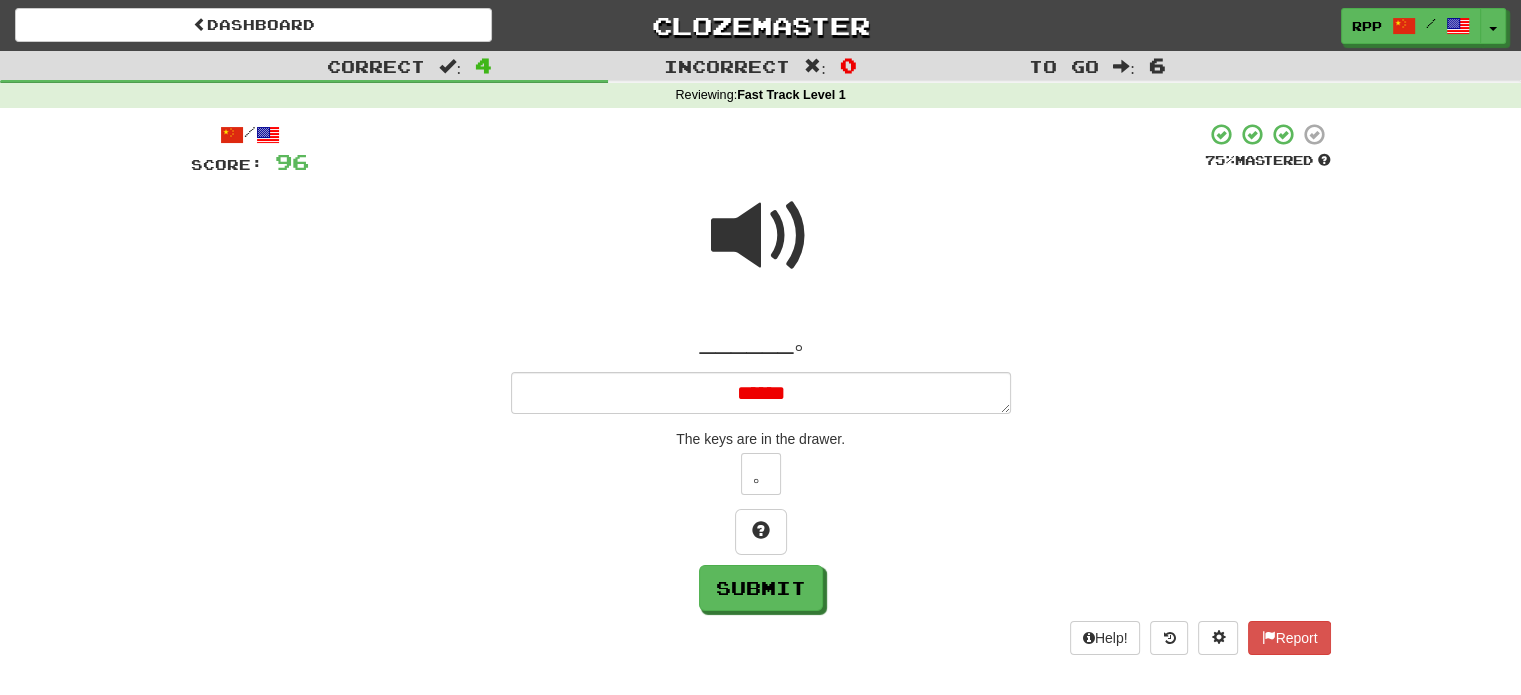 type on "*" 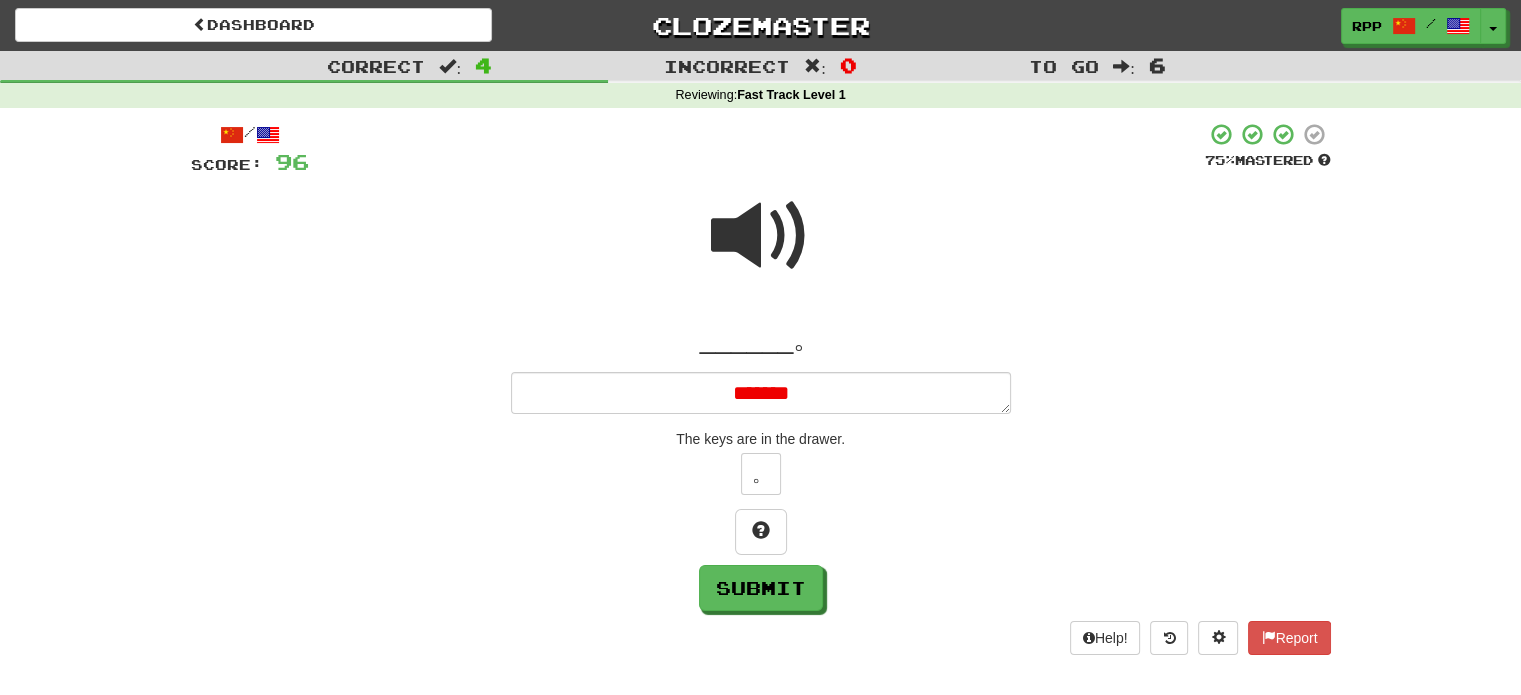 type on "*" 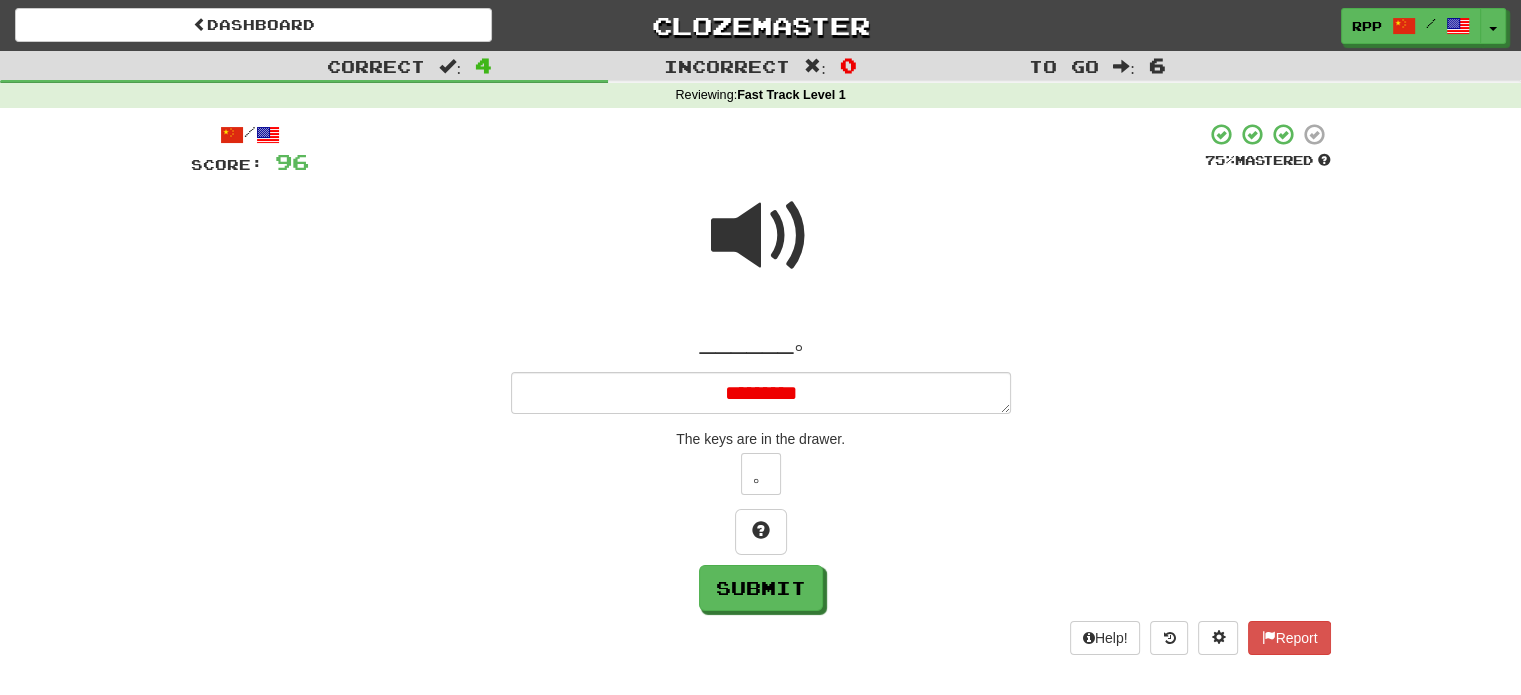 type on "*" 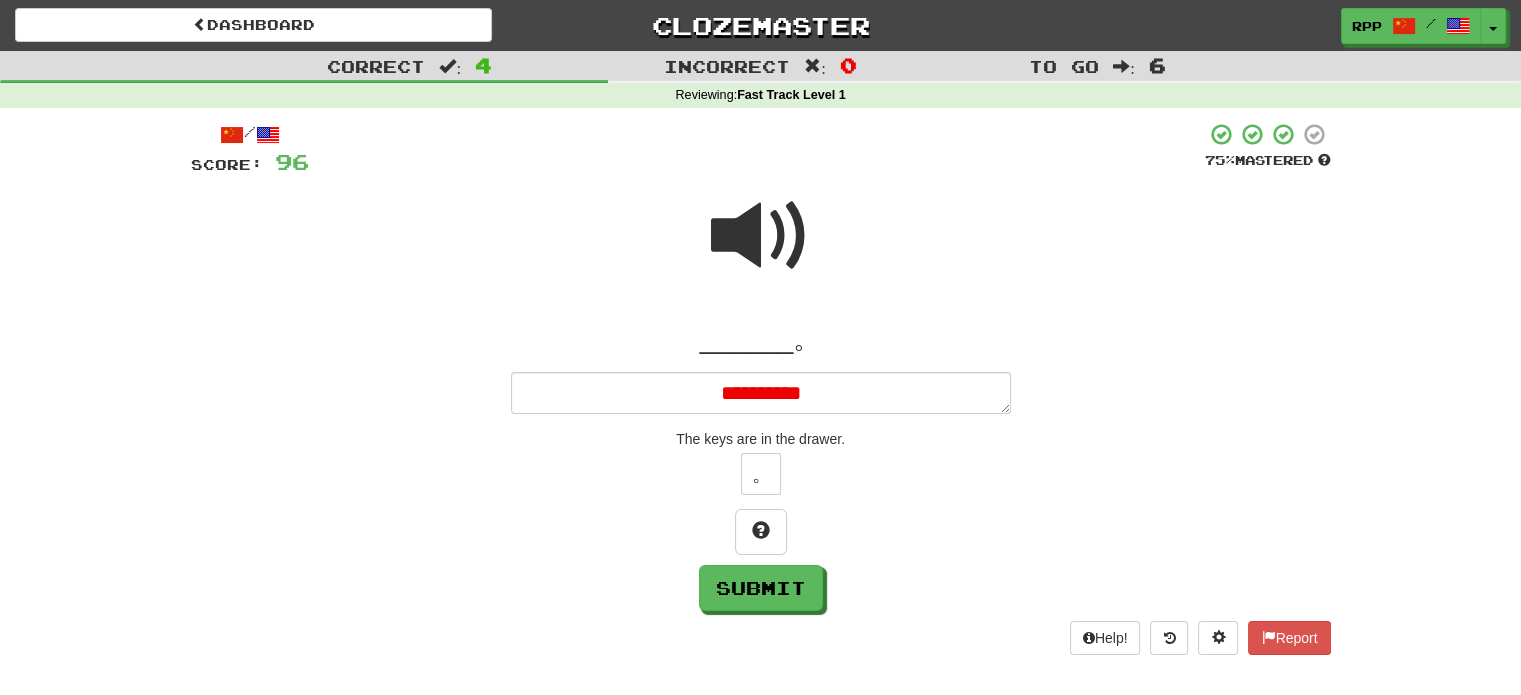 type on "*" 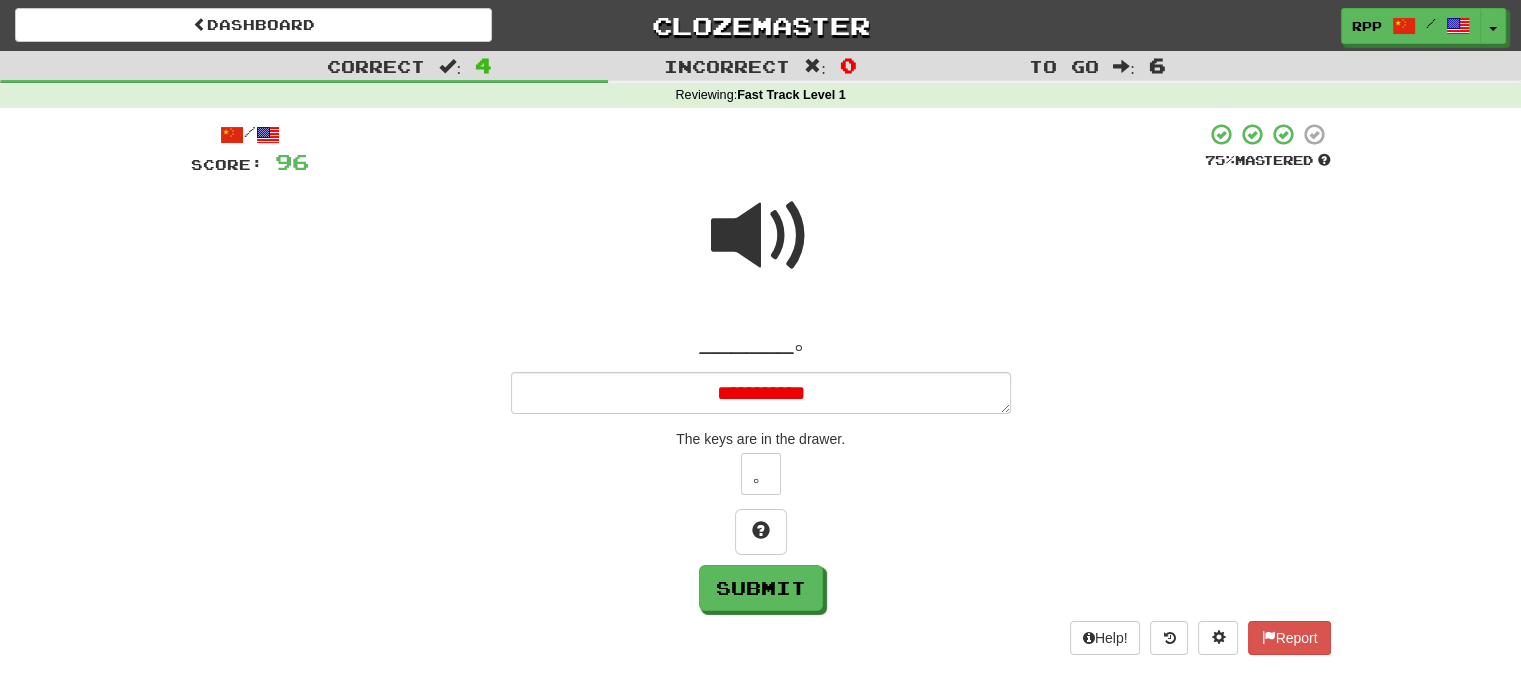 type on "*" 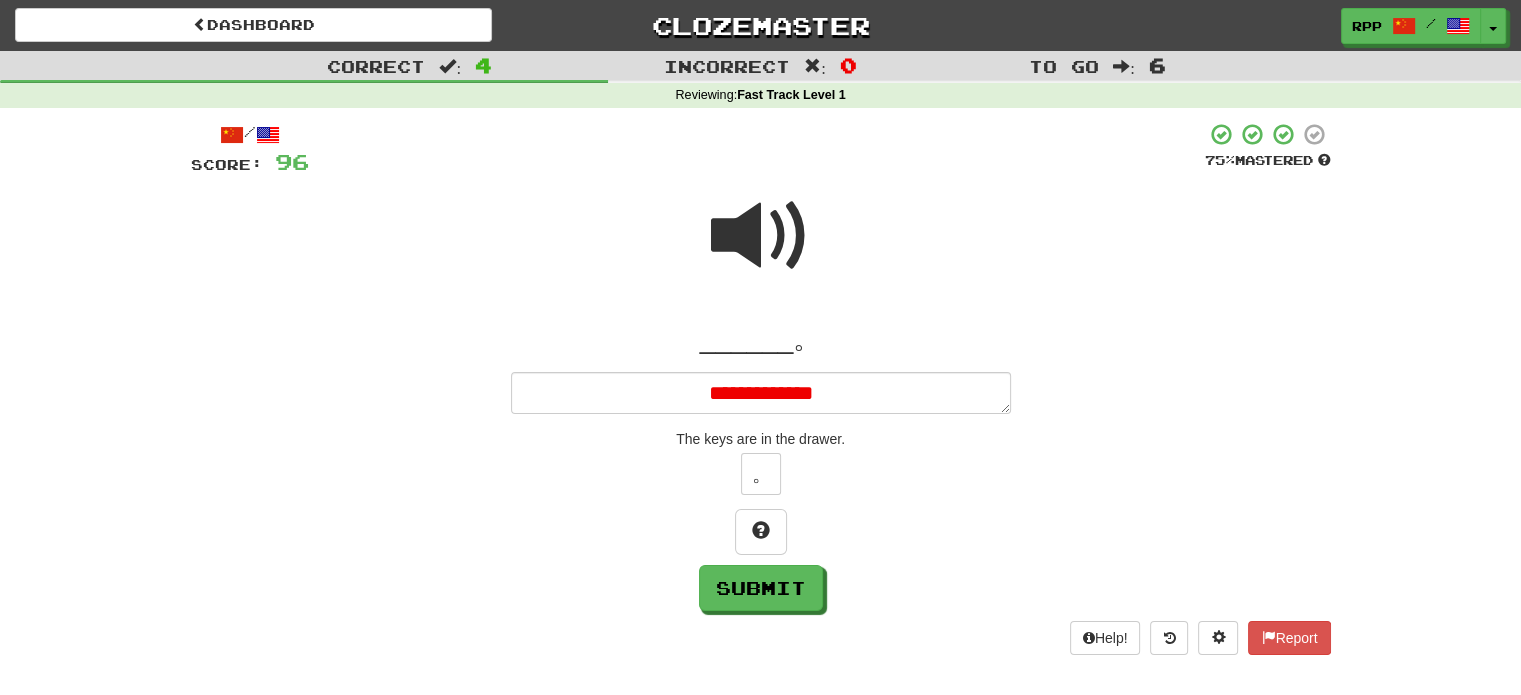 type on "*" 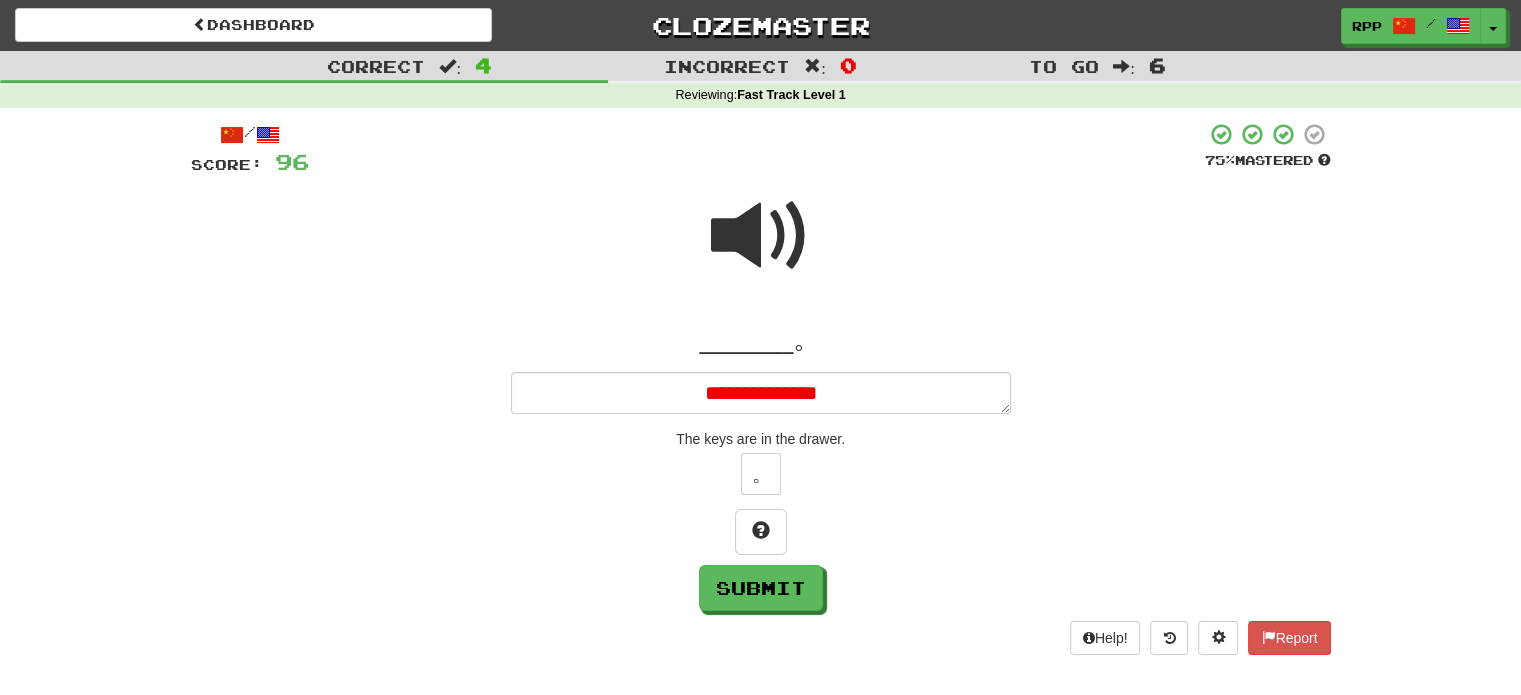 type 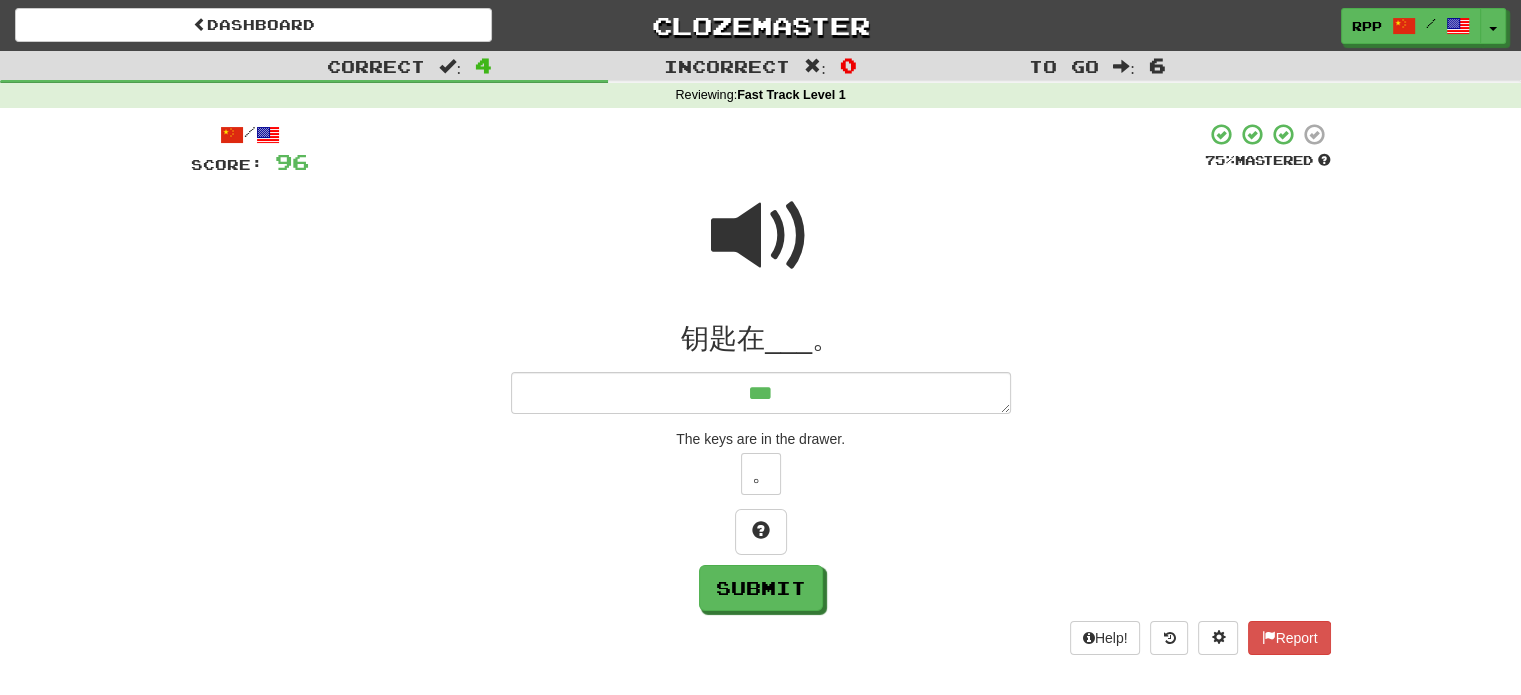click at bounding box center (761, 236) 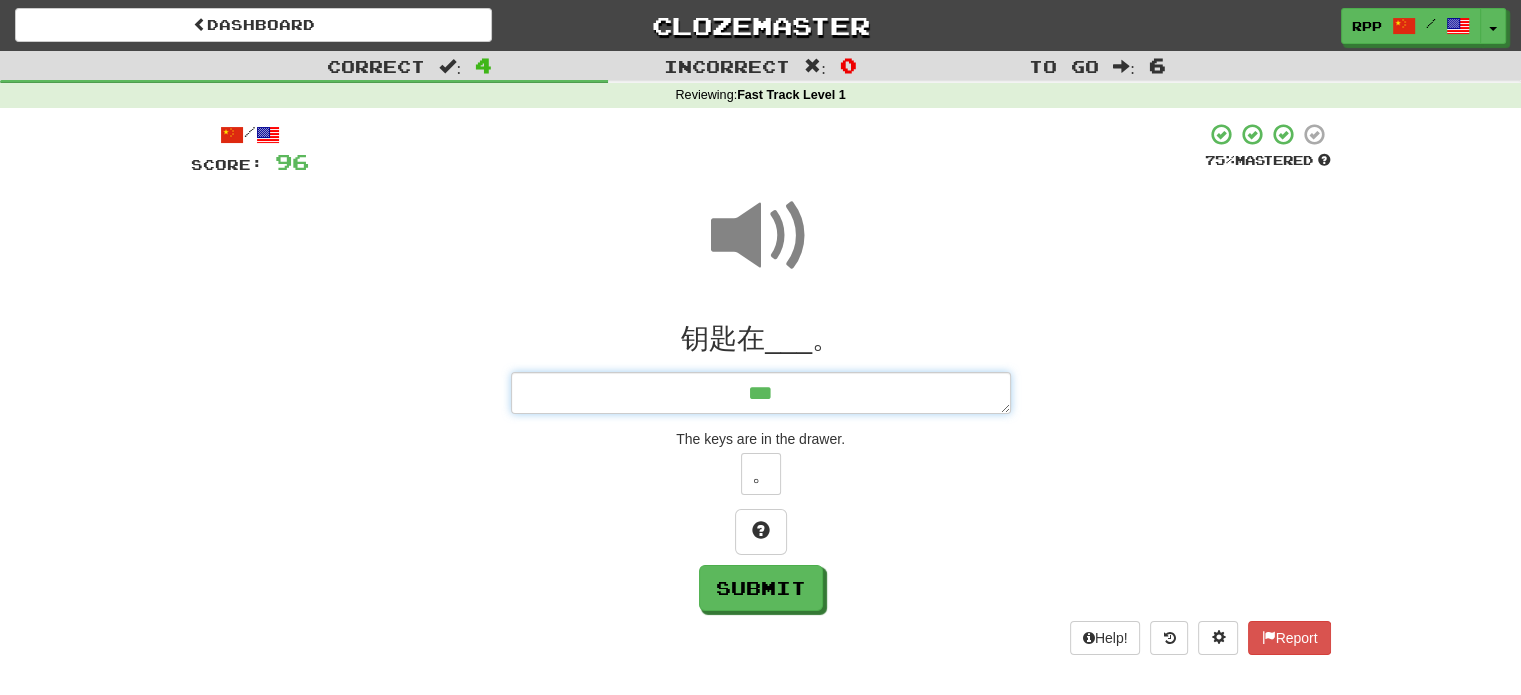 click on "***" at bounding box center [761, 393] 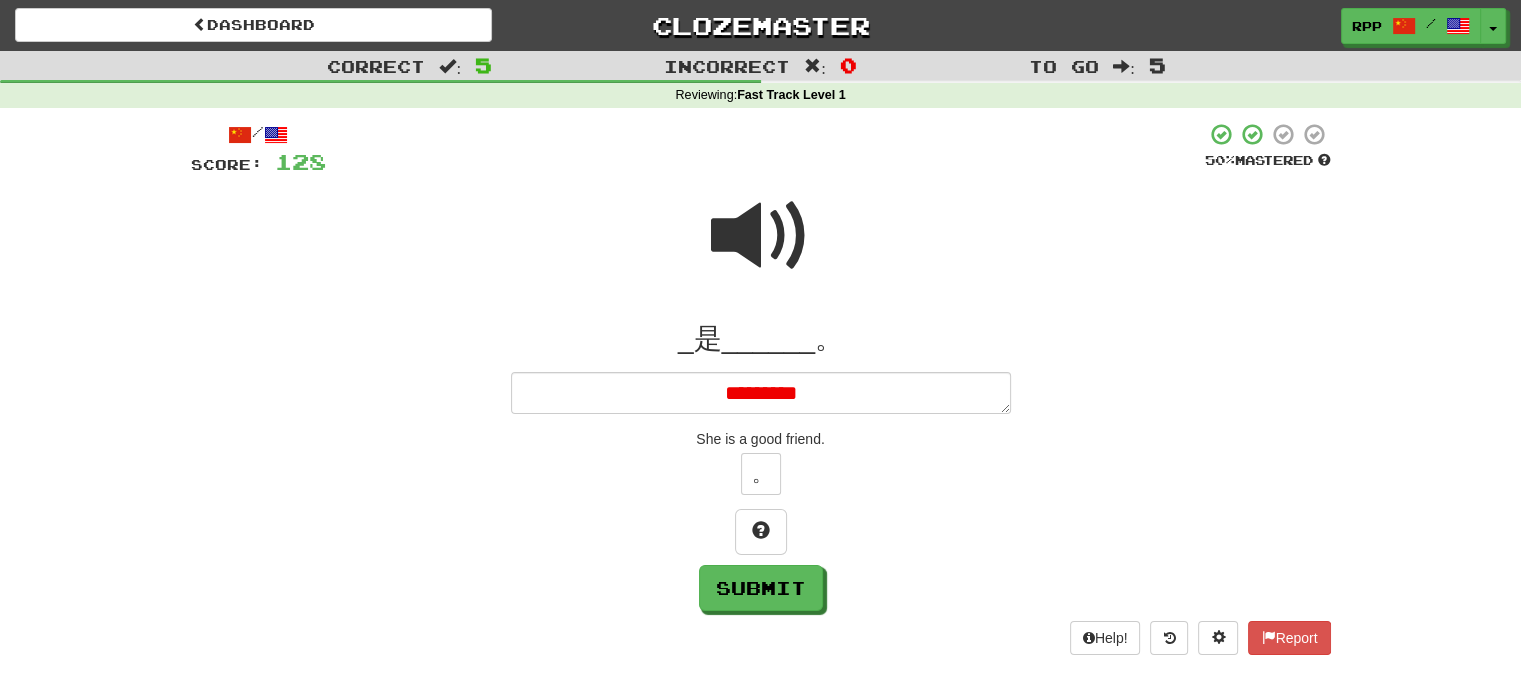 click at bounding box center (761, 236) 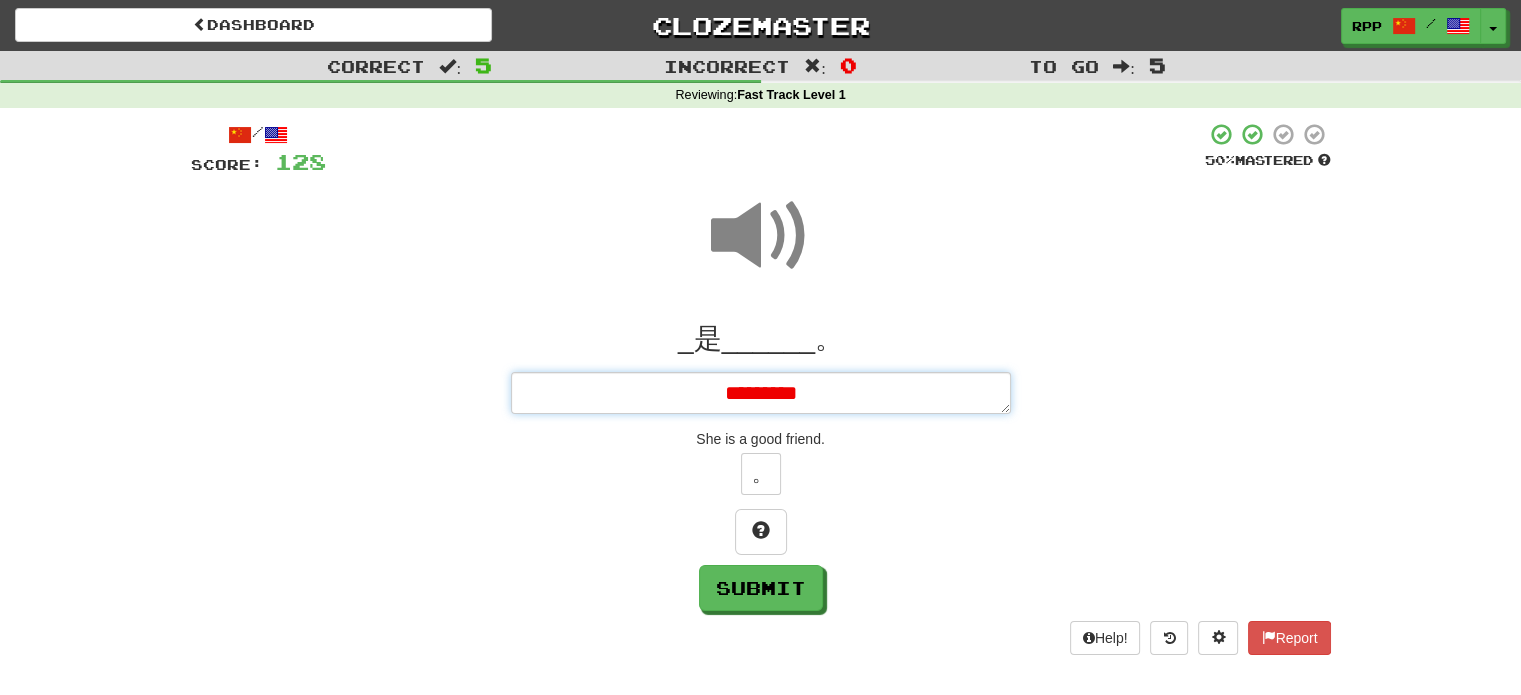 click on "*********" at bounding box center [761, 393] 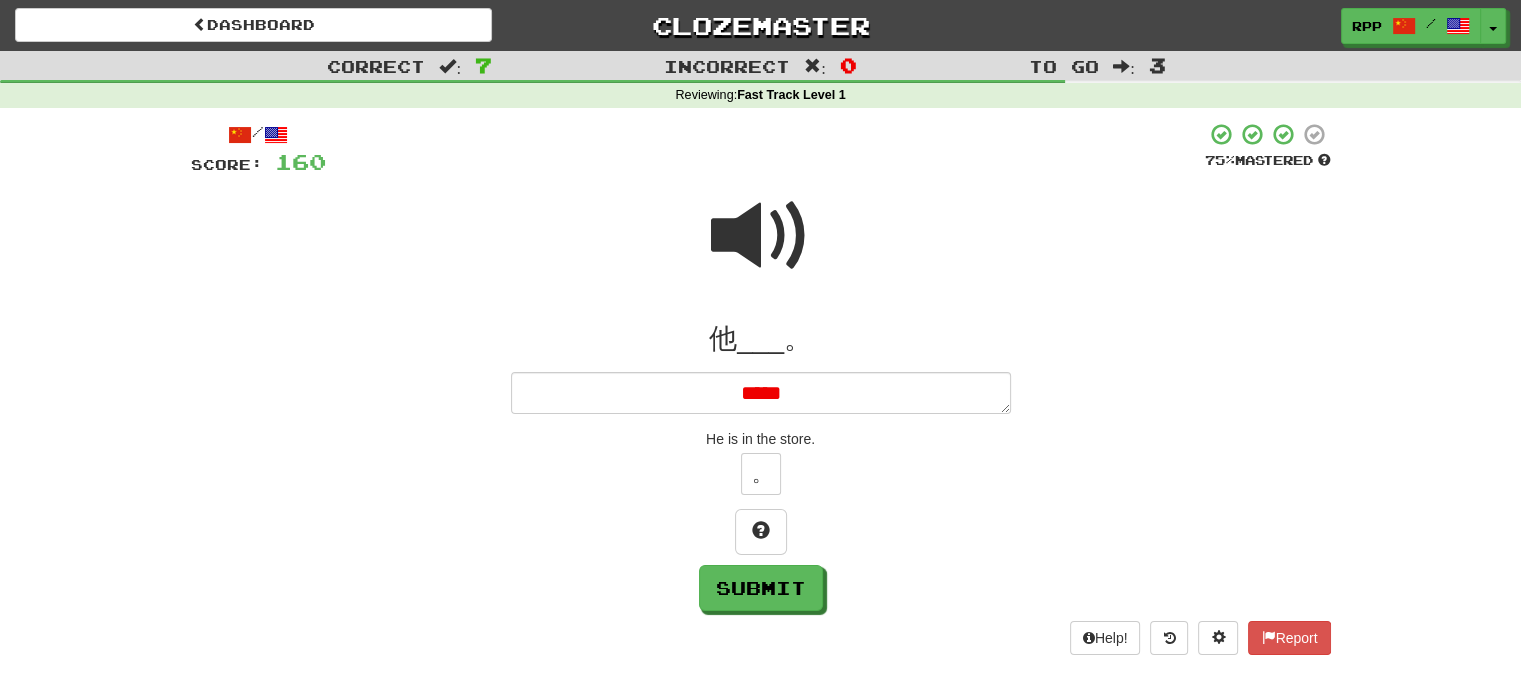 click at bounding box center (761, 236) 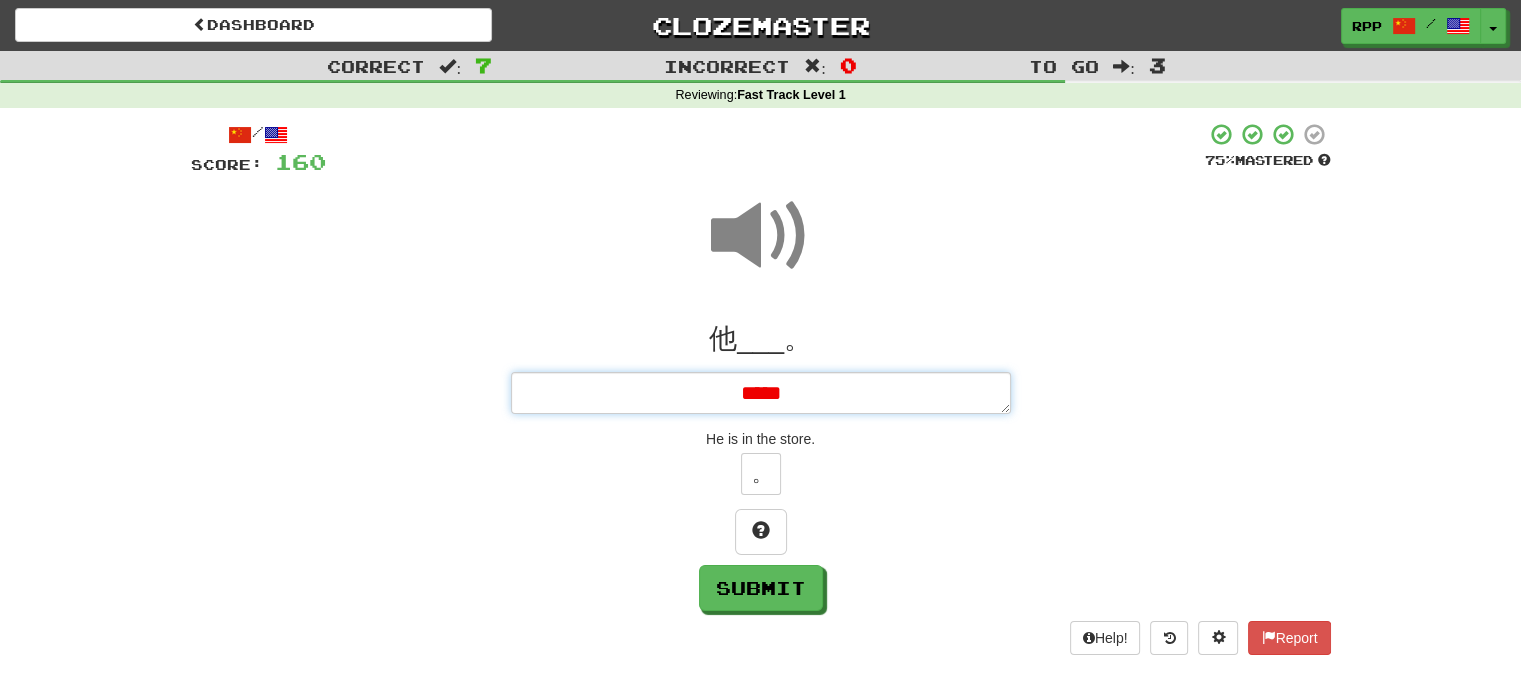 click on "*****" at bounding box center [761, 393] 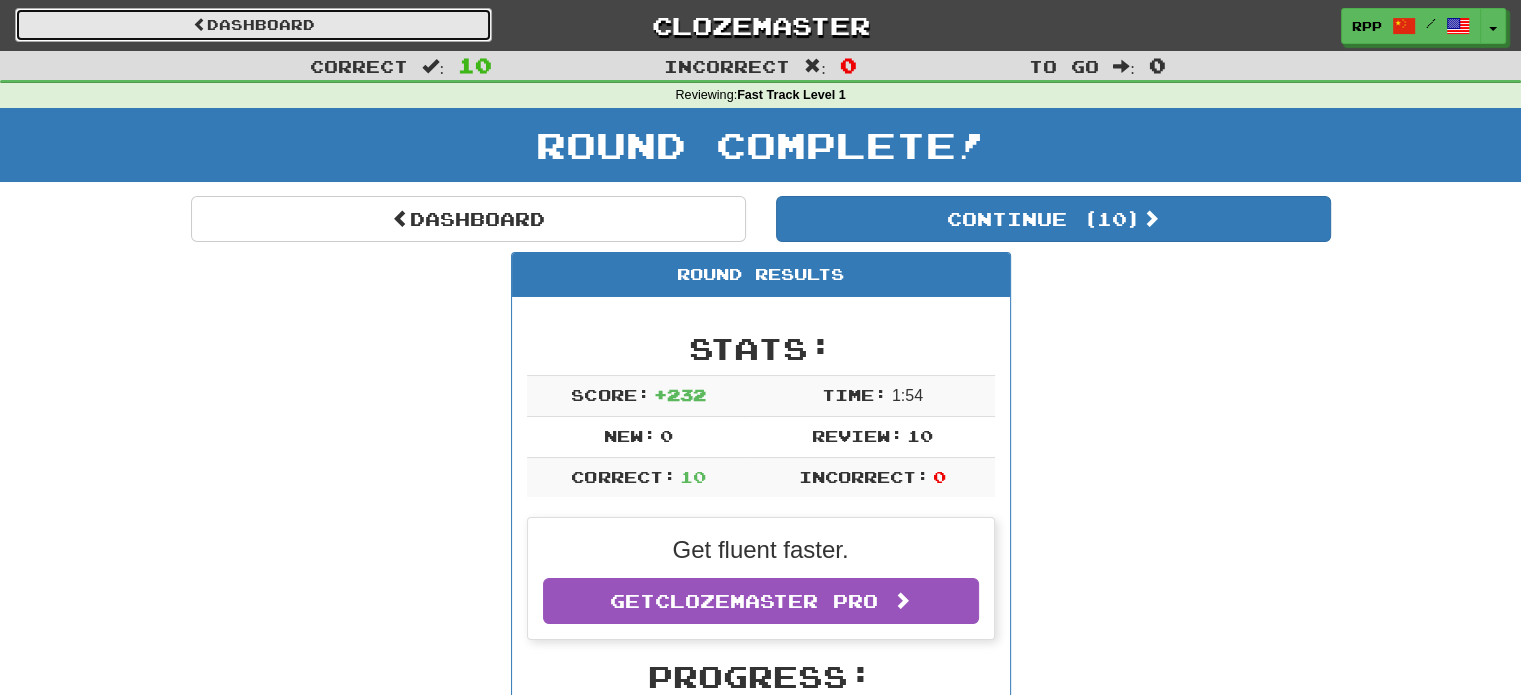 click on "Dashboard" at bounding box center (253, 25) 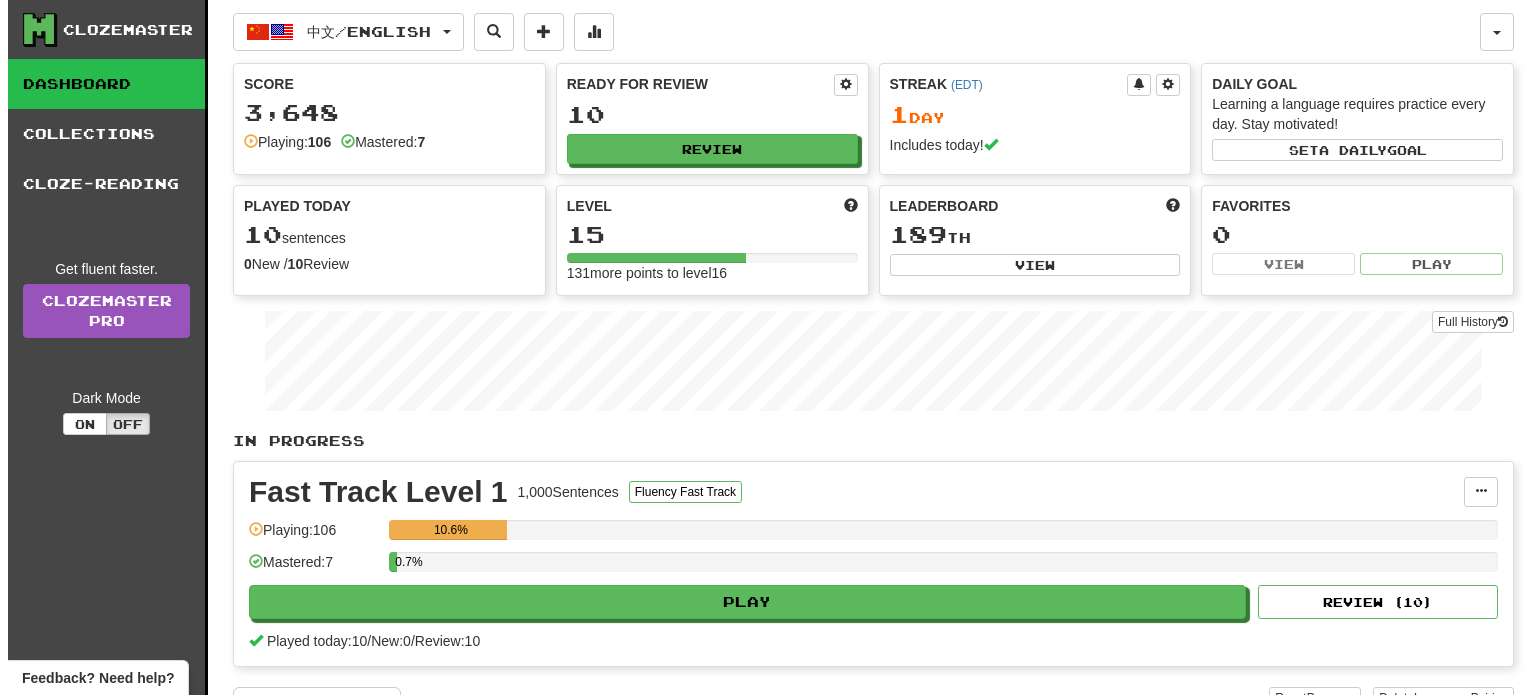scroll, scrollTop: 0, scrollLeft: 0, axis: both 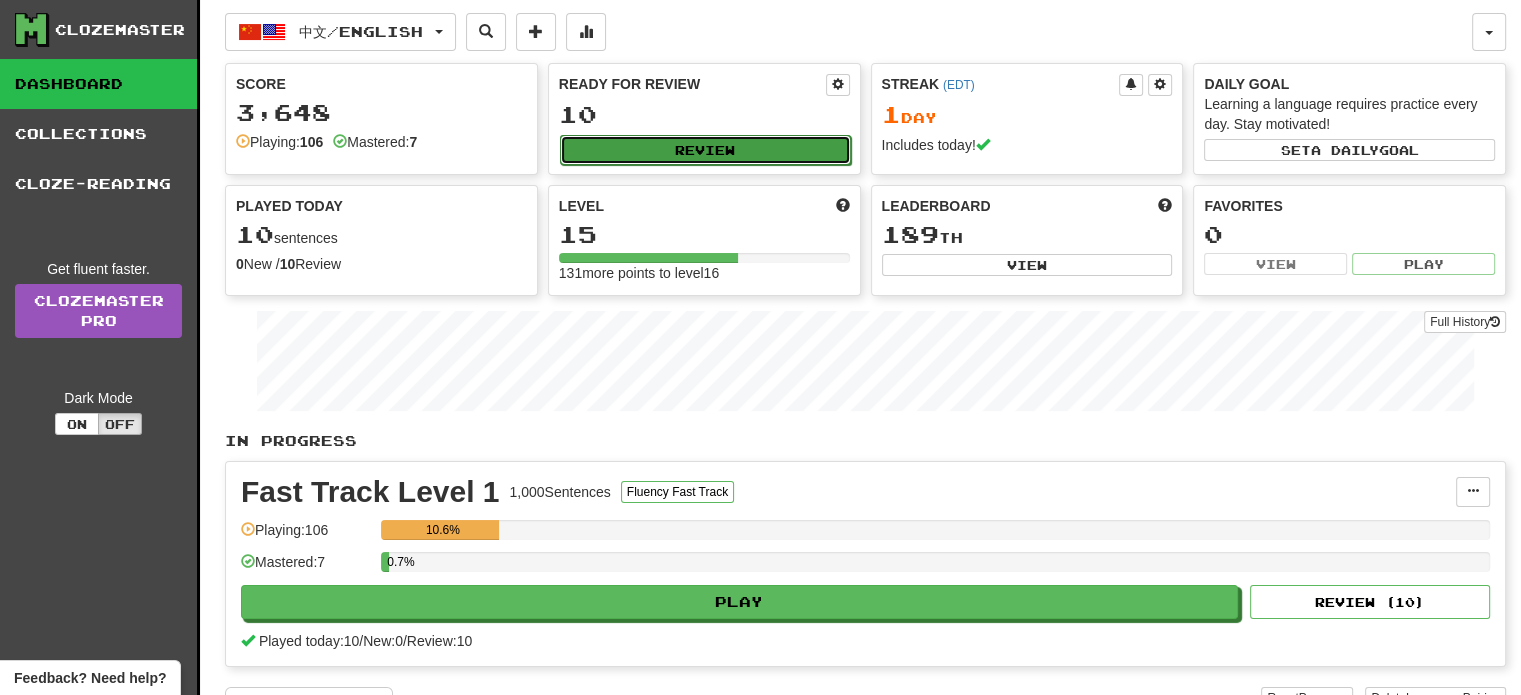click on "Review" at bounding box center [705, 150] 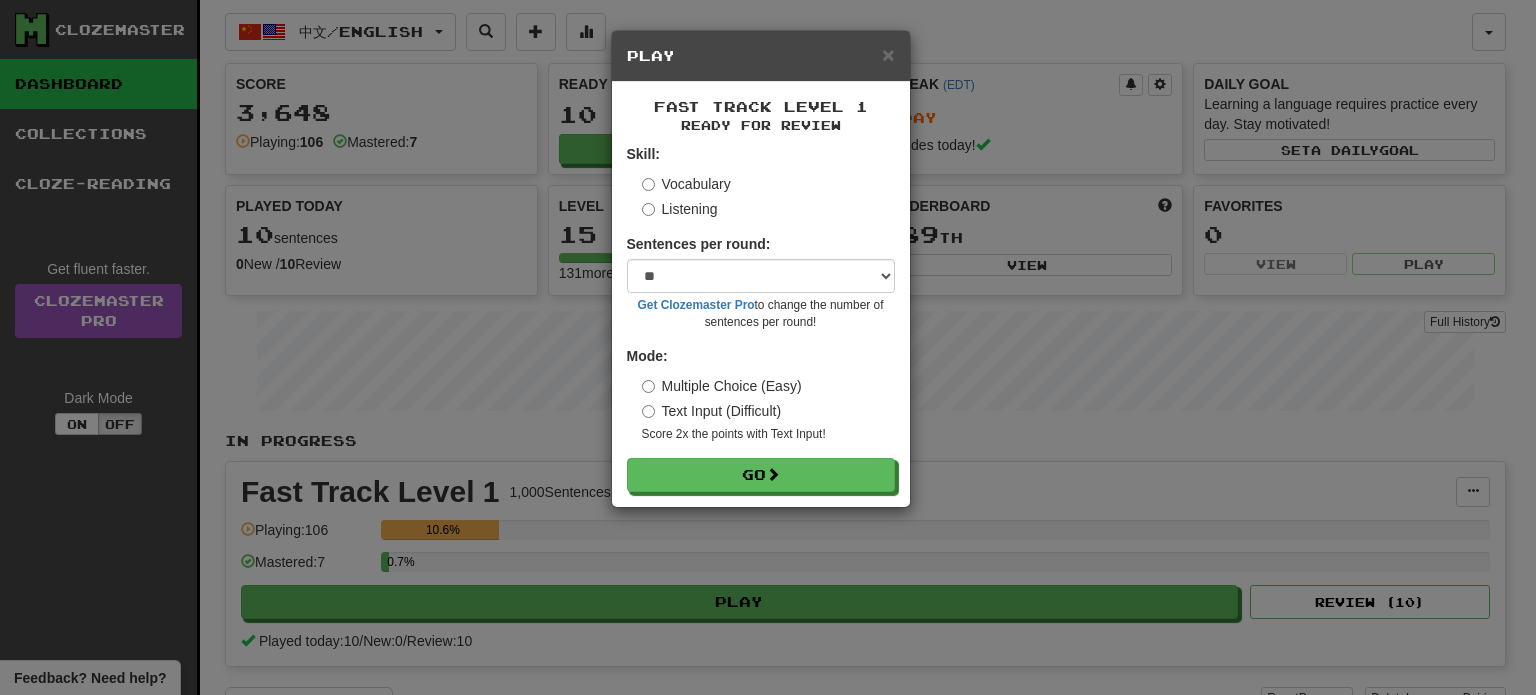 click on "Listening" at bounding box center (680, 209) 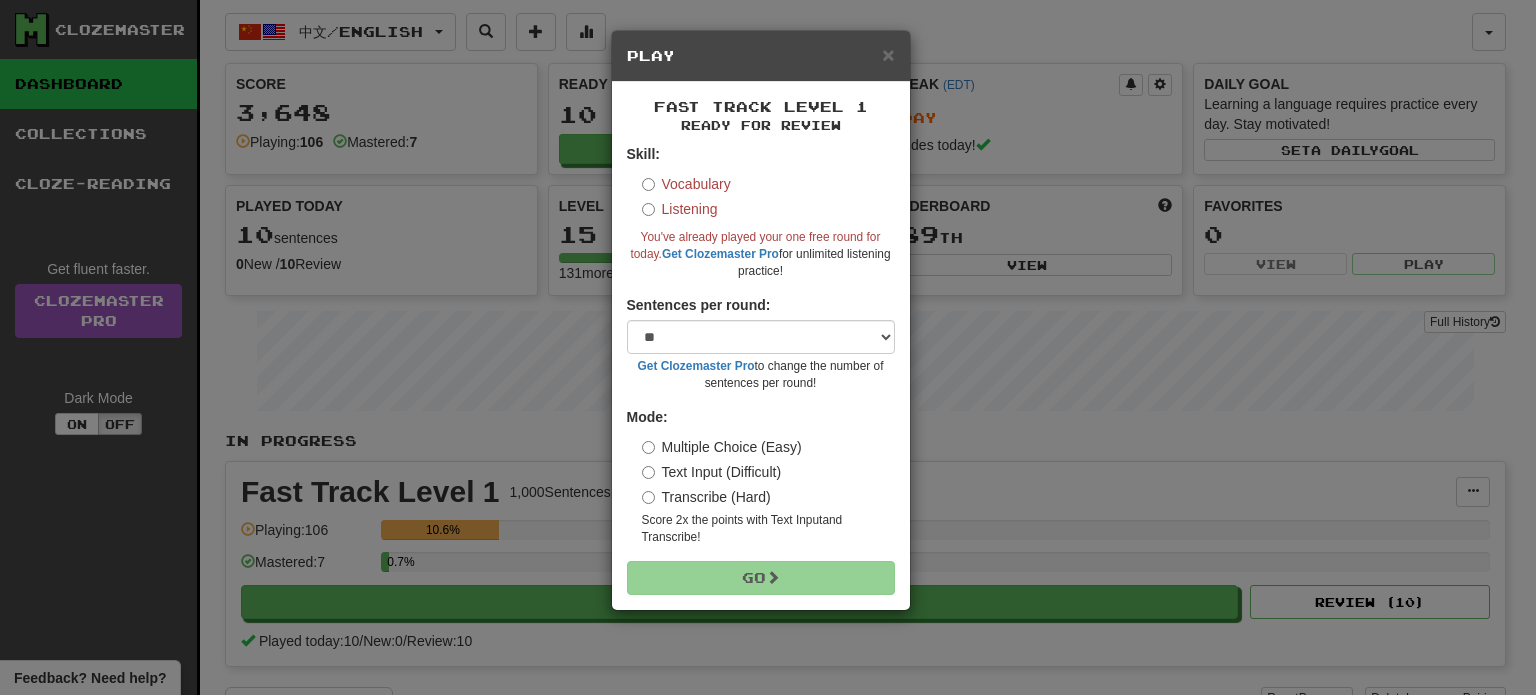 click on "Vocabulary Listening" at bounding box center (768, 196) 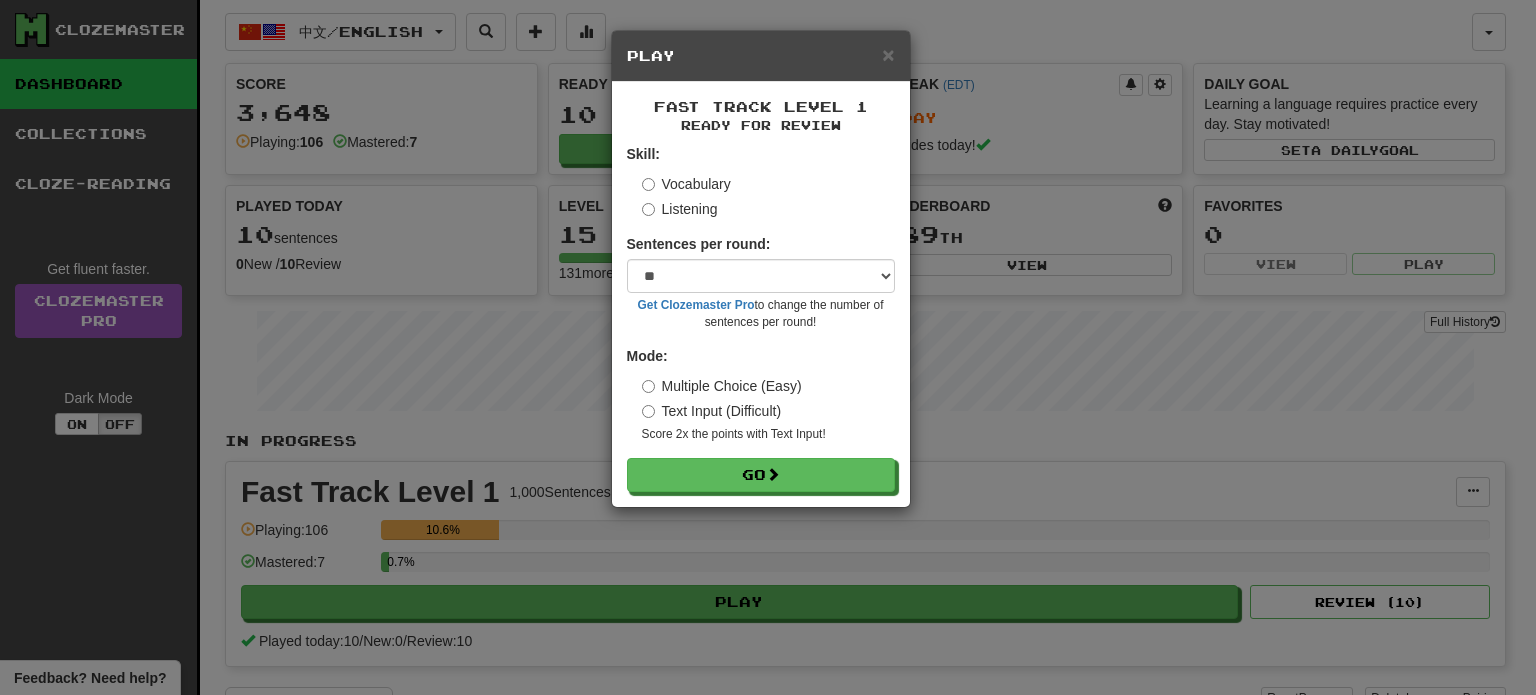 click on "Text Input (Difficult)" at bounding box center [712, 411] 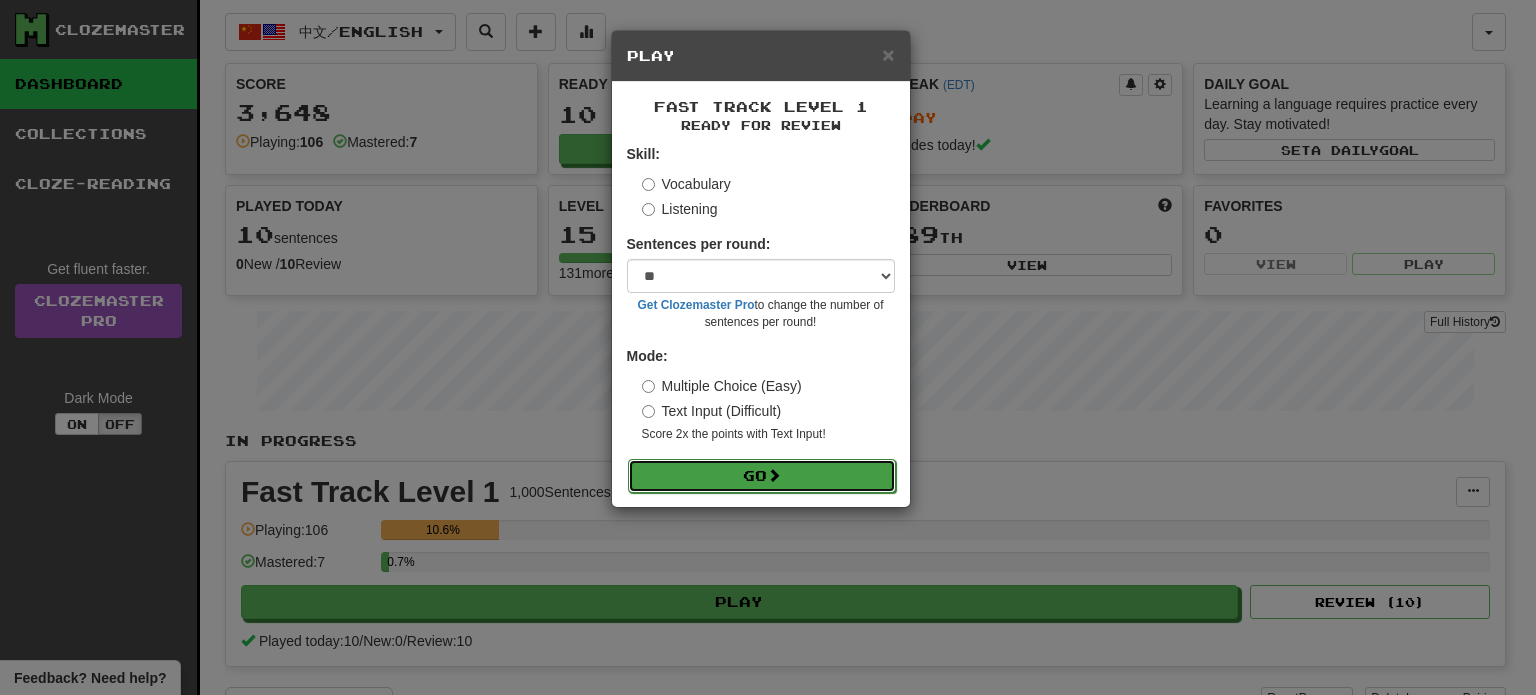 click on "Go" at bounding box center (762, 476) 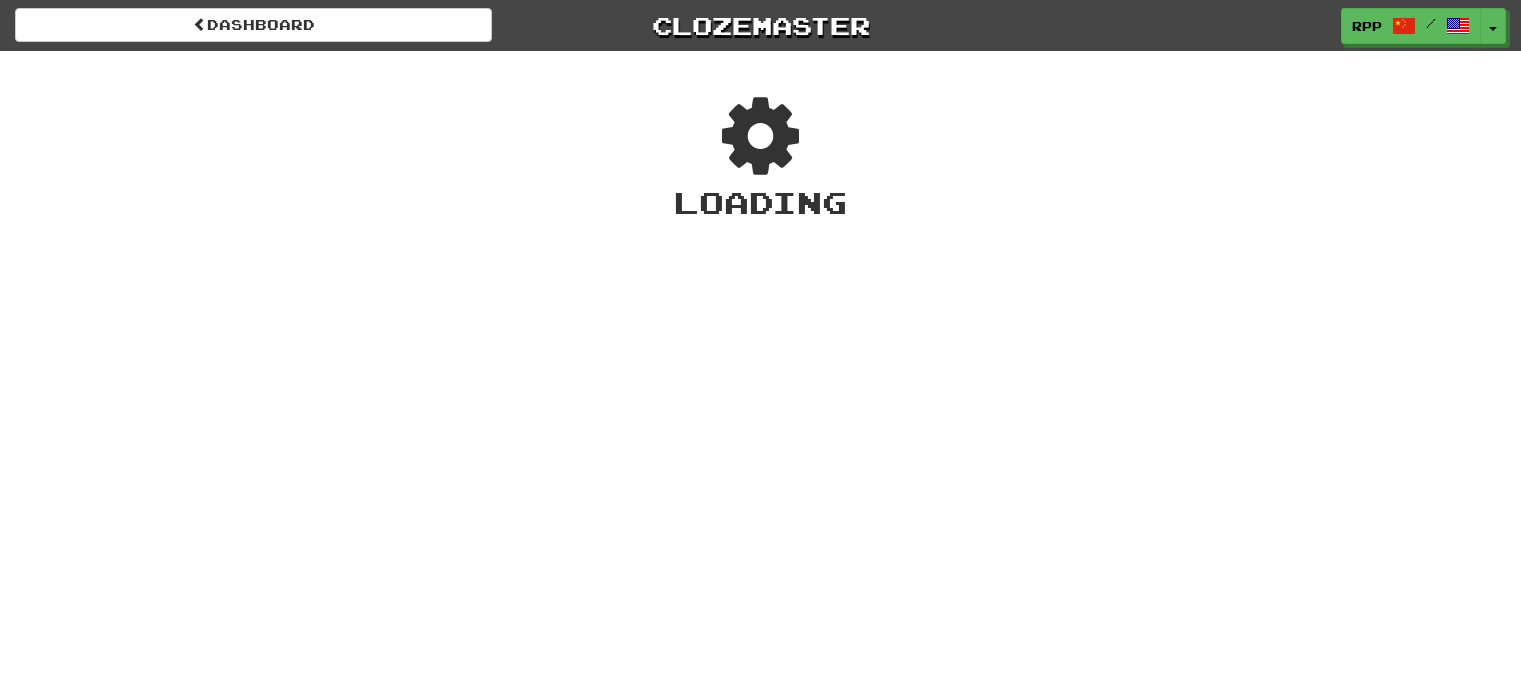 scroll, scrollTop: 0, scrollLeft: 0, axis: both 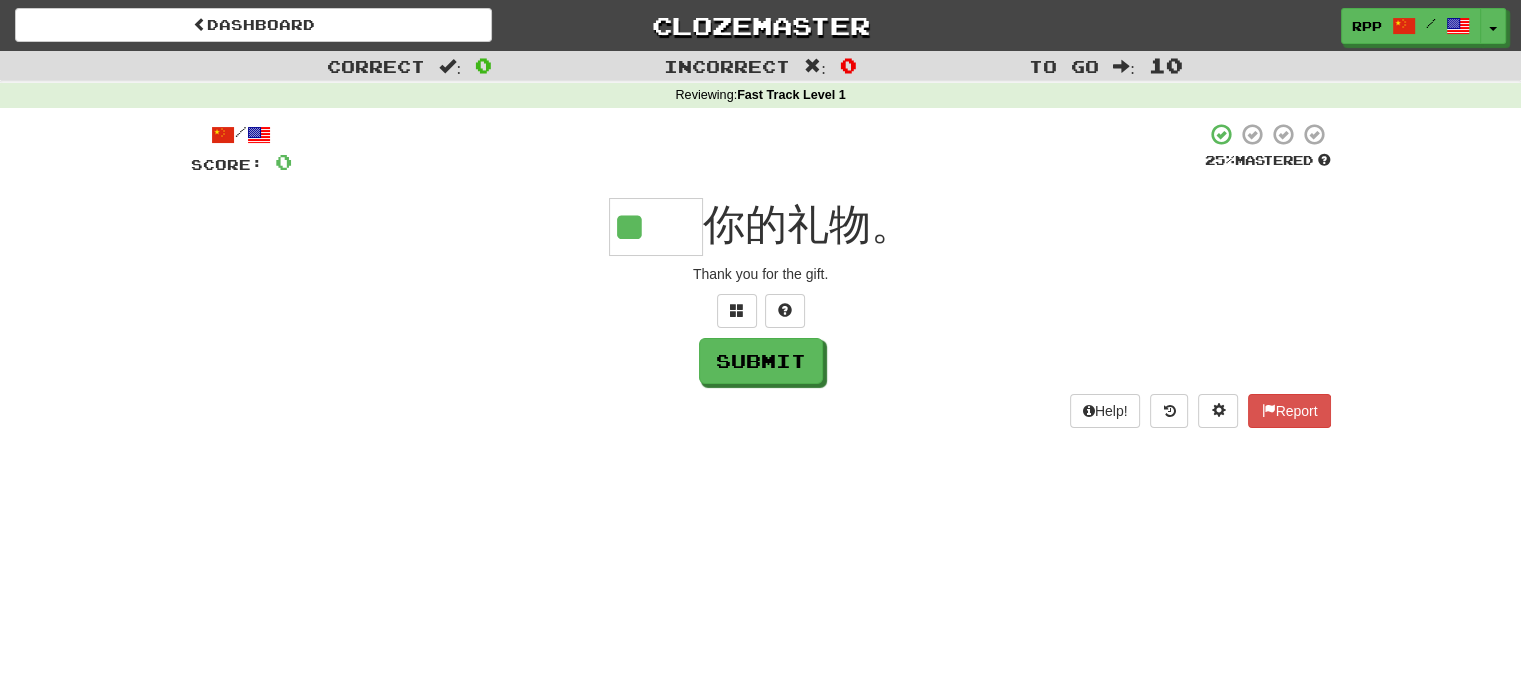 type on "**" 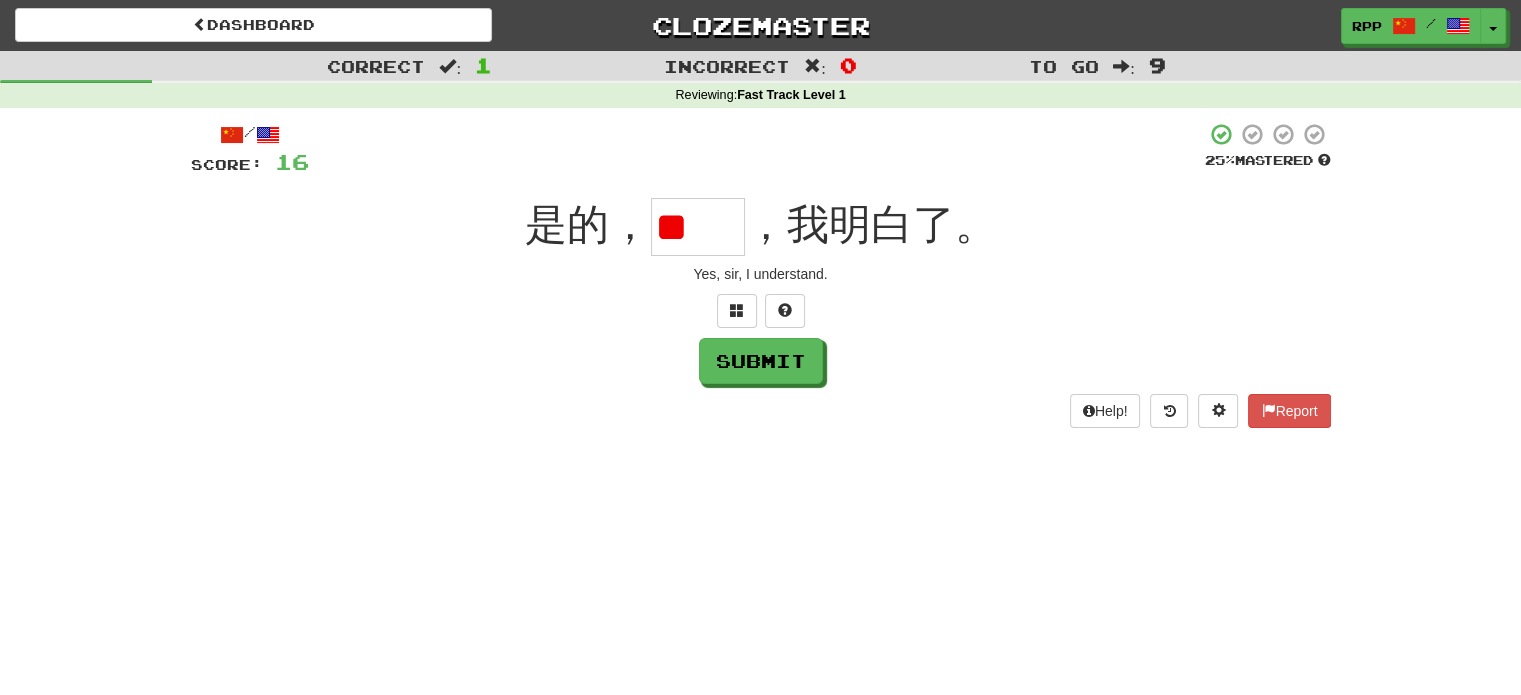 scroll, scrollTop: 0, scrollLeft: 0, axis: both 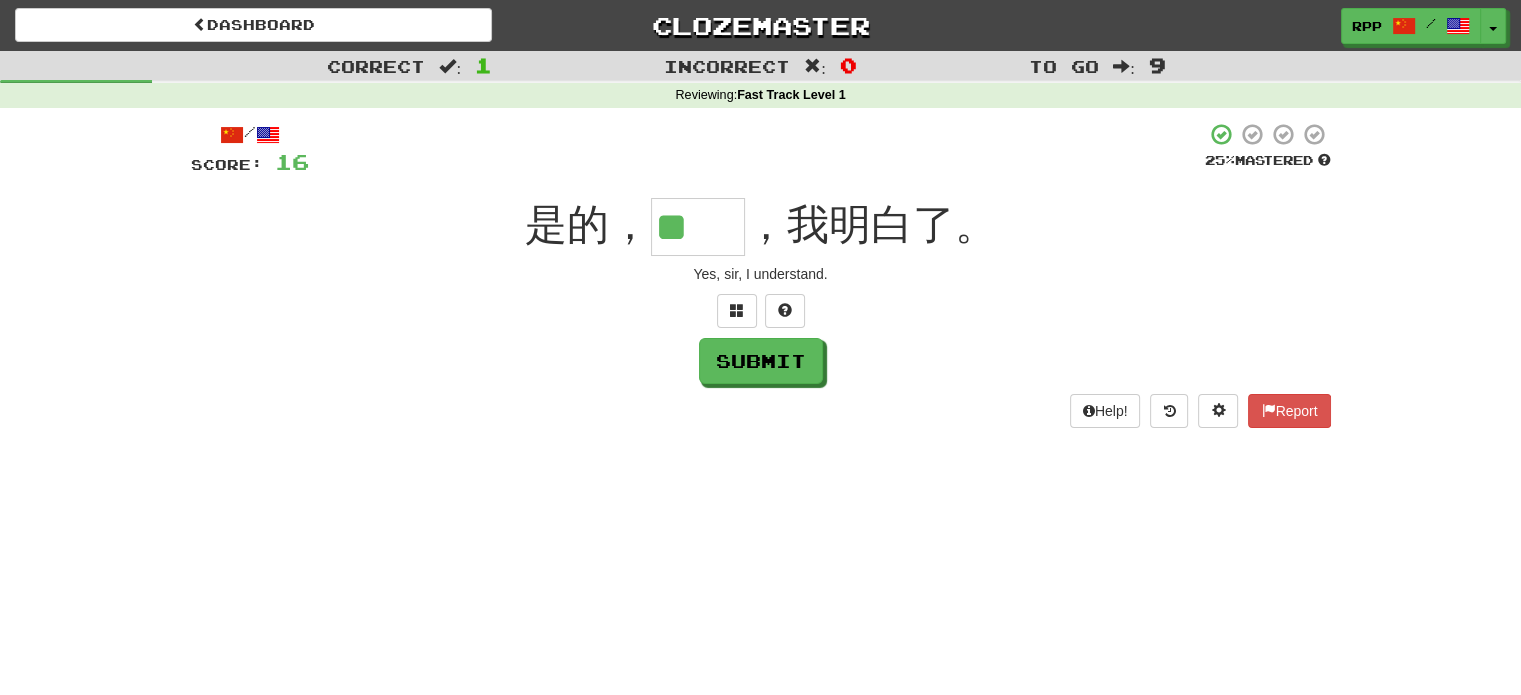 type on "**" 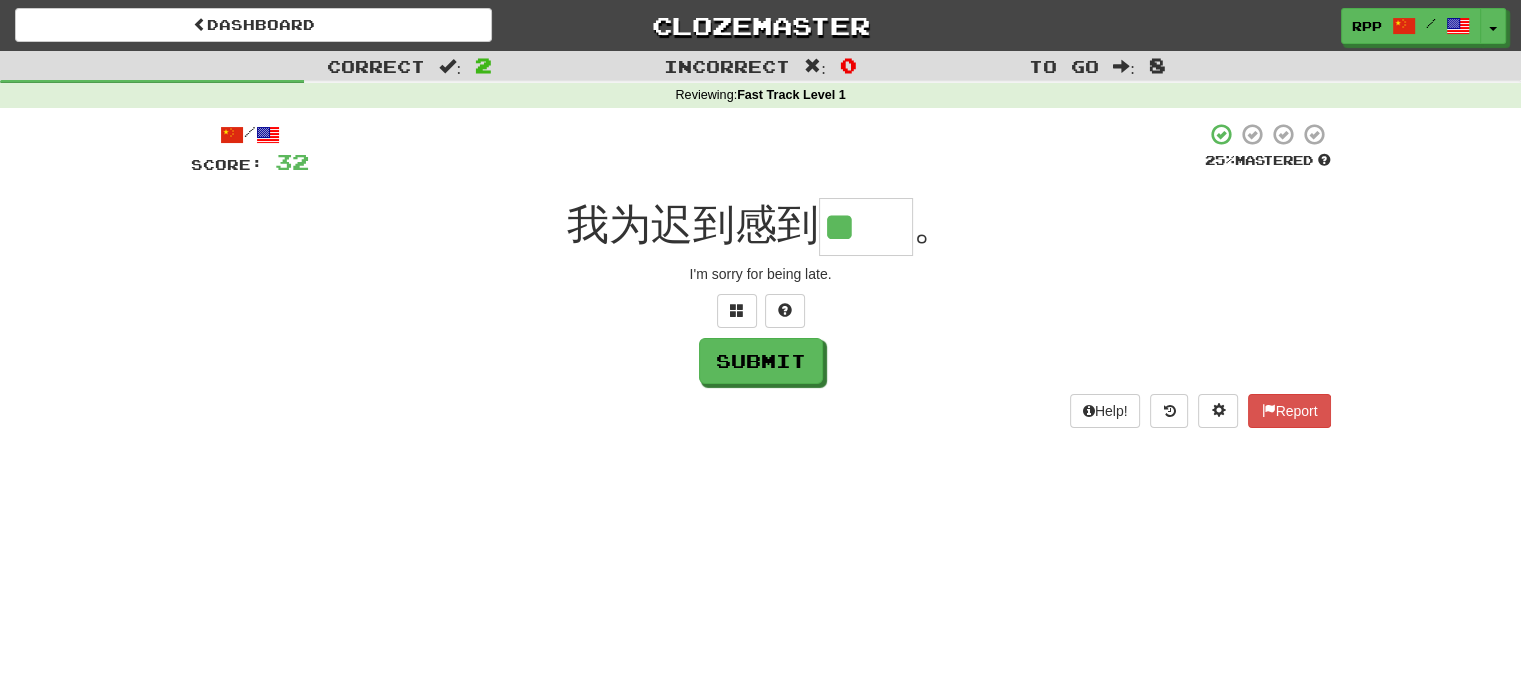 scroll, scrollTop: 0, scrollLeft: 0, axis: both 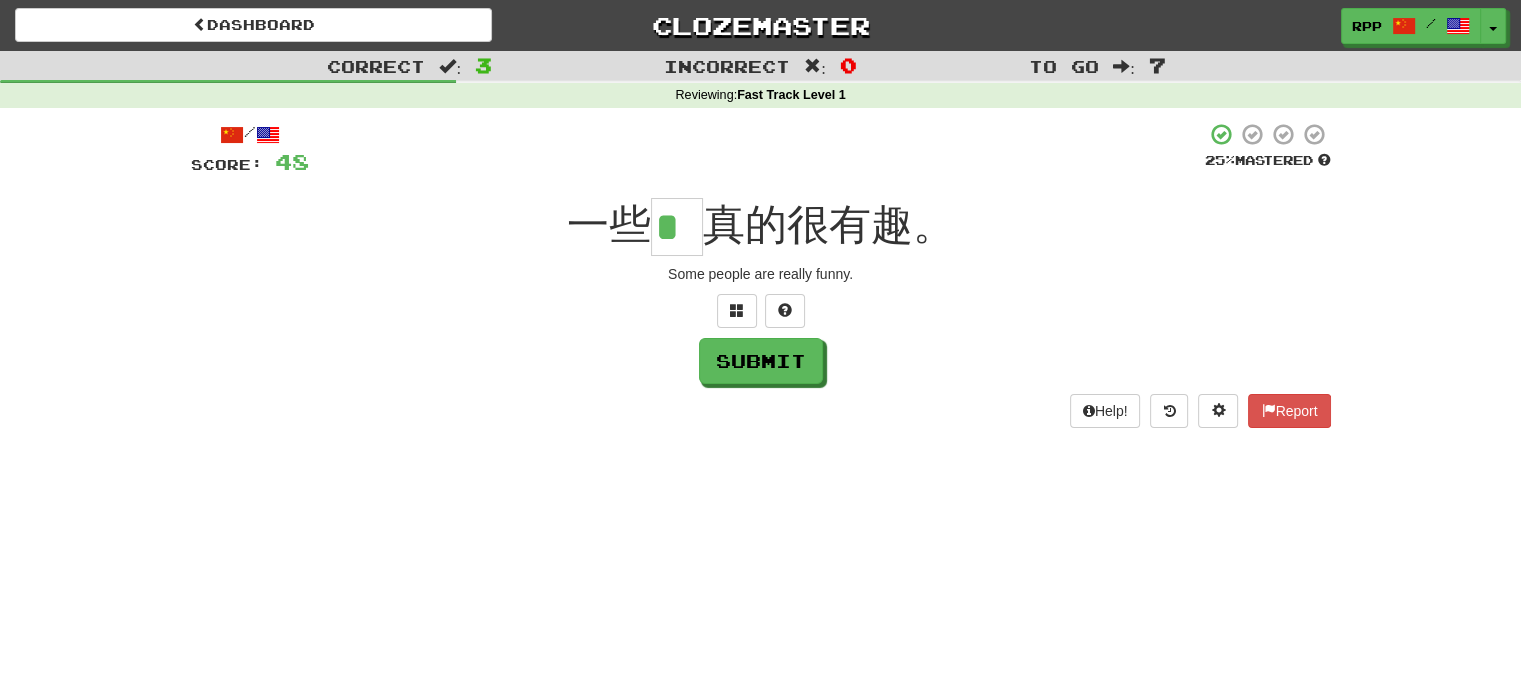 type on "*" 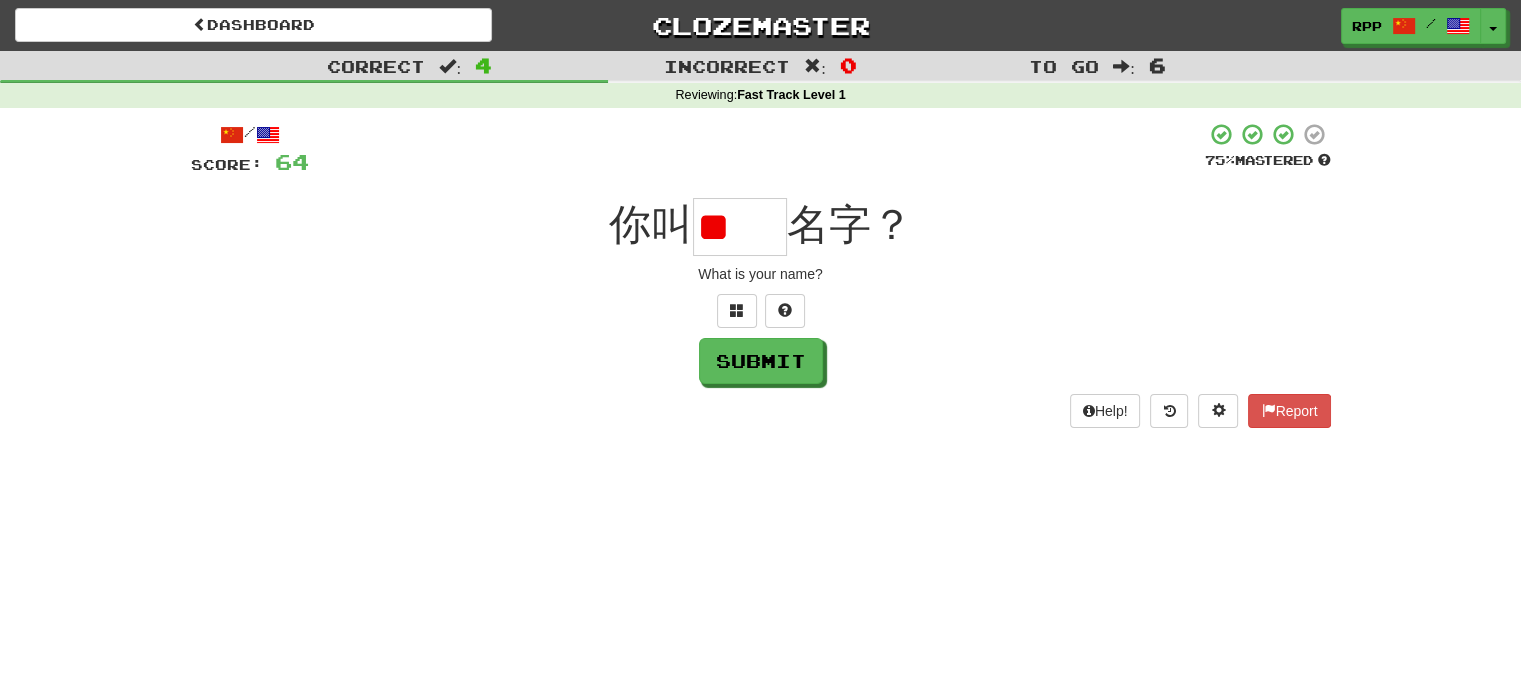 scroll, scrollTop: 0, scrollLeft: 0, axis: both 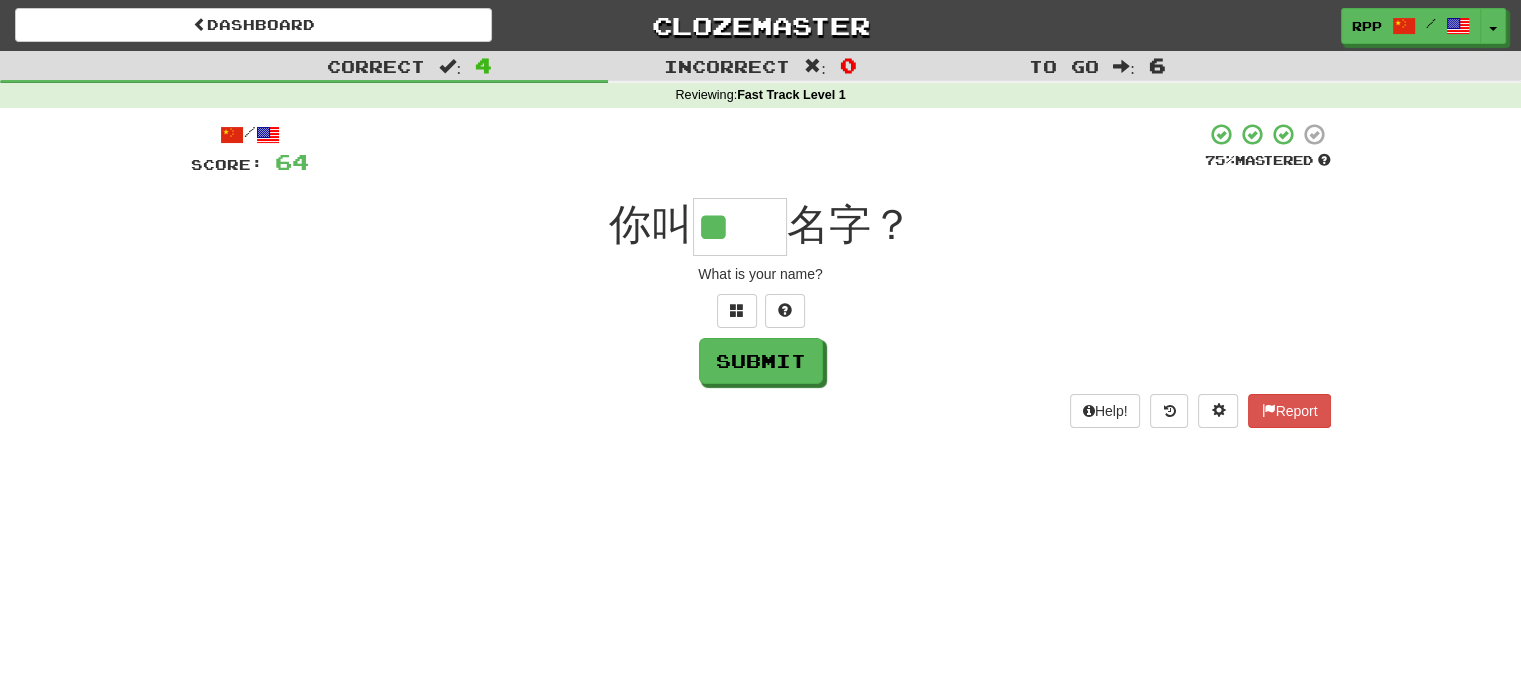 type on "**" 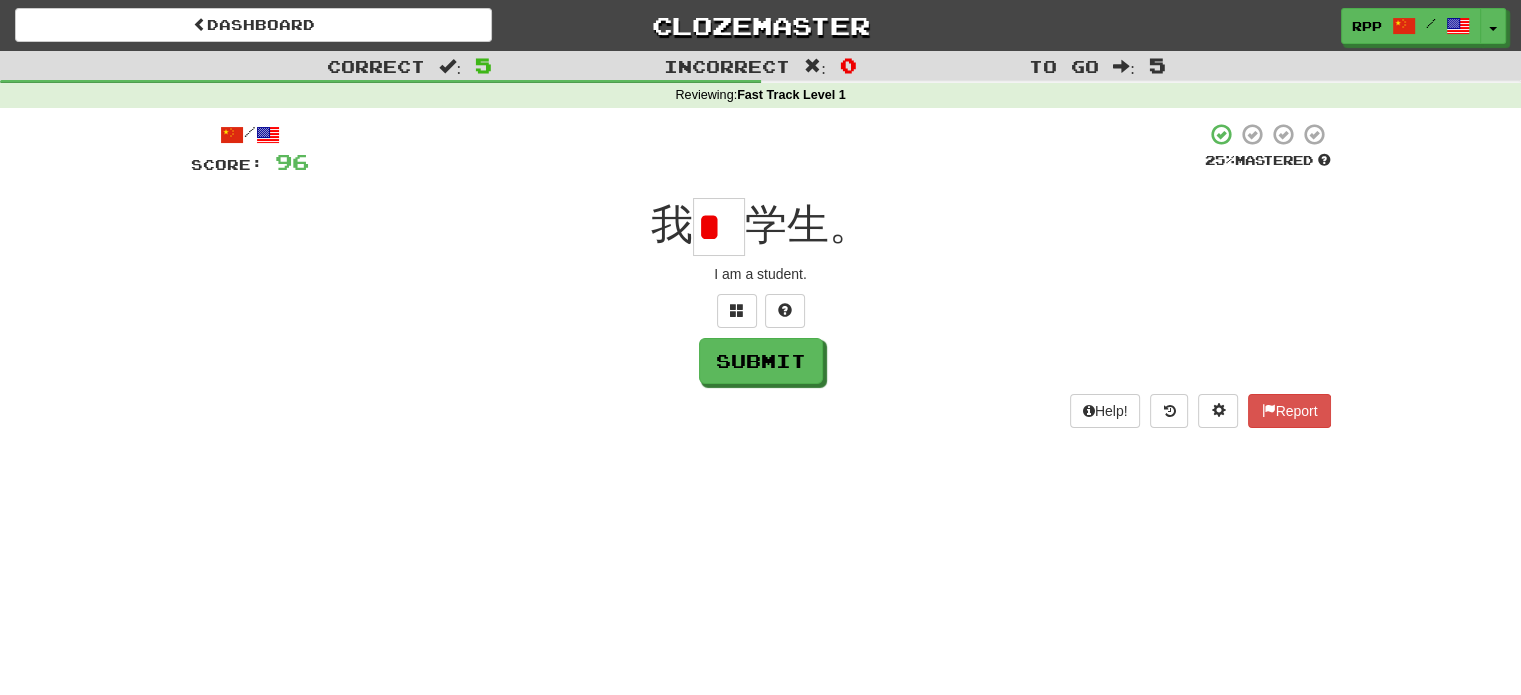 scroll, scrollTop: 0, scrollLeft: 0, axis: both 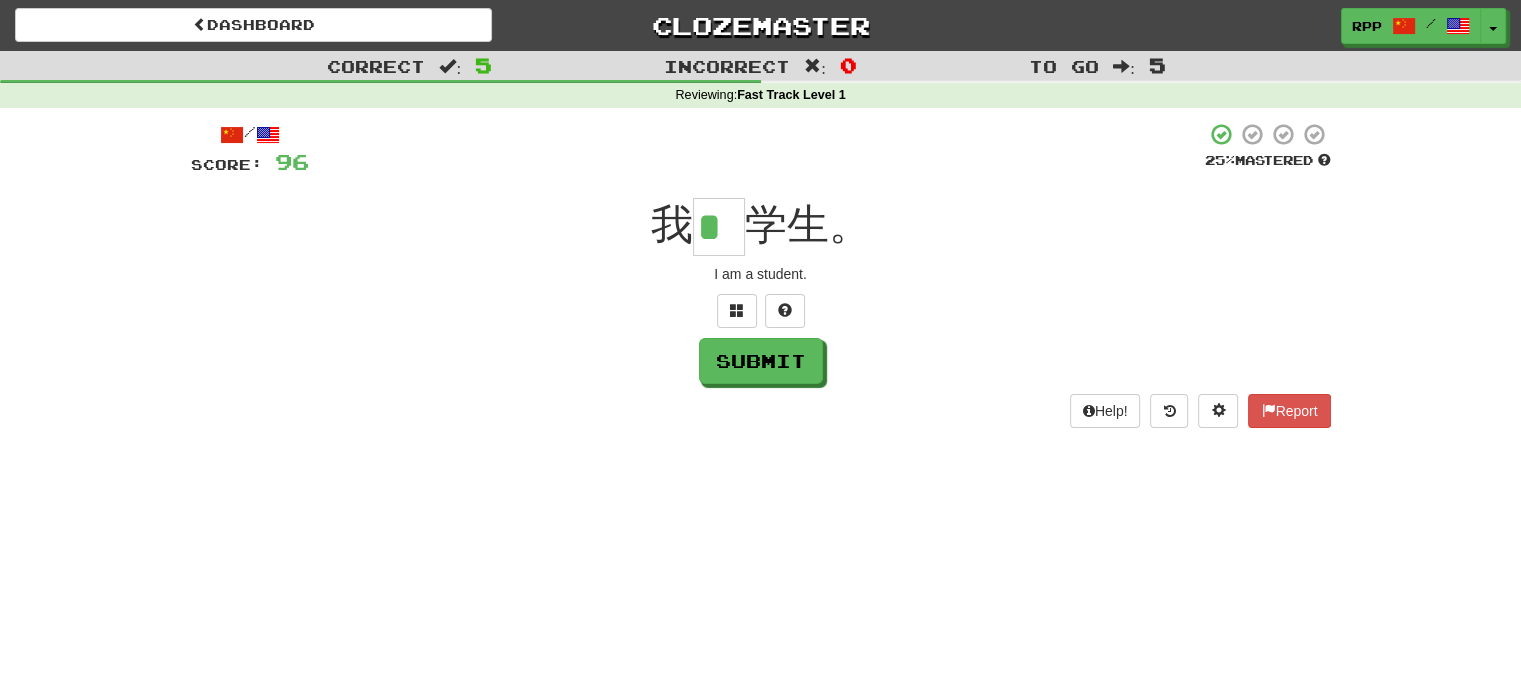 type on "*" 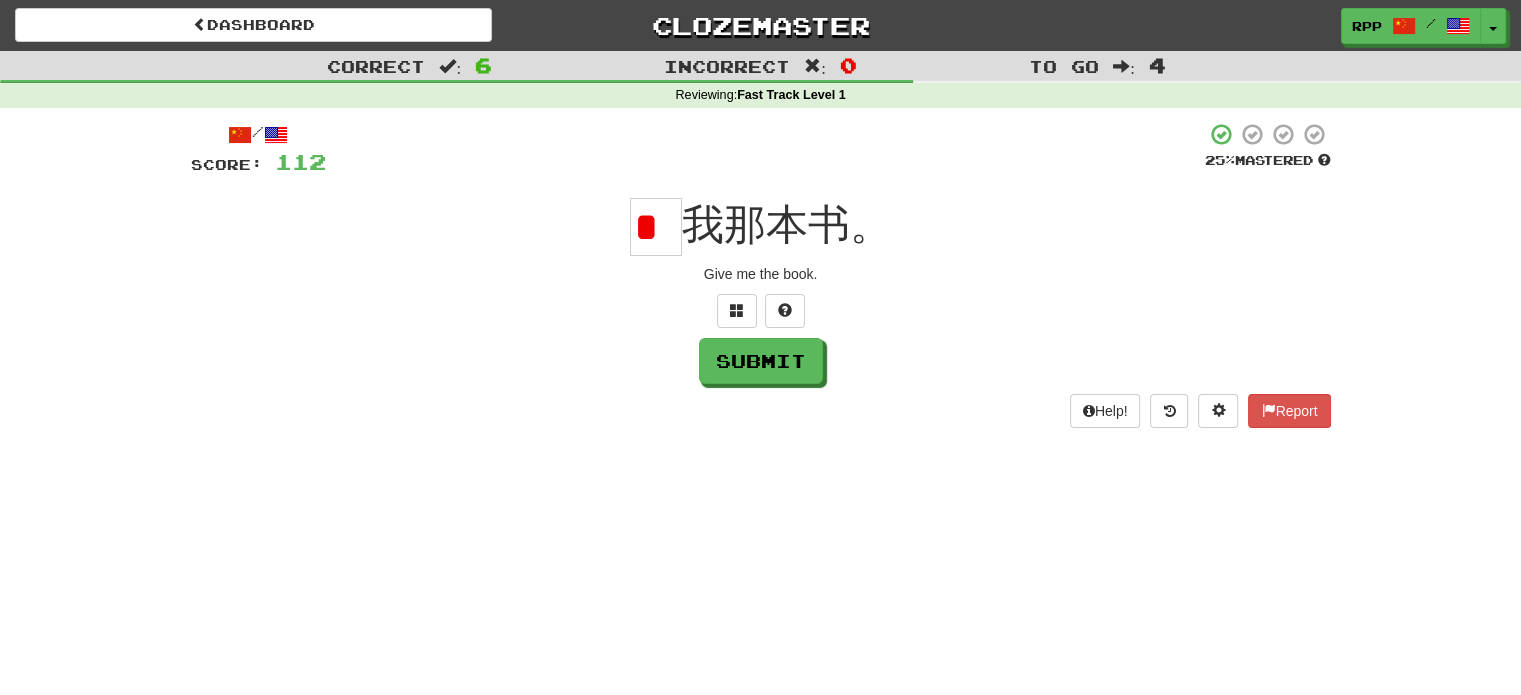 scroll, scrollTop: 0, scrollLeft: 0, axis: both 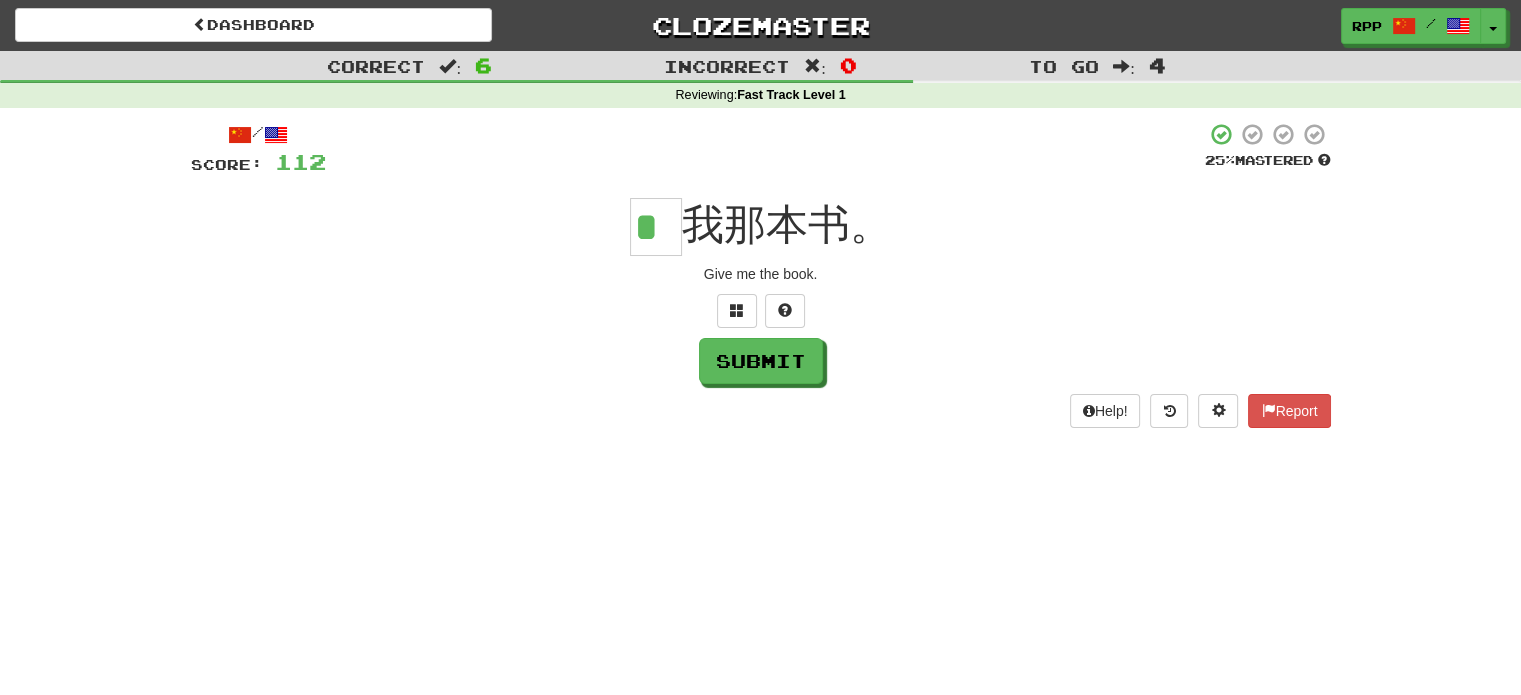 type on "*" 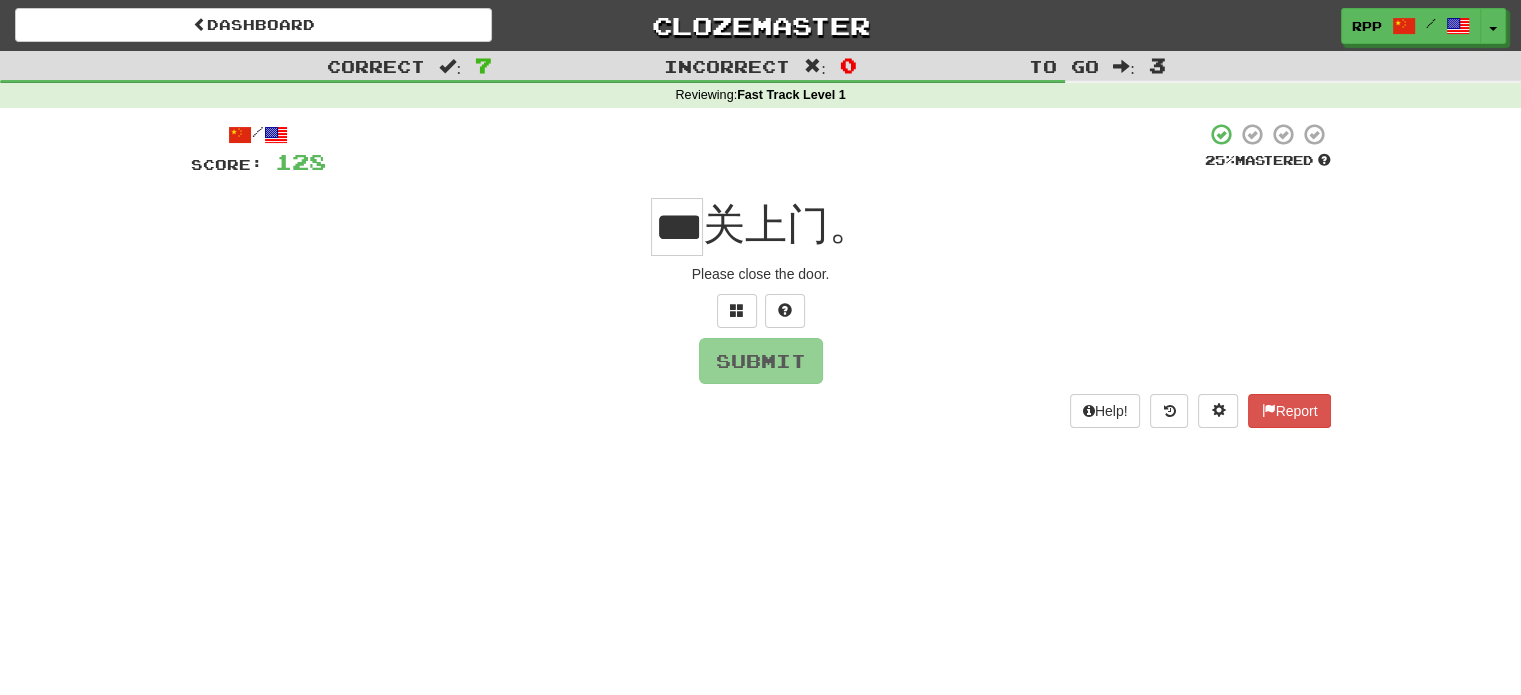 scroll, scrollTop: 0, scrollLeft: 3, axis: horizontal 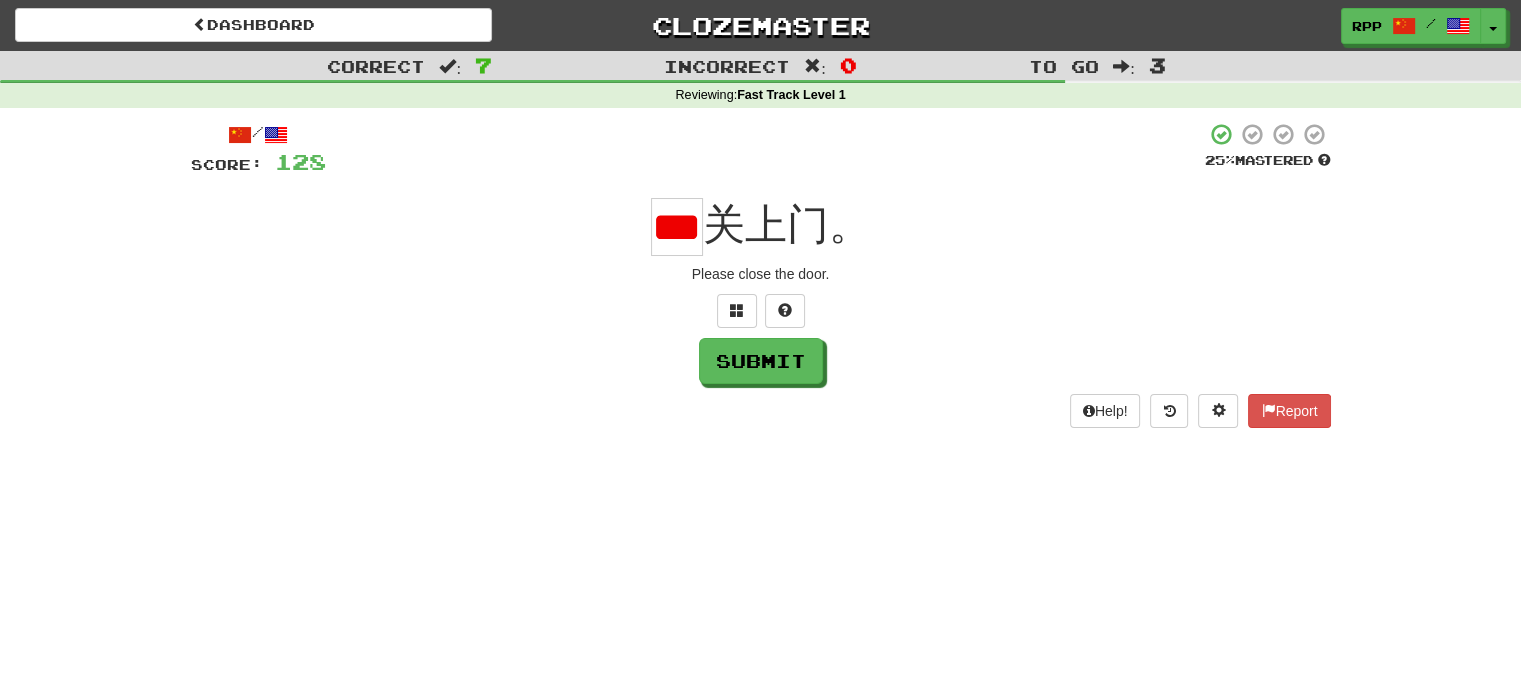 type on "*" 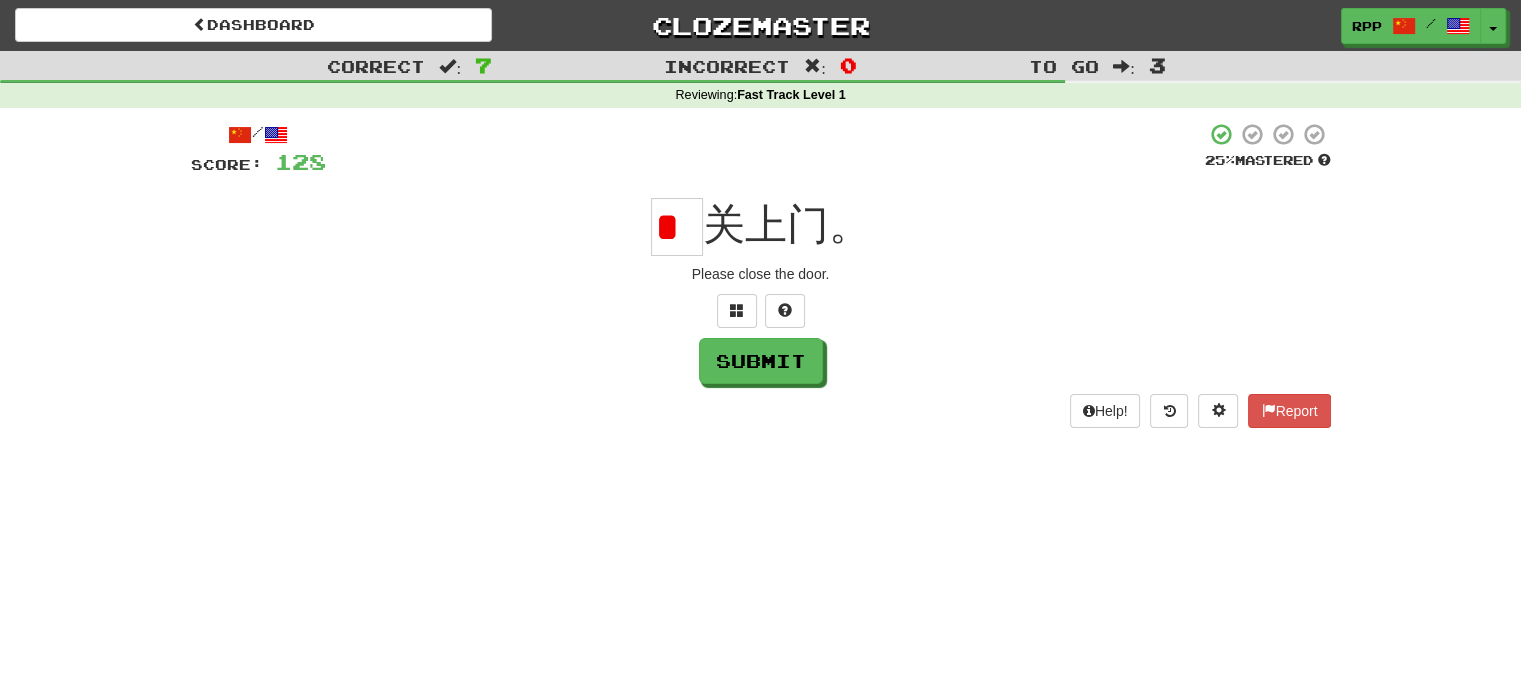 scroll, scrollTop: 0, scrollLeft: 0, axis: both 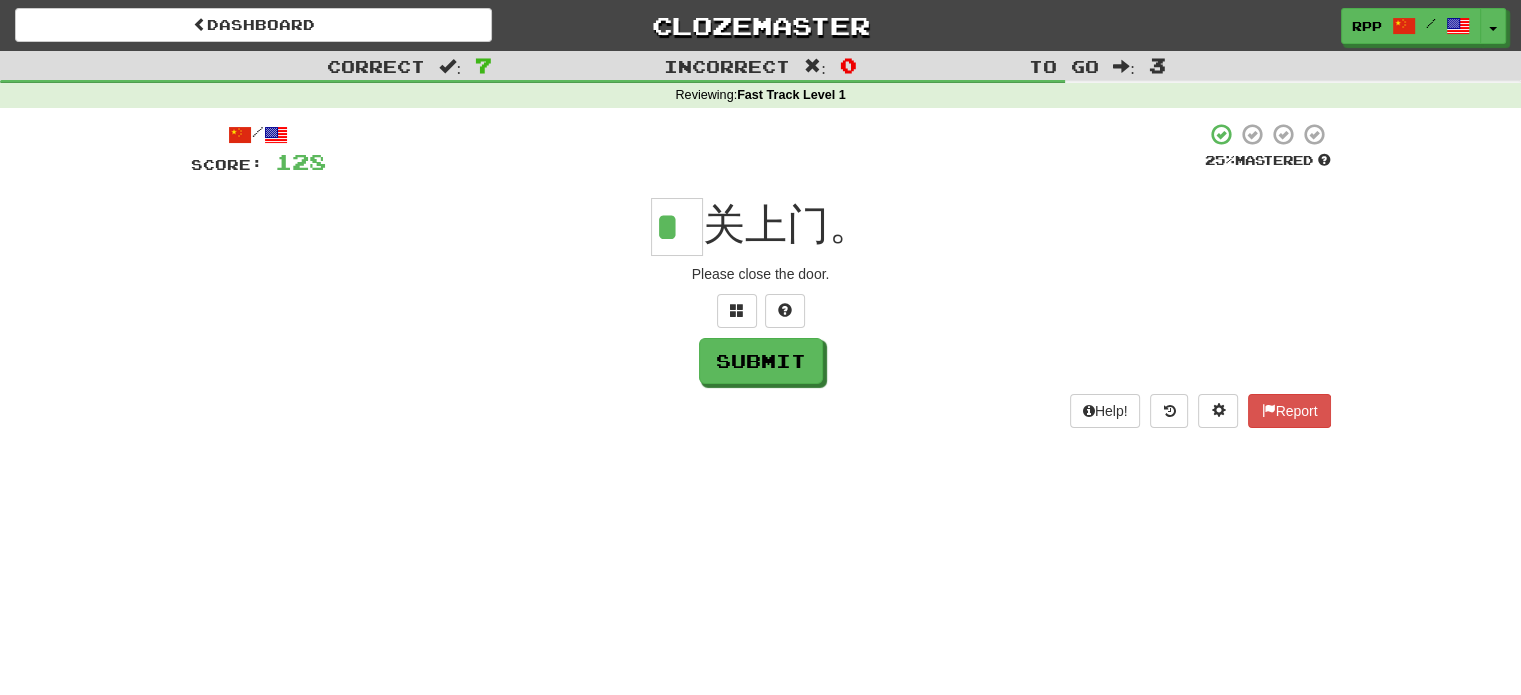 type on "*" 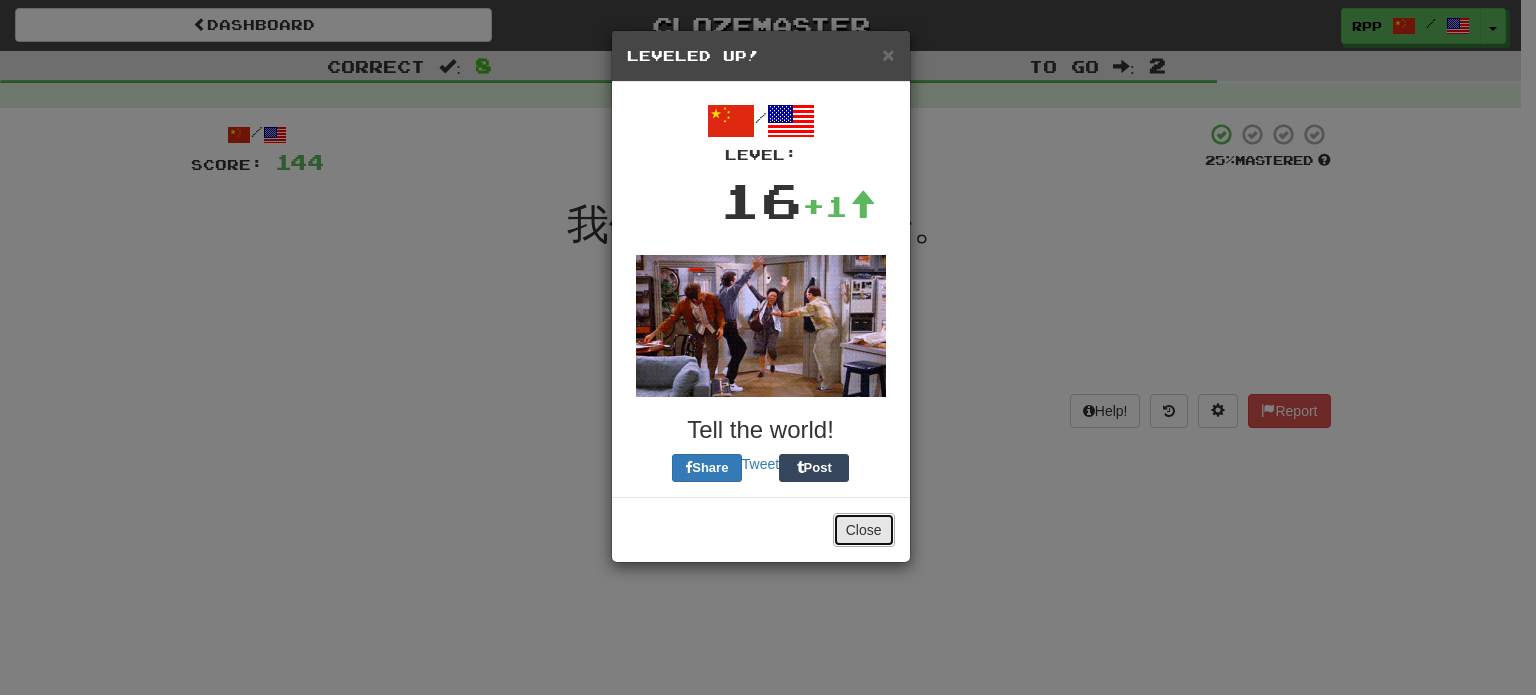 click on "Close" at bounding box center (864, 530) 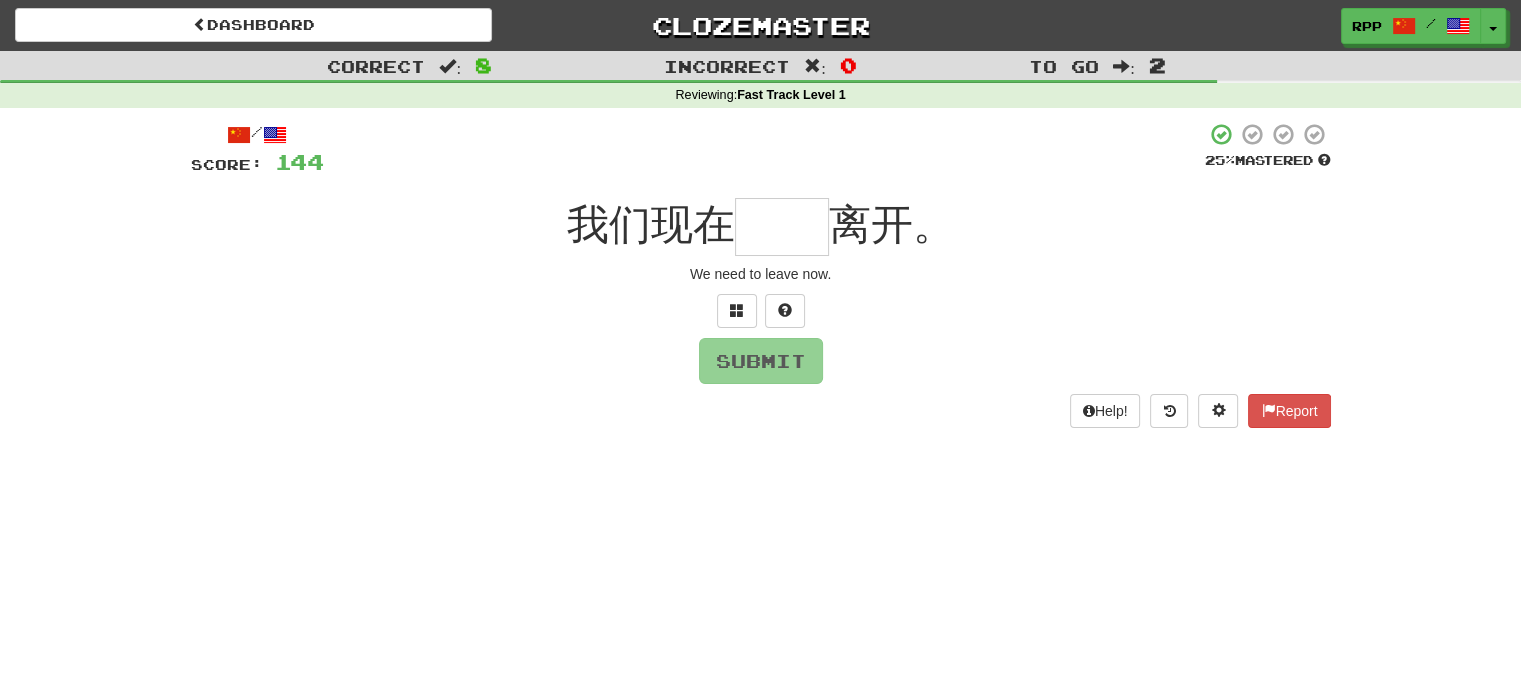 click at bounding box center (782, 227) 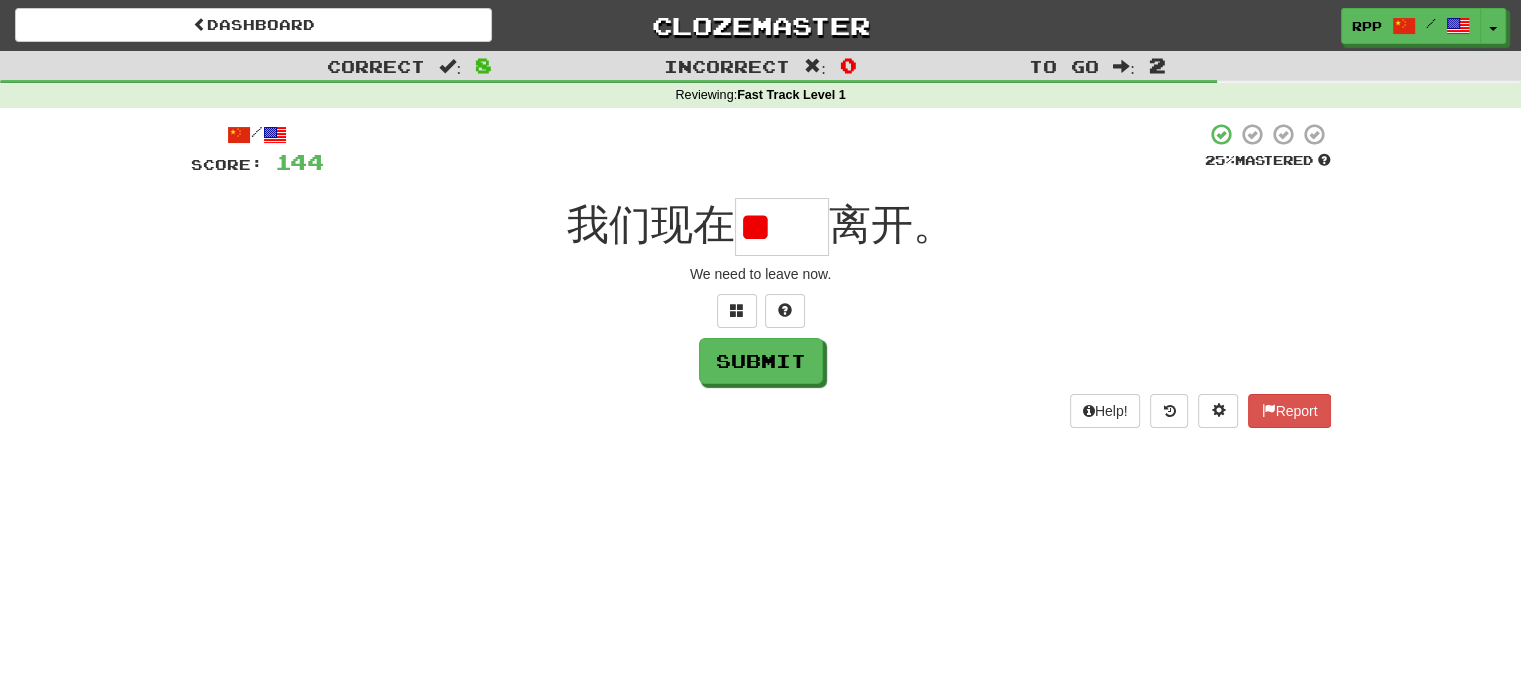type on "*" 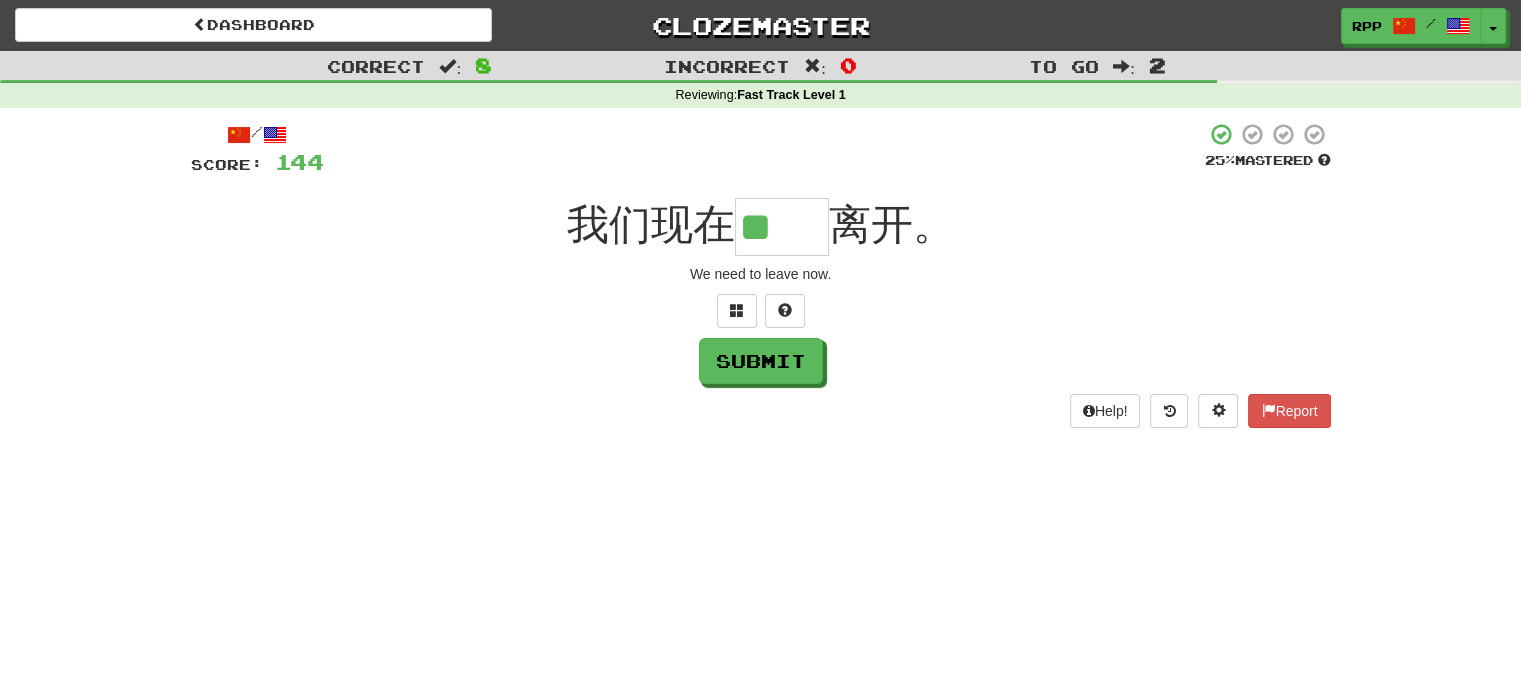 scroll, scrollTop: 0, scrollLeft: 0, axis: both 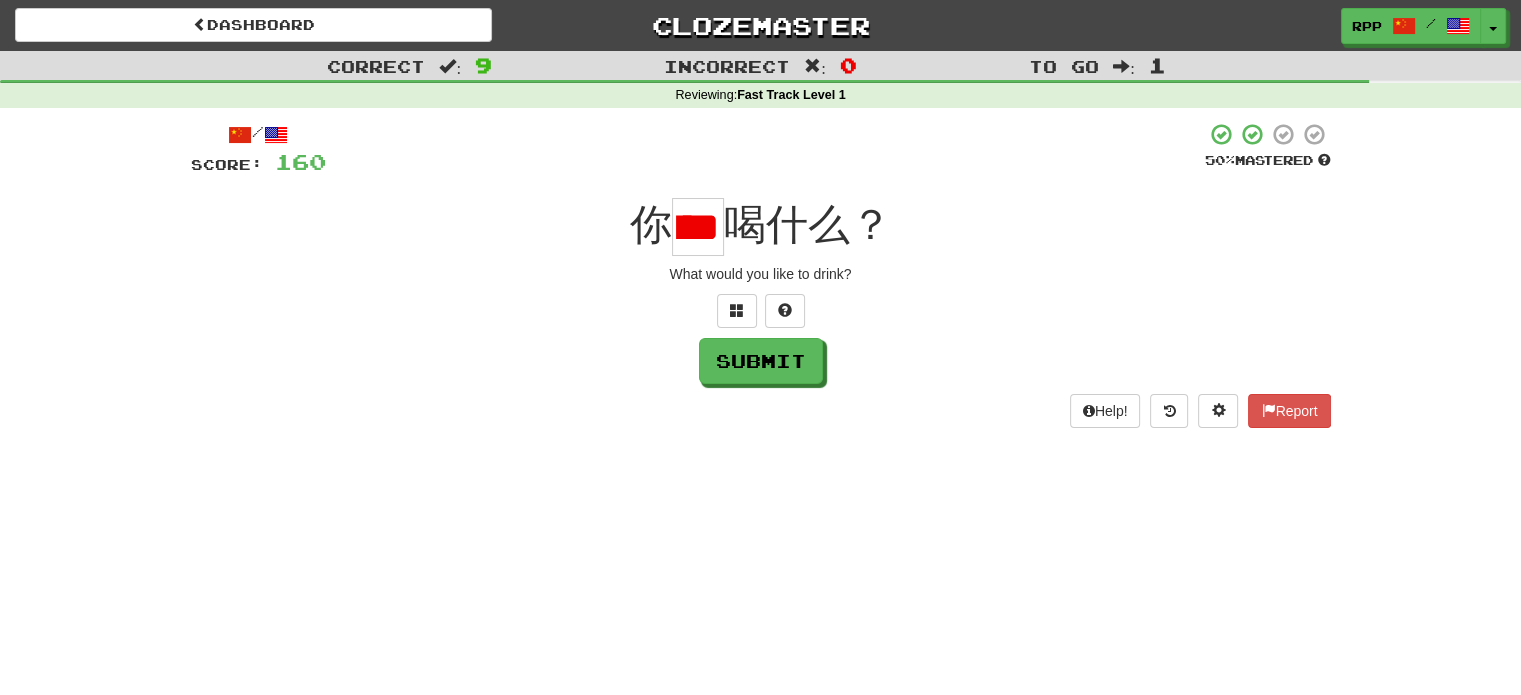 type on "*" 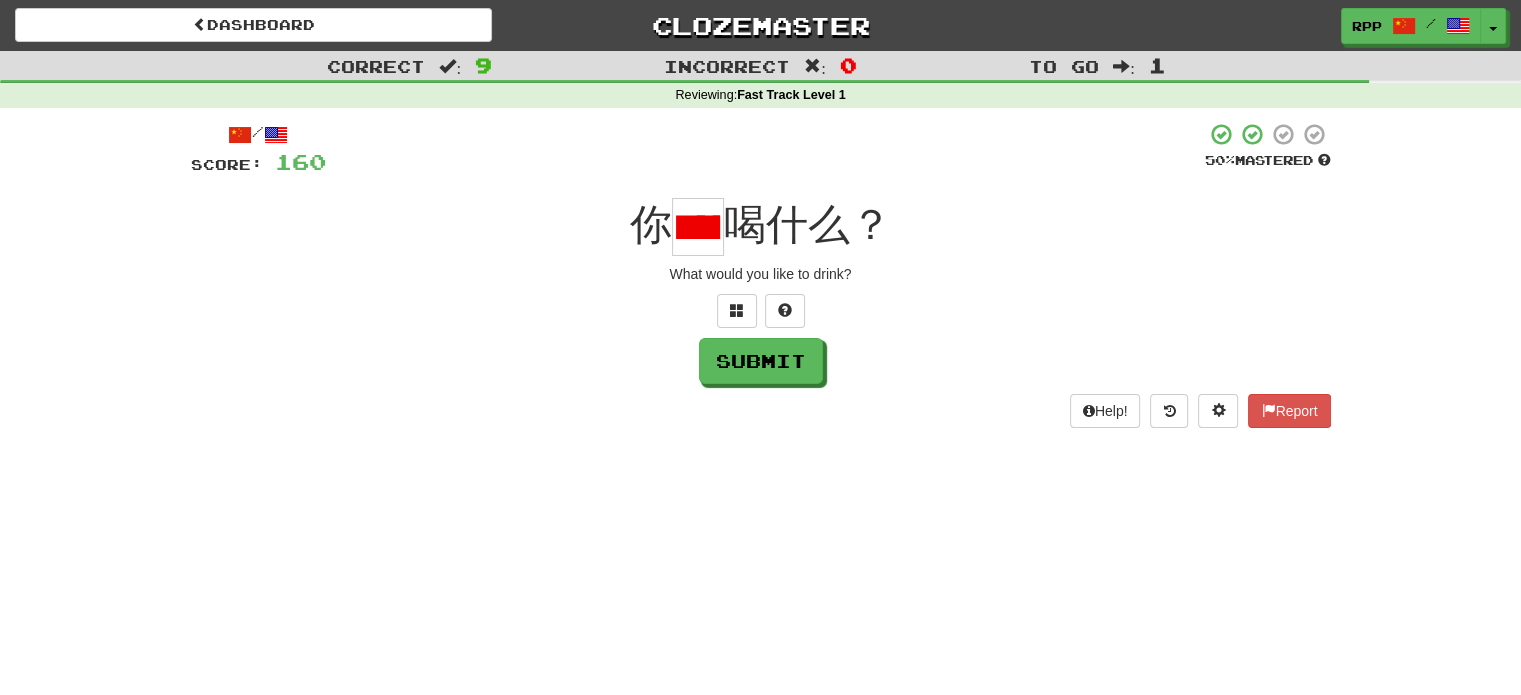 scroll, scrollTop: 0, scrollLeft: 56, axis: horizontal 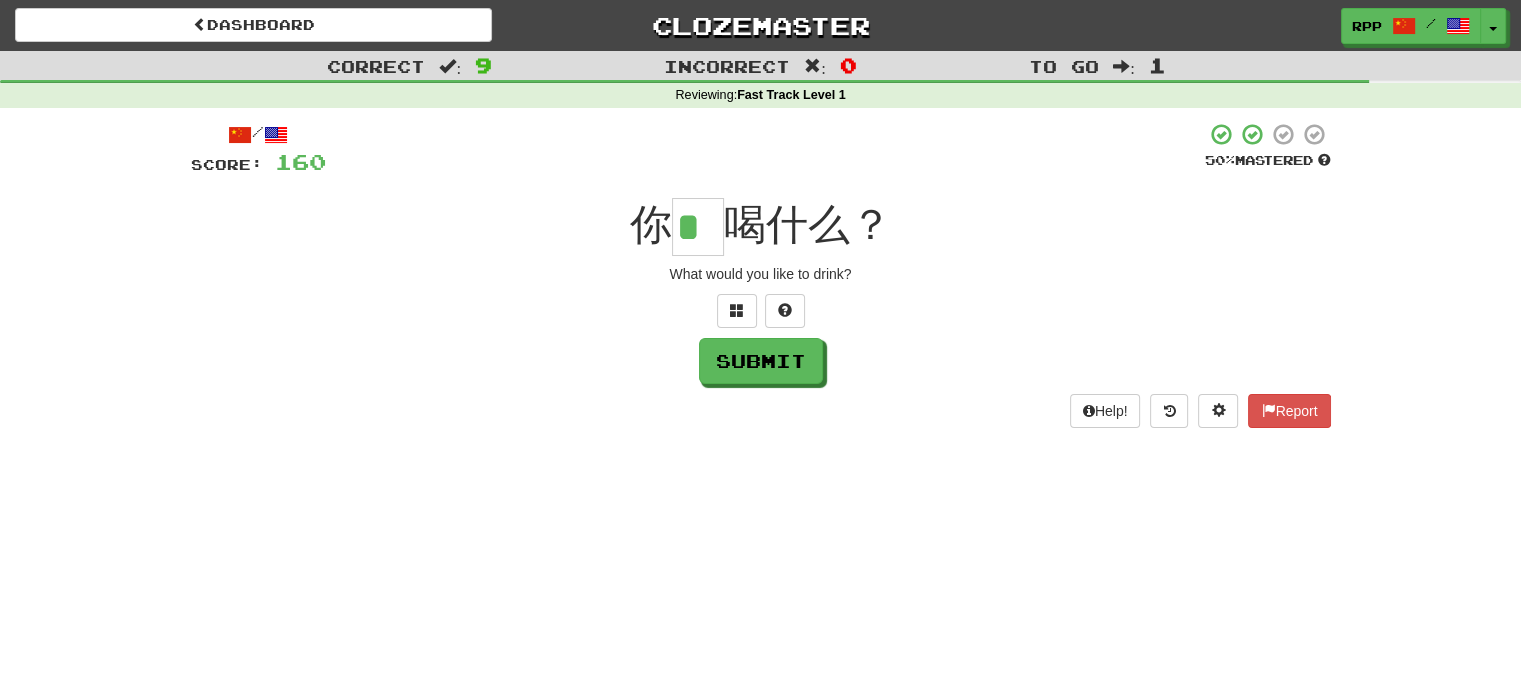 type on "*" 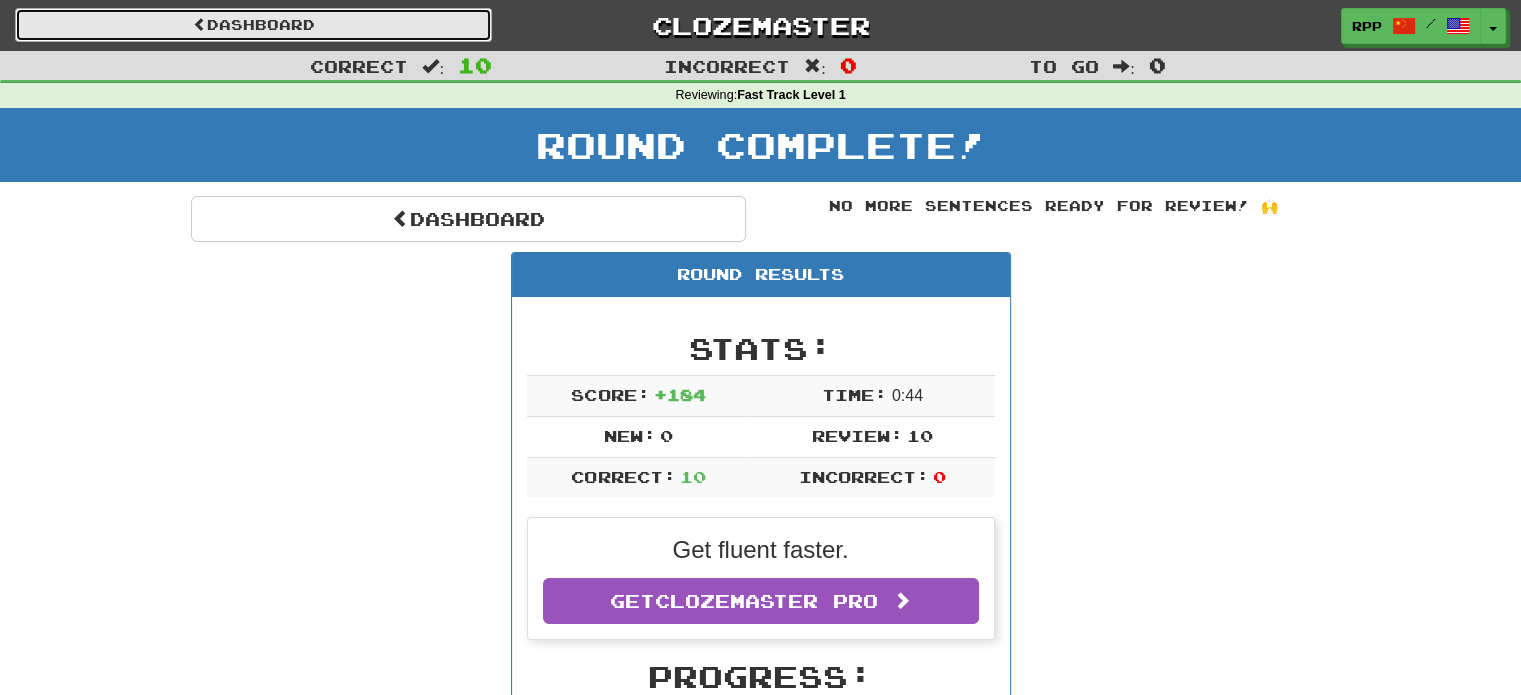 click on "Dashboard" at bounding box center [253, 25] 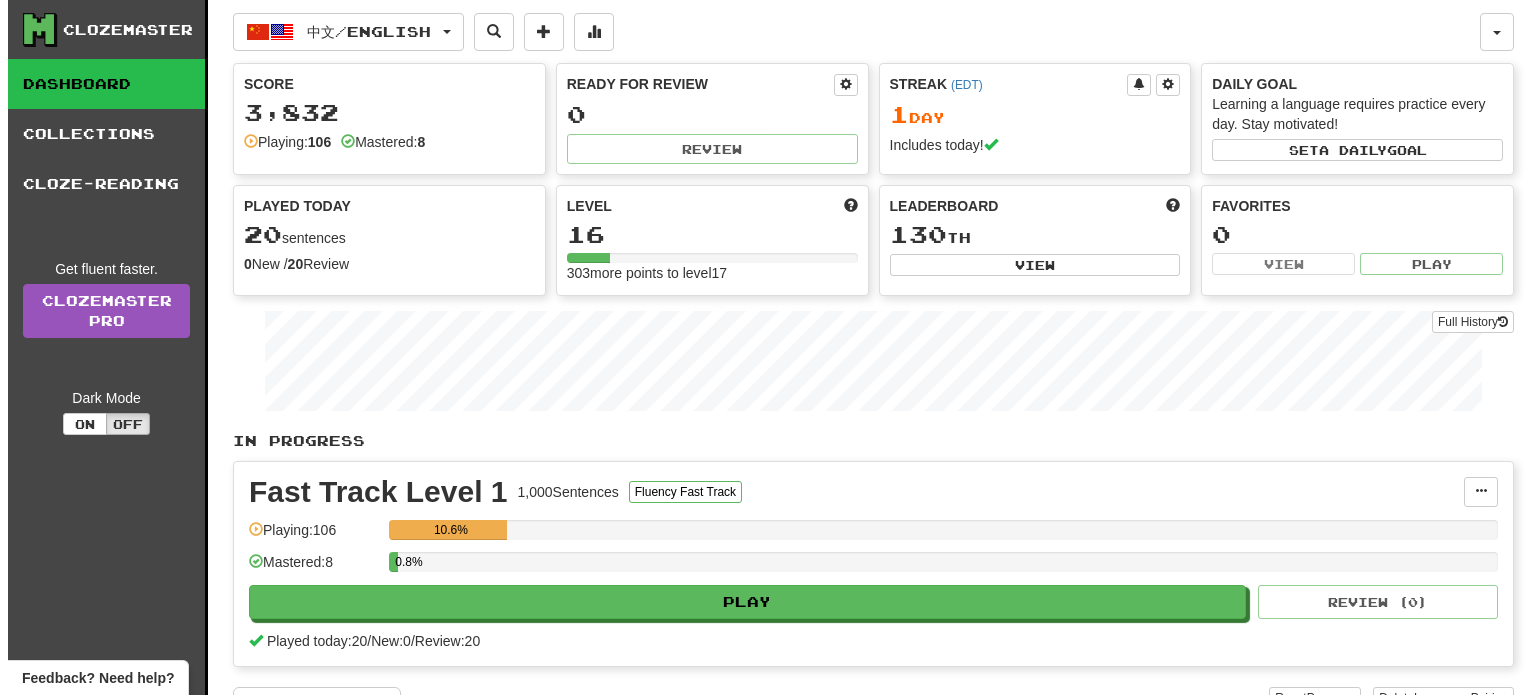 scroll, scrollTop: 0, scrollLeft: 0, axis: both 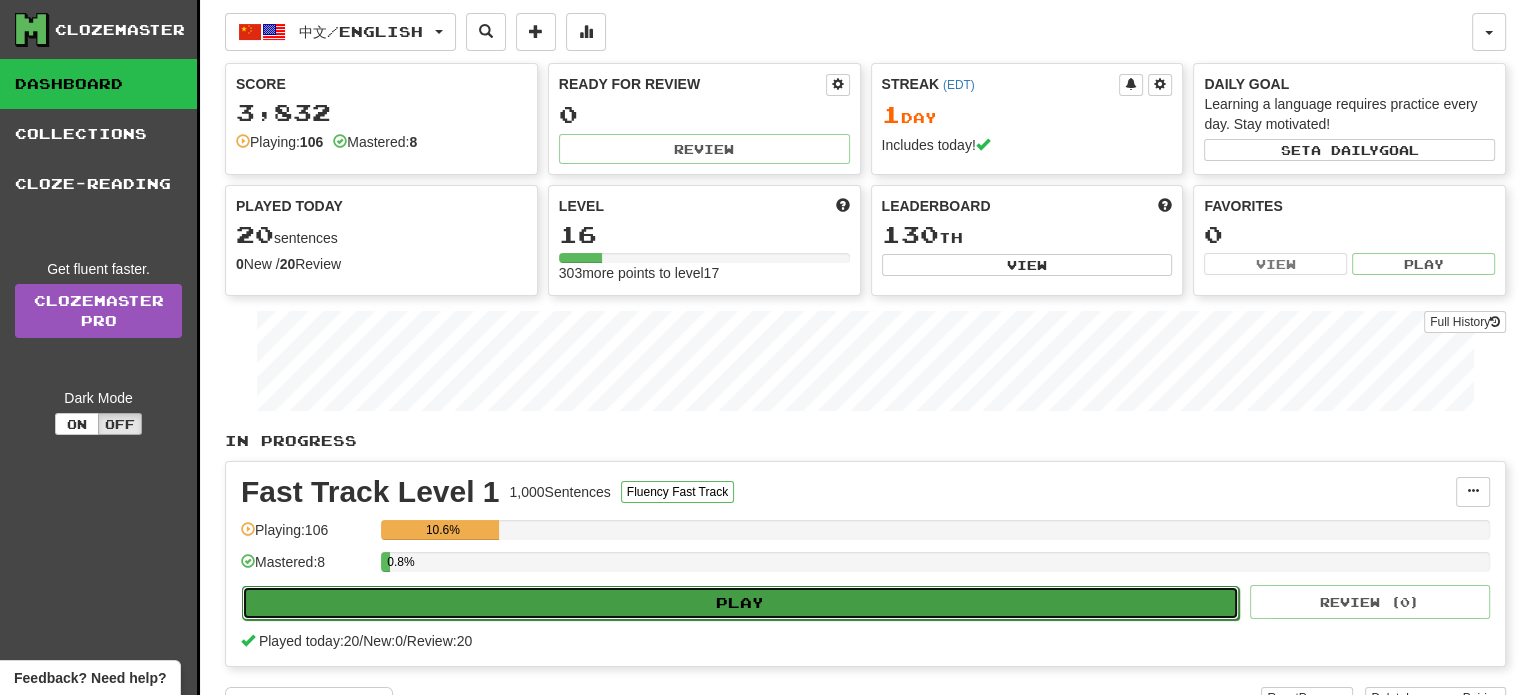 click on "Play" at bounding box center [740, 603] 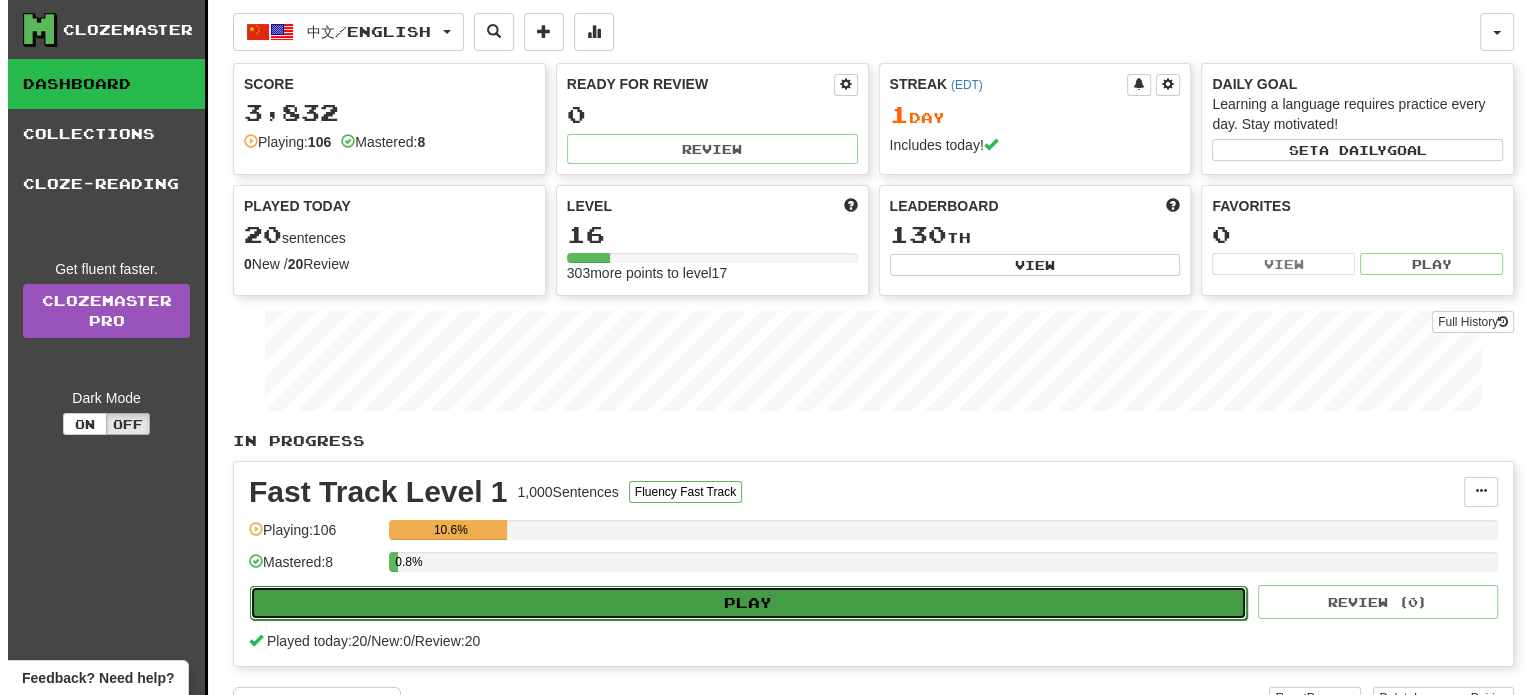 select on "**" 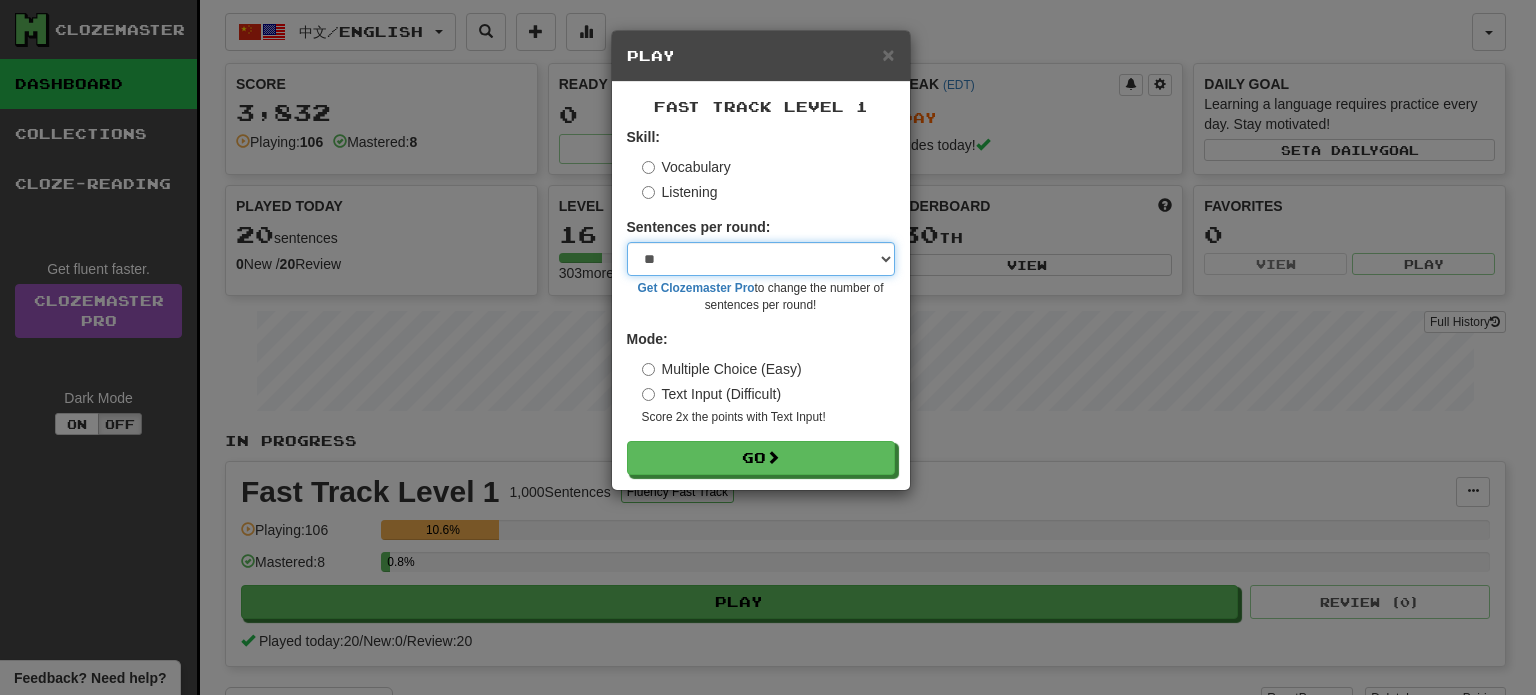 click on "* ** ** ** ** ** *** ********" at bounding box center [761, 259] 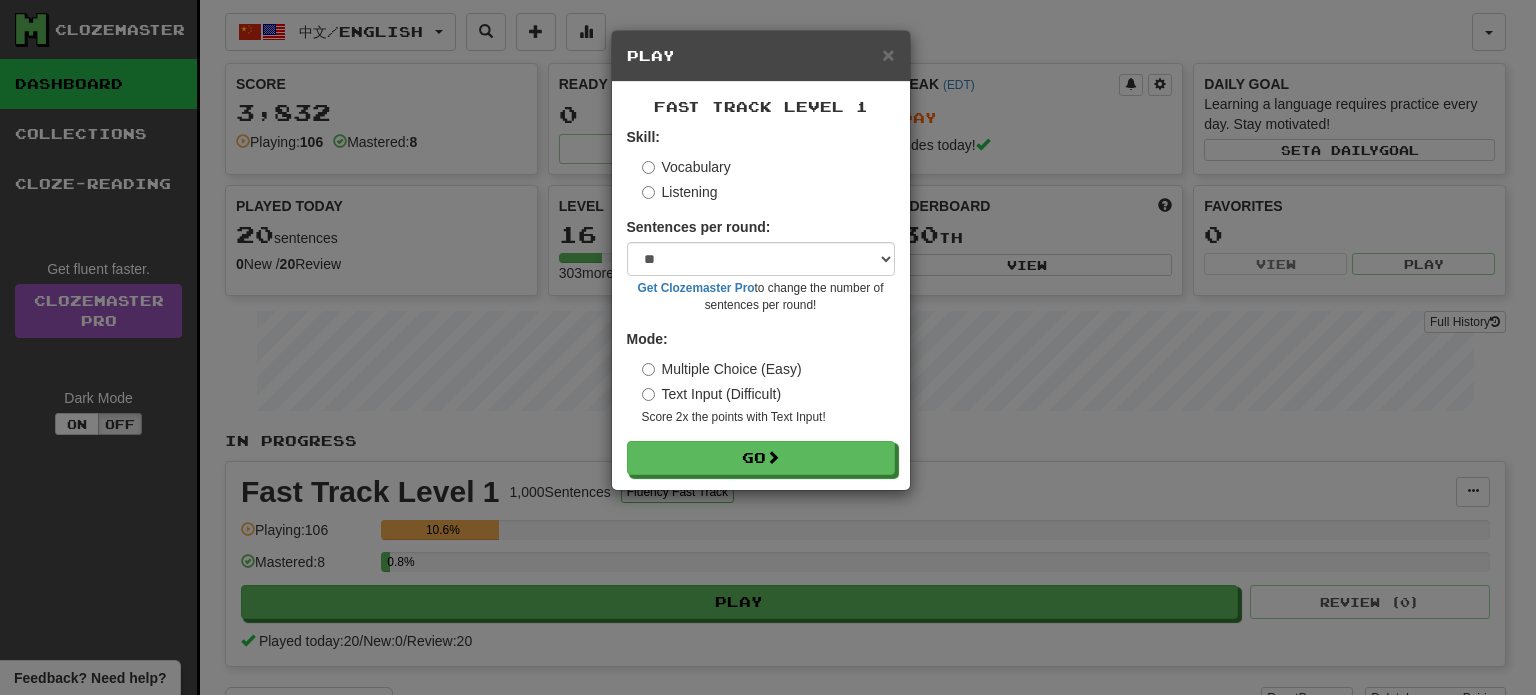 click on "Listening" at bounding box center [768, 192] 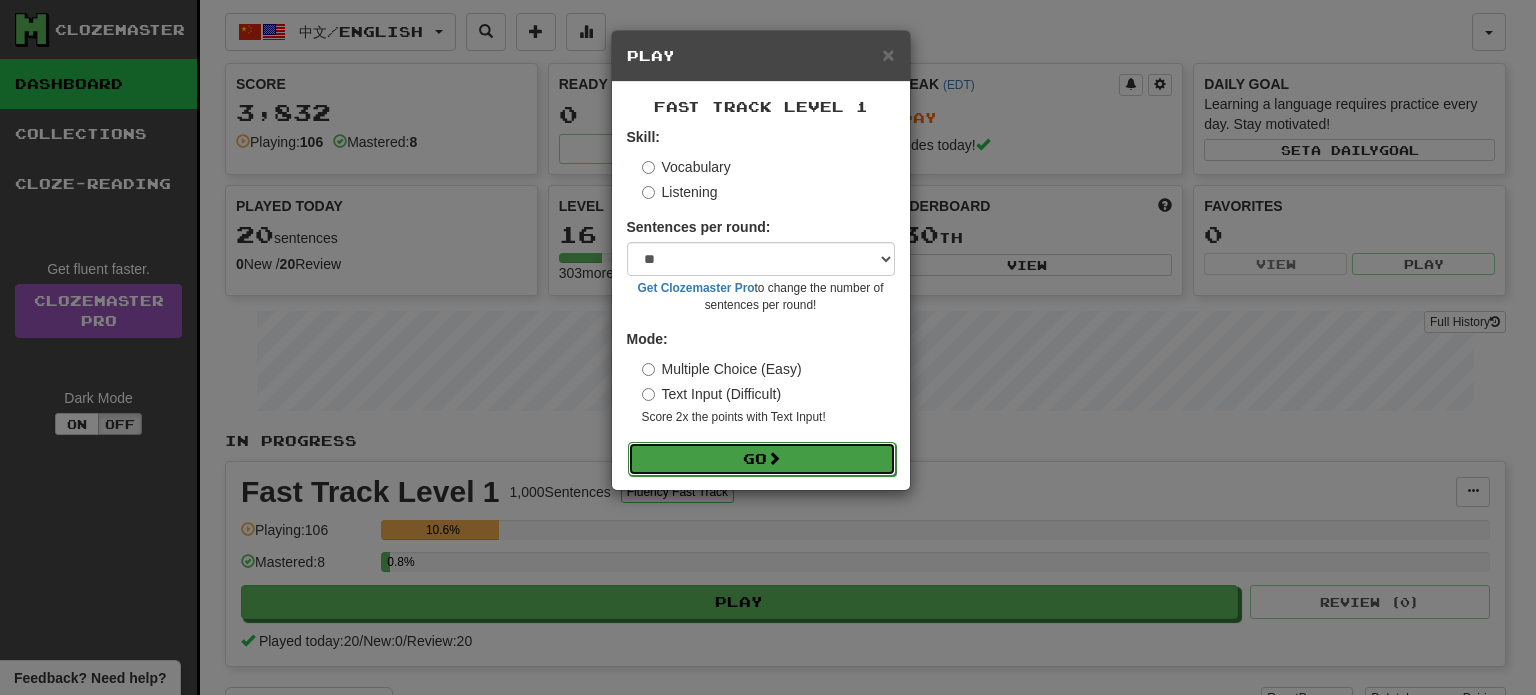 click on "Go" at bounding box center (762, 459) 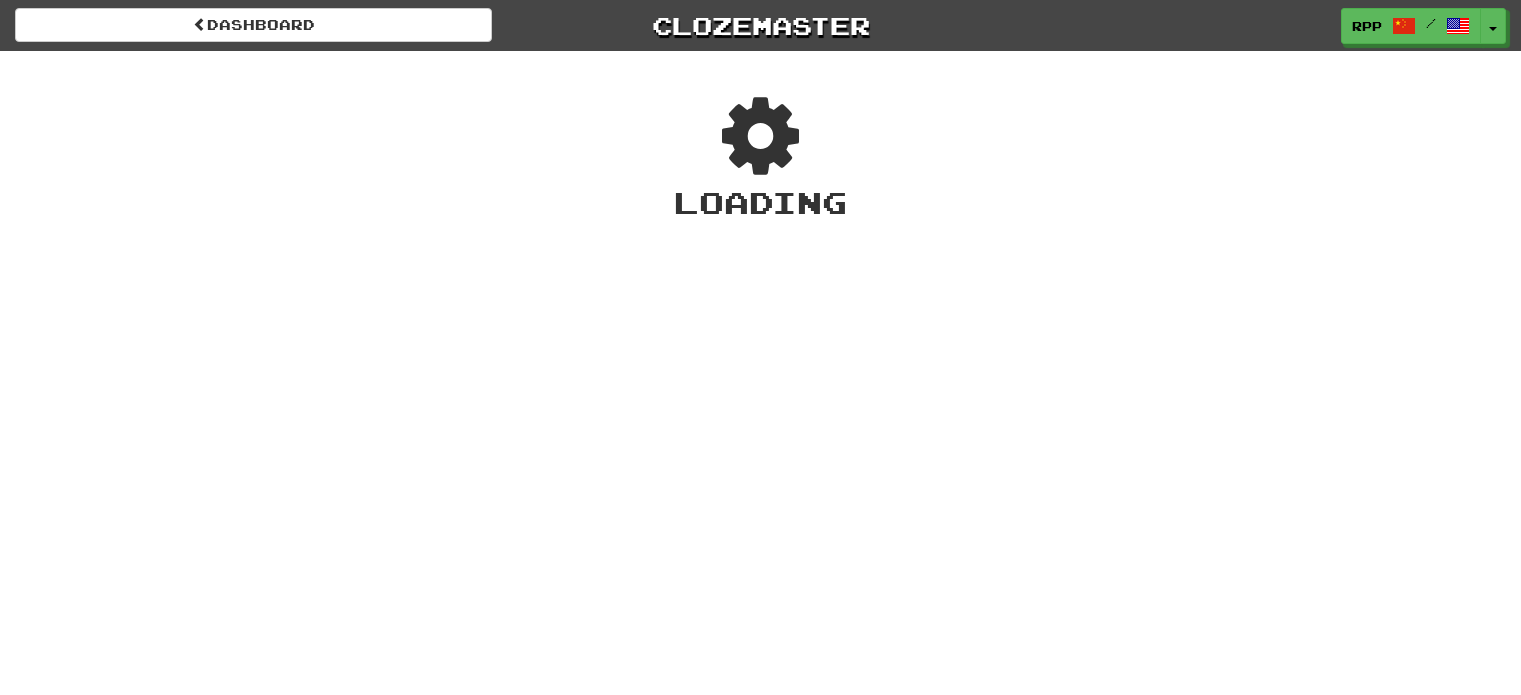 scroll, scrollTop: 0, scrollLeft: 0, axis: both 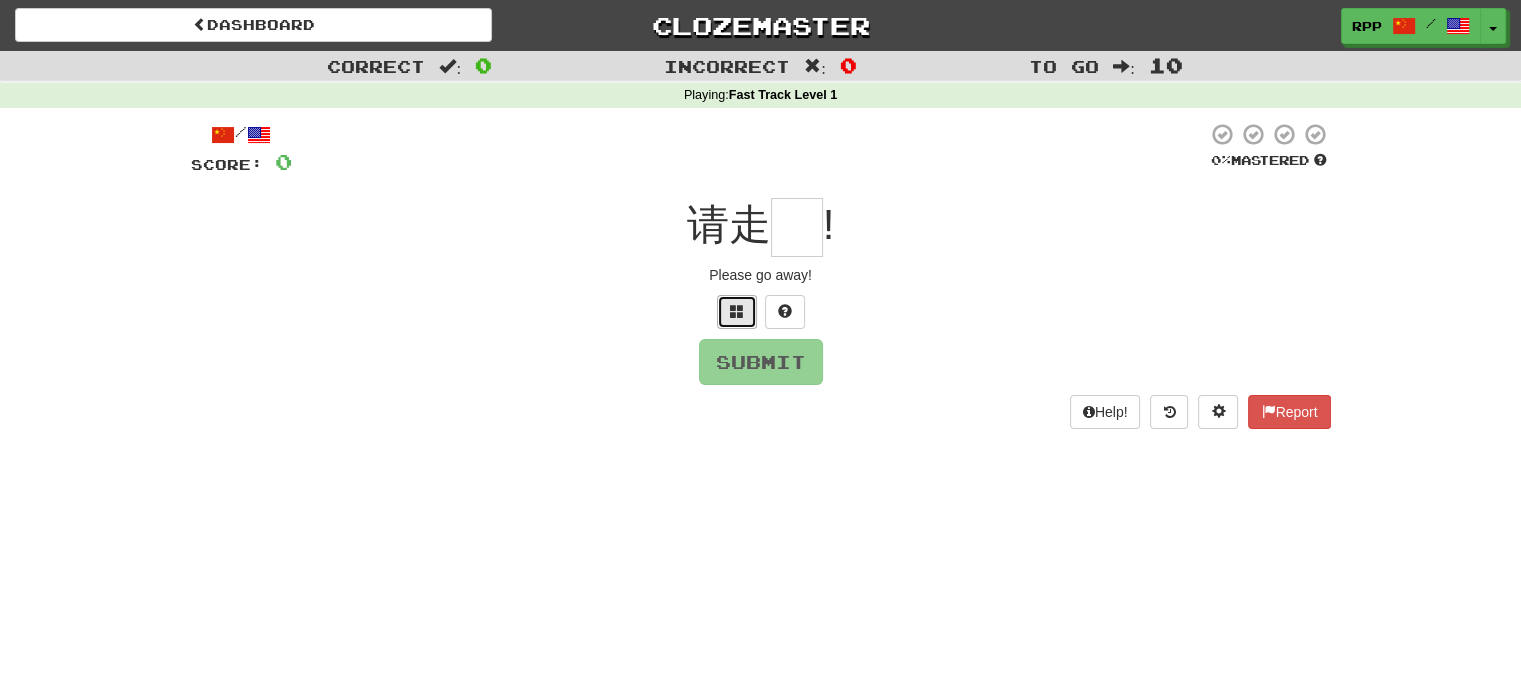 click at bounding box center (737, 312) 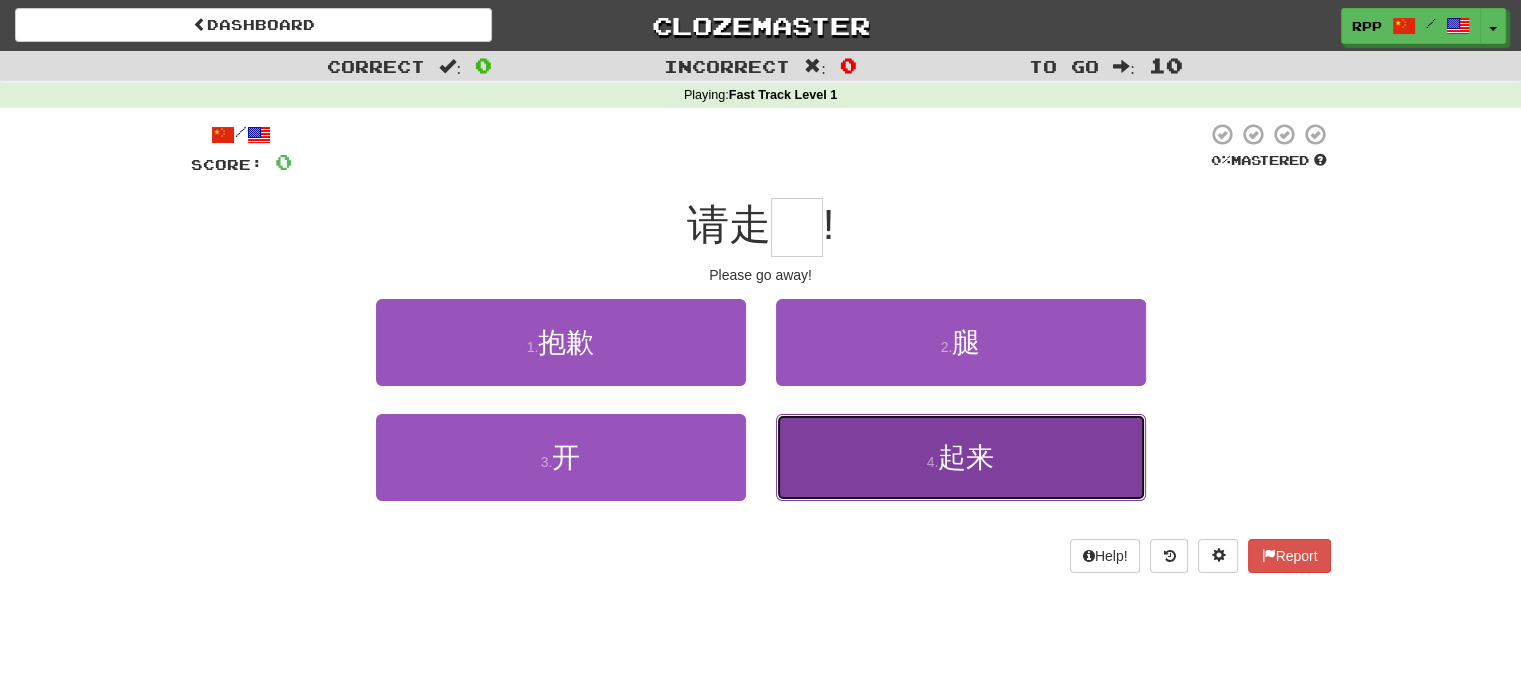 click on "4 .  起来" at bounding box center (961, 457) 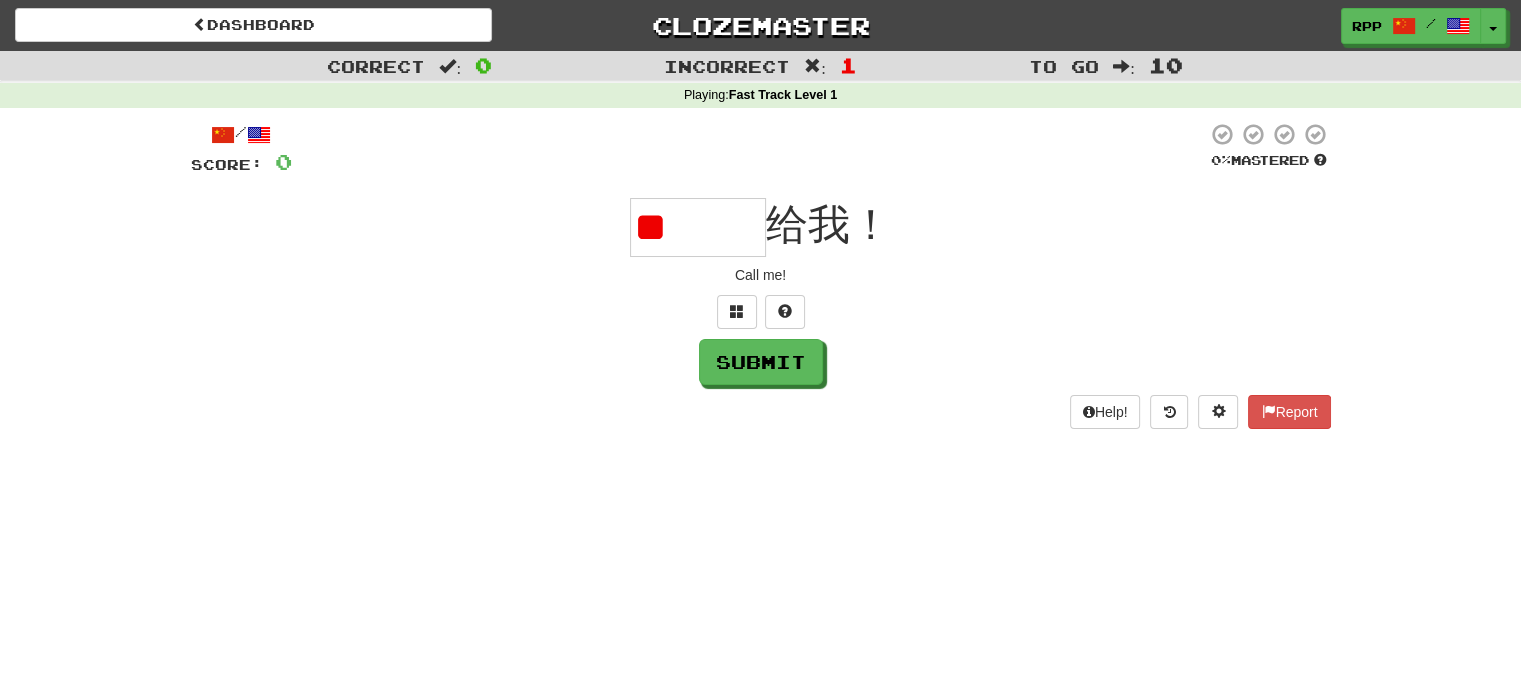 type on "*" 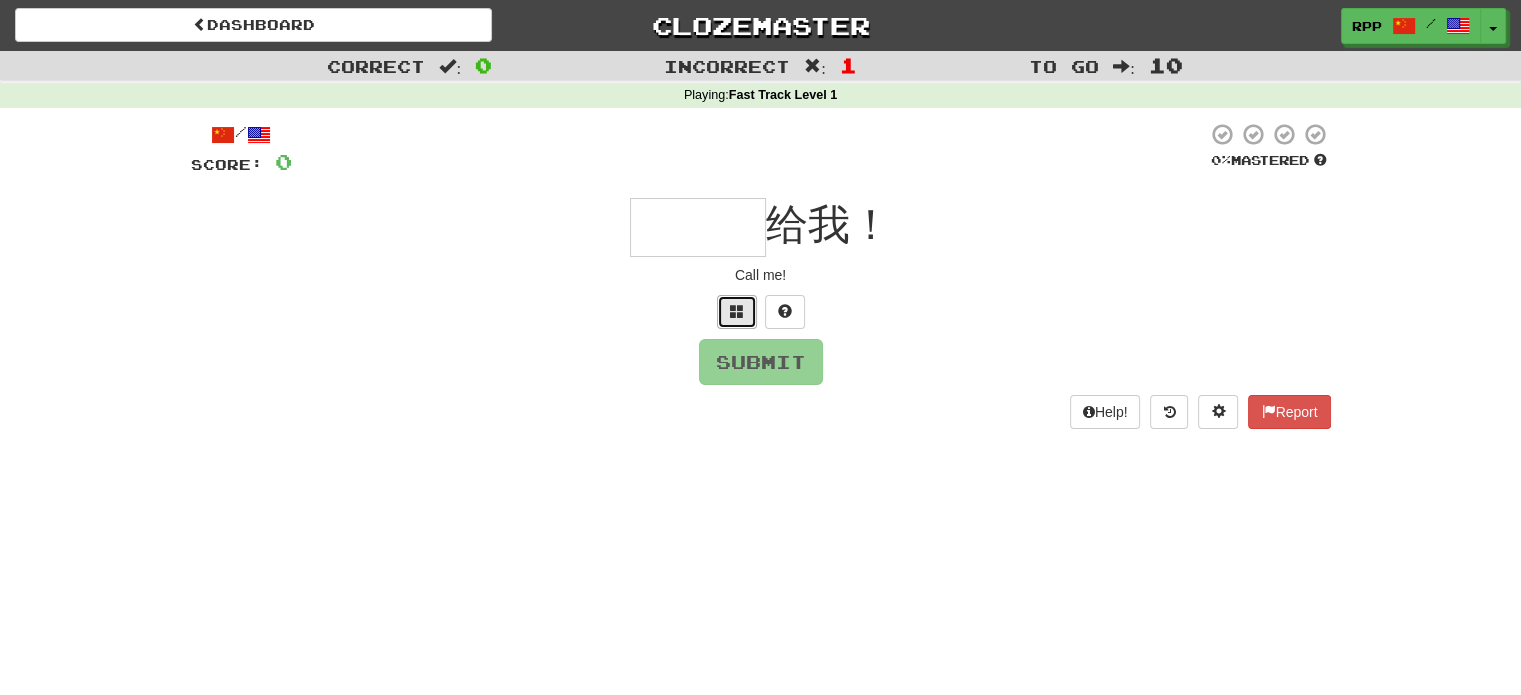 click at bounding box center (737, 312) 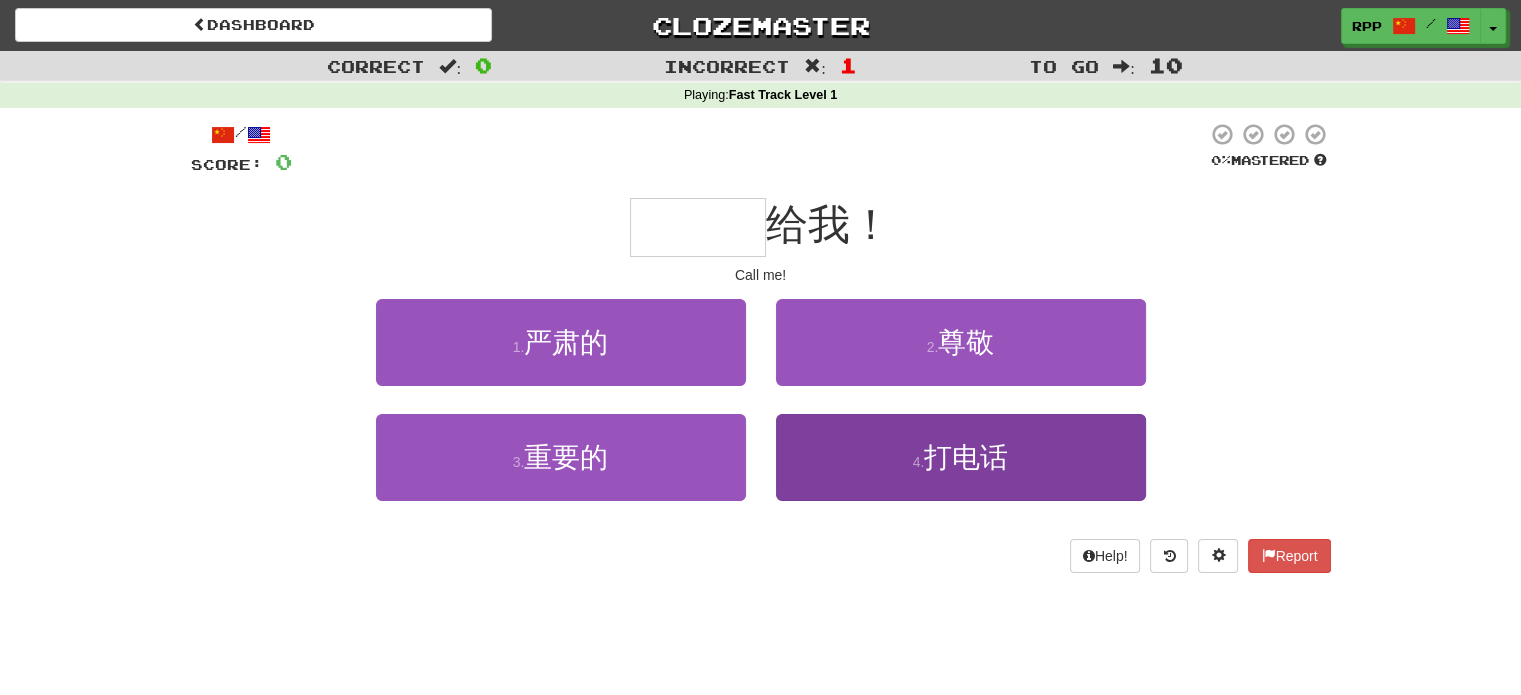 click on "4 .  打电话" at bounding box center (961, 457) 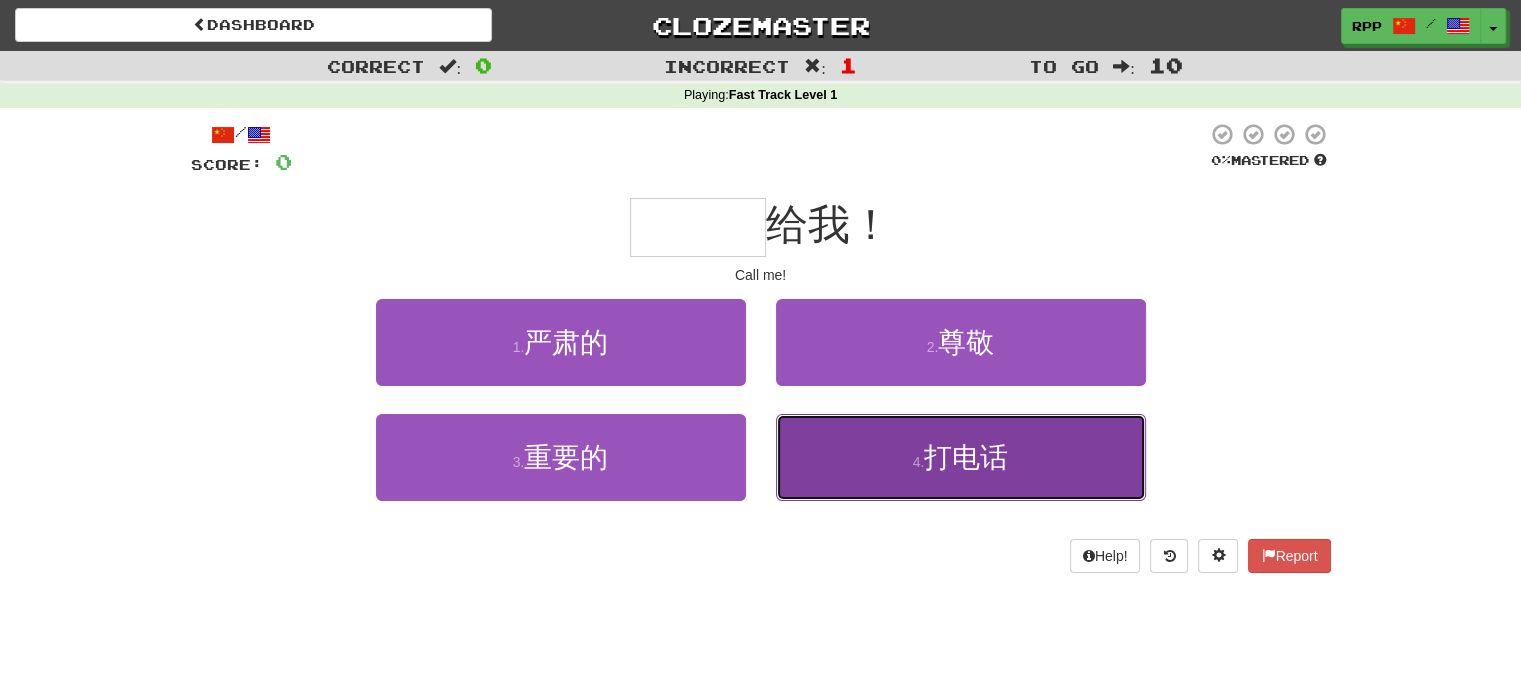type on "***" 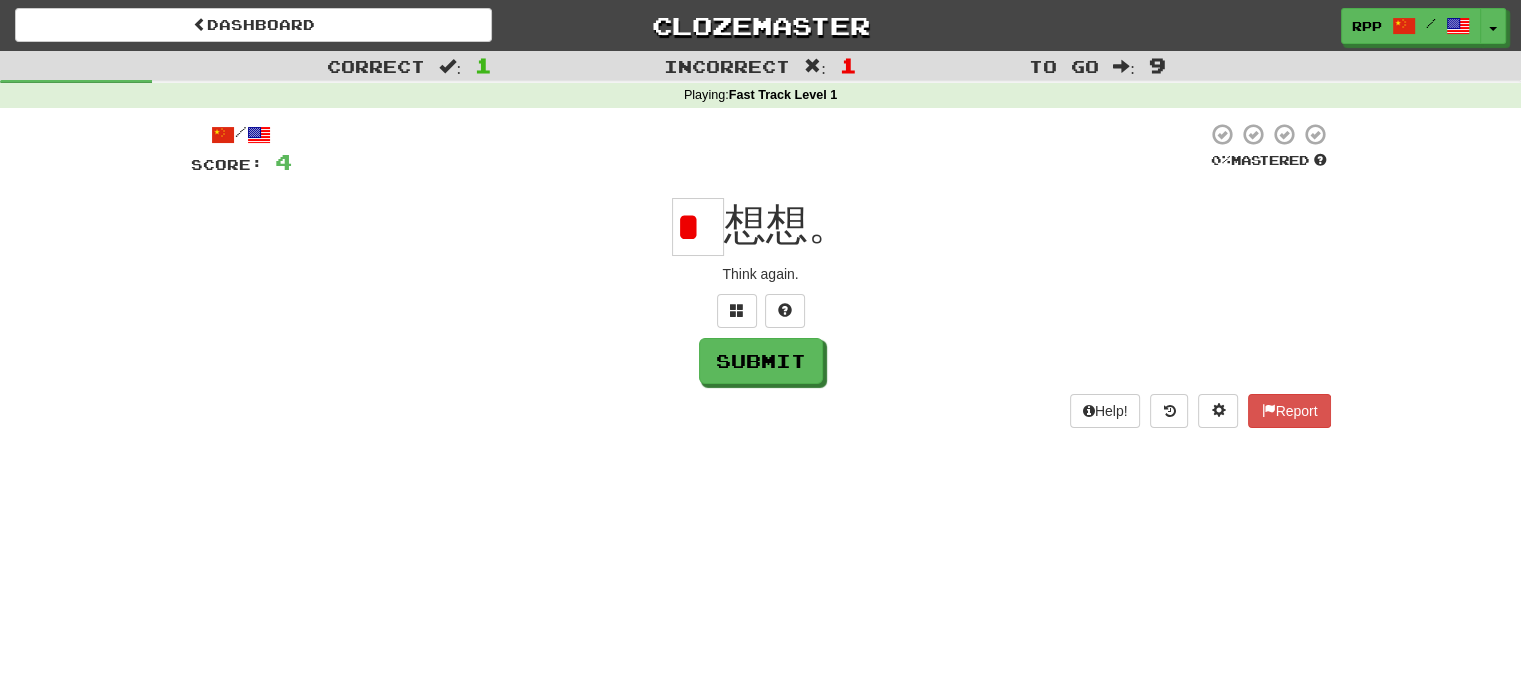 scroll, scrollTop: 0, scrollLeft: 0, axis: both 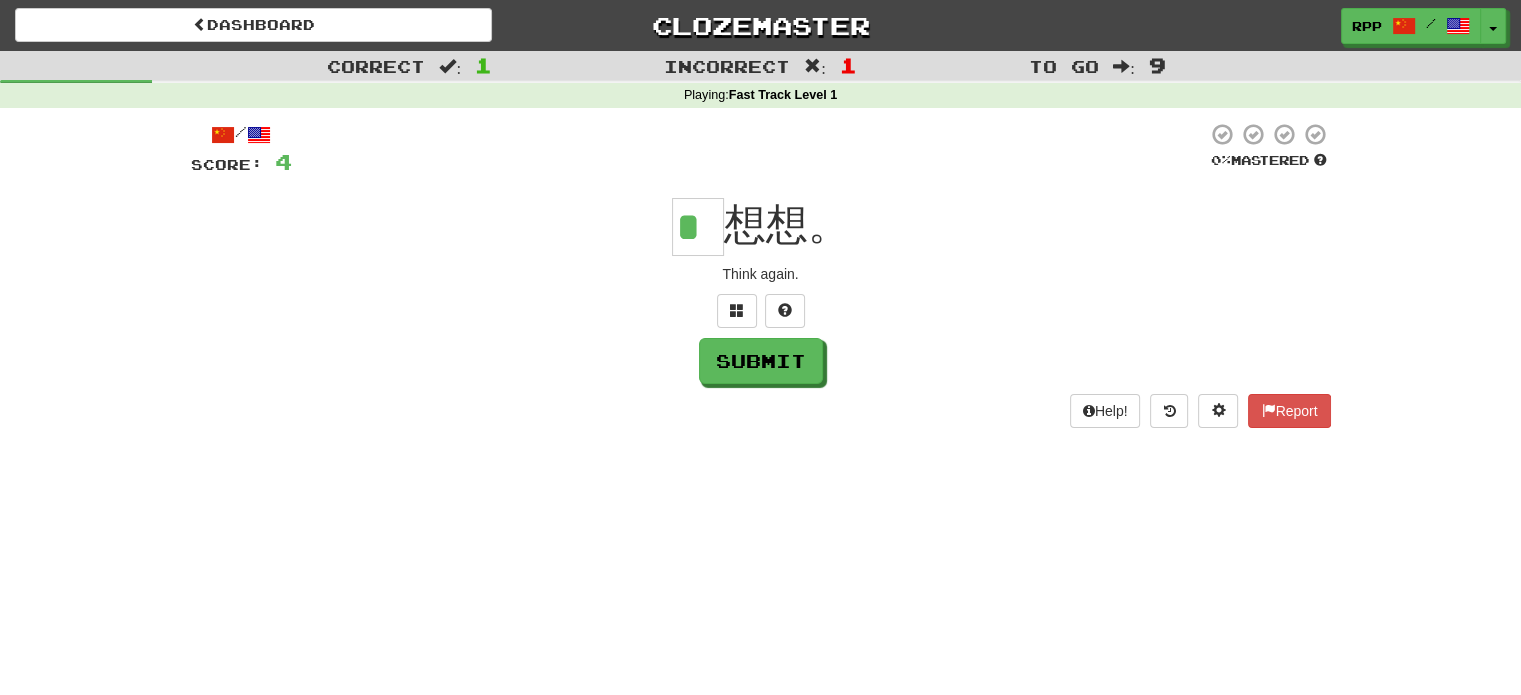 type on "*" 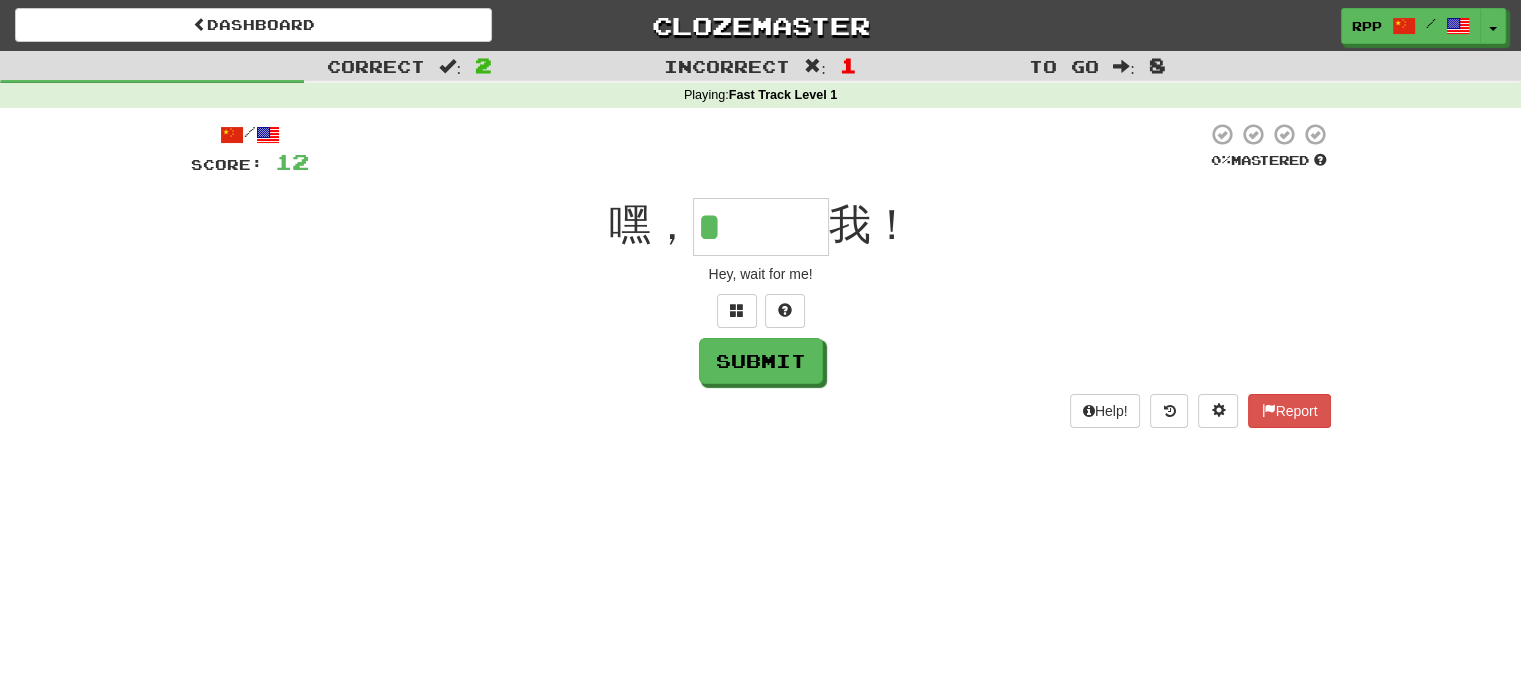 type on "***" 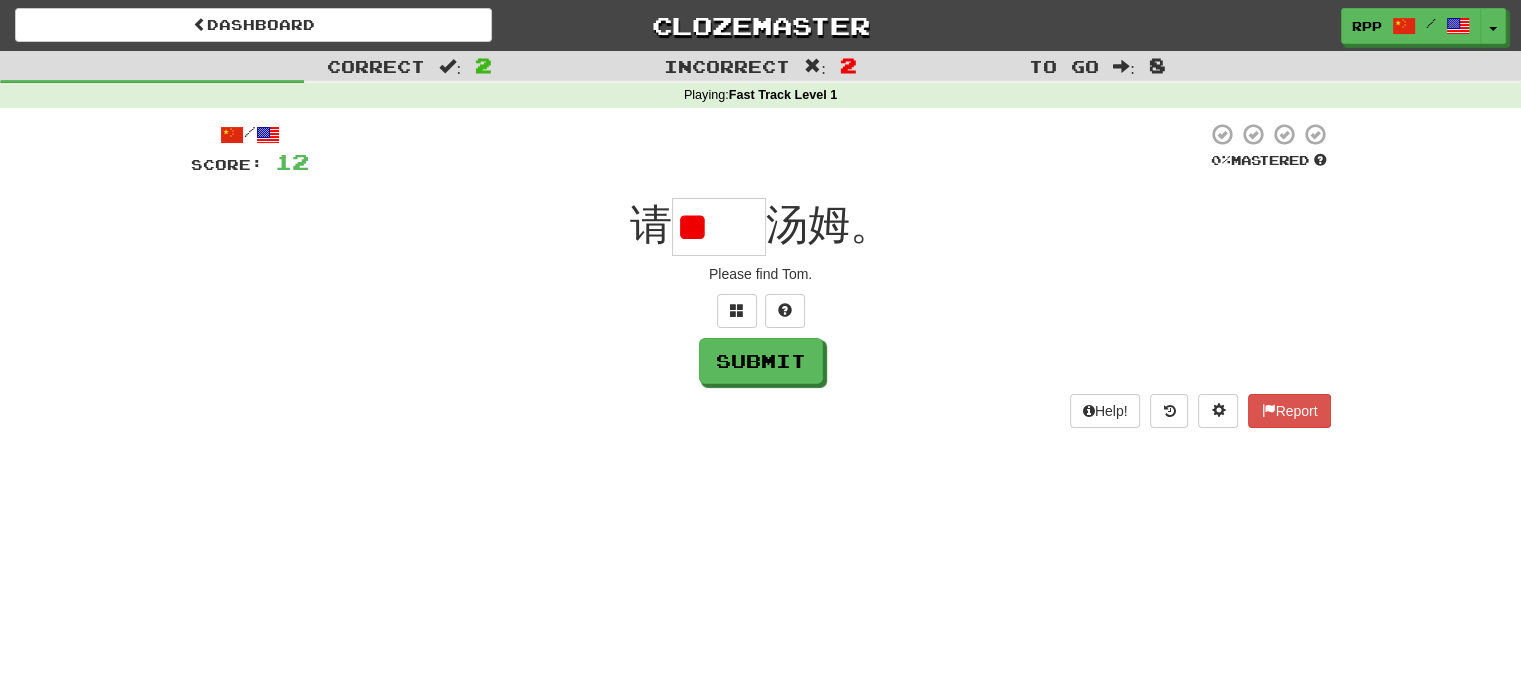 type on "*" 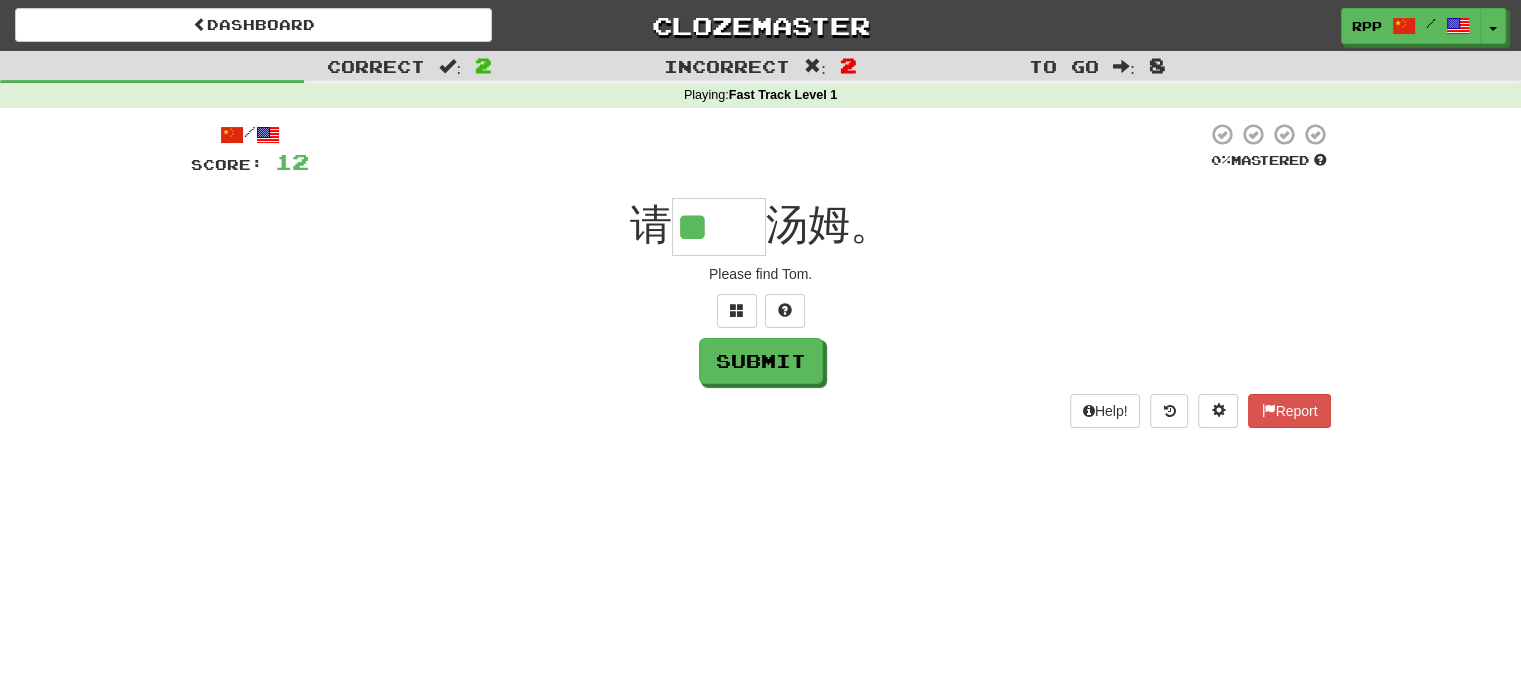 type on "**" 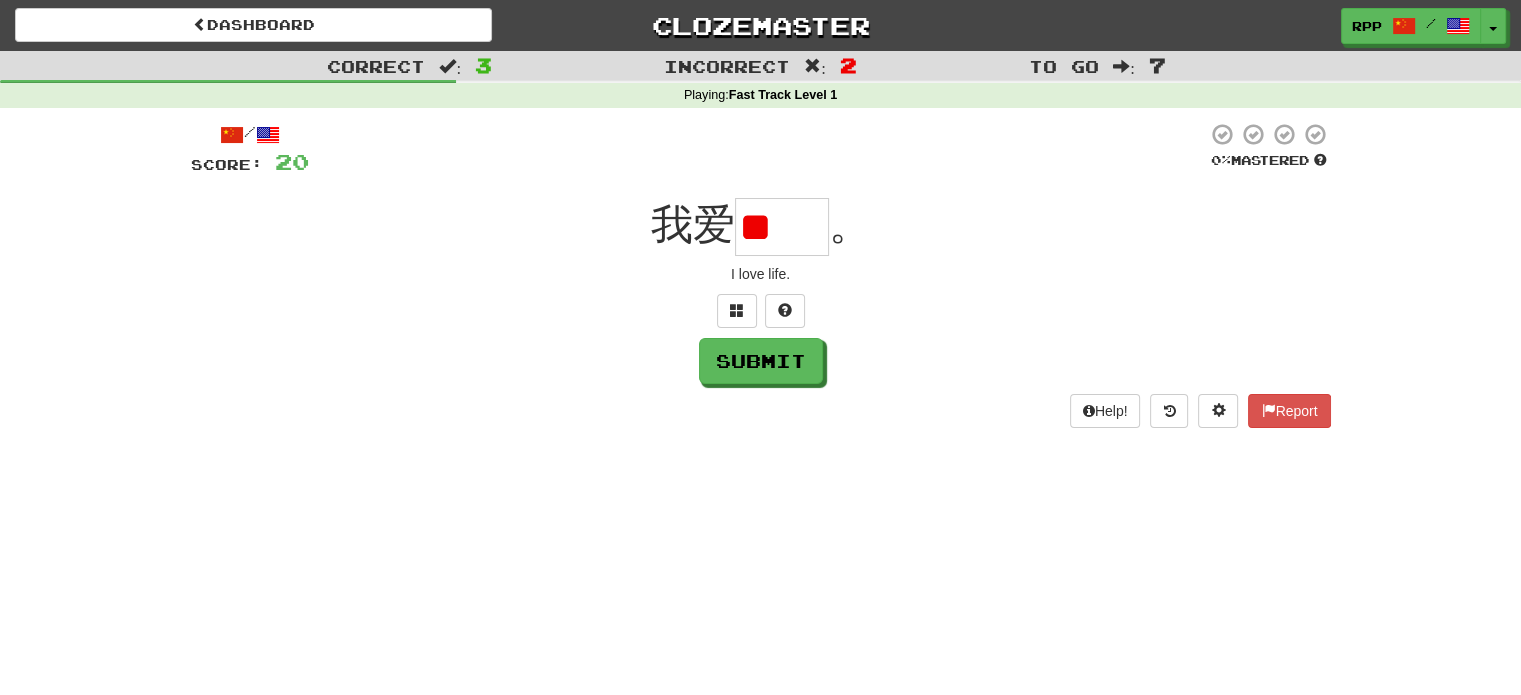 scroll, scrollTop: 0, scrollLeft: 0, axis: both 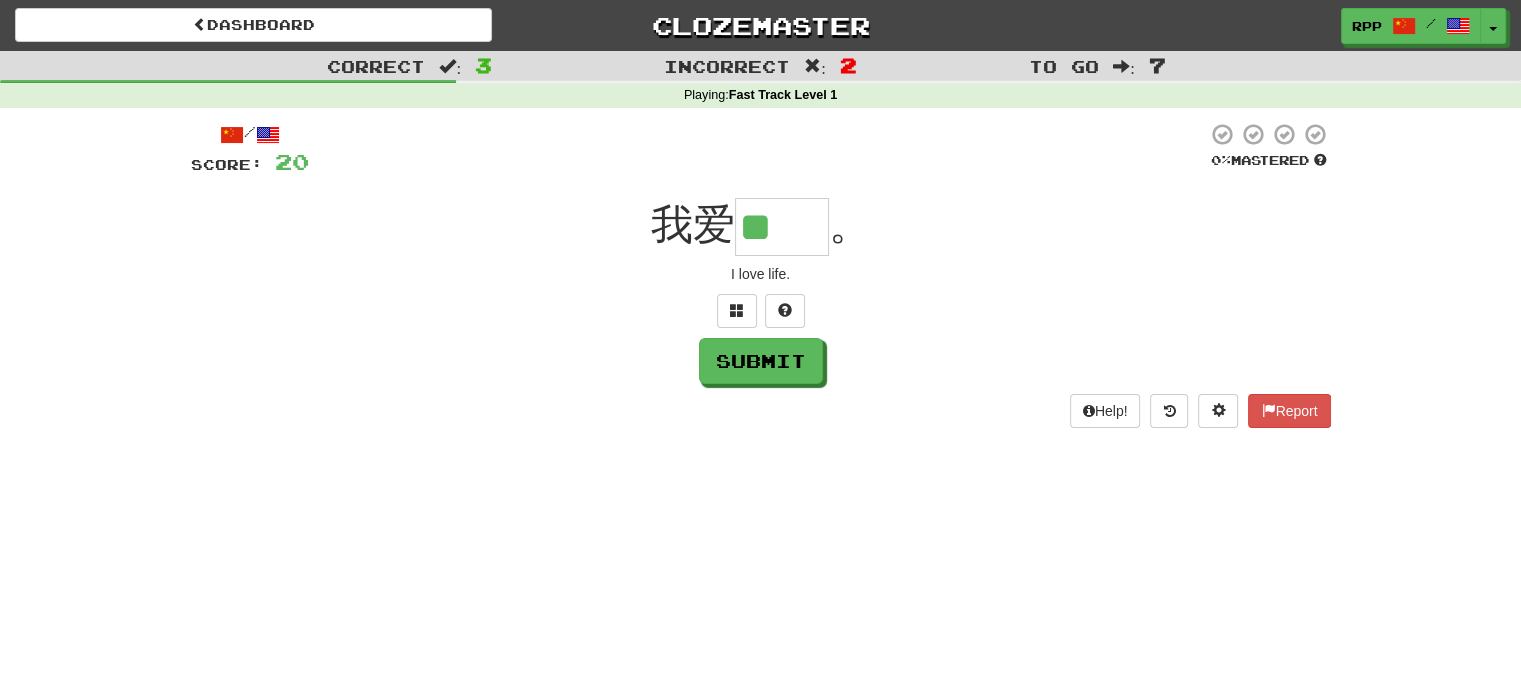 type on "**" 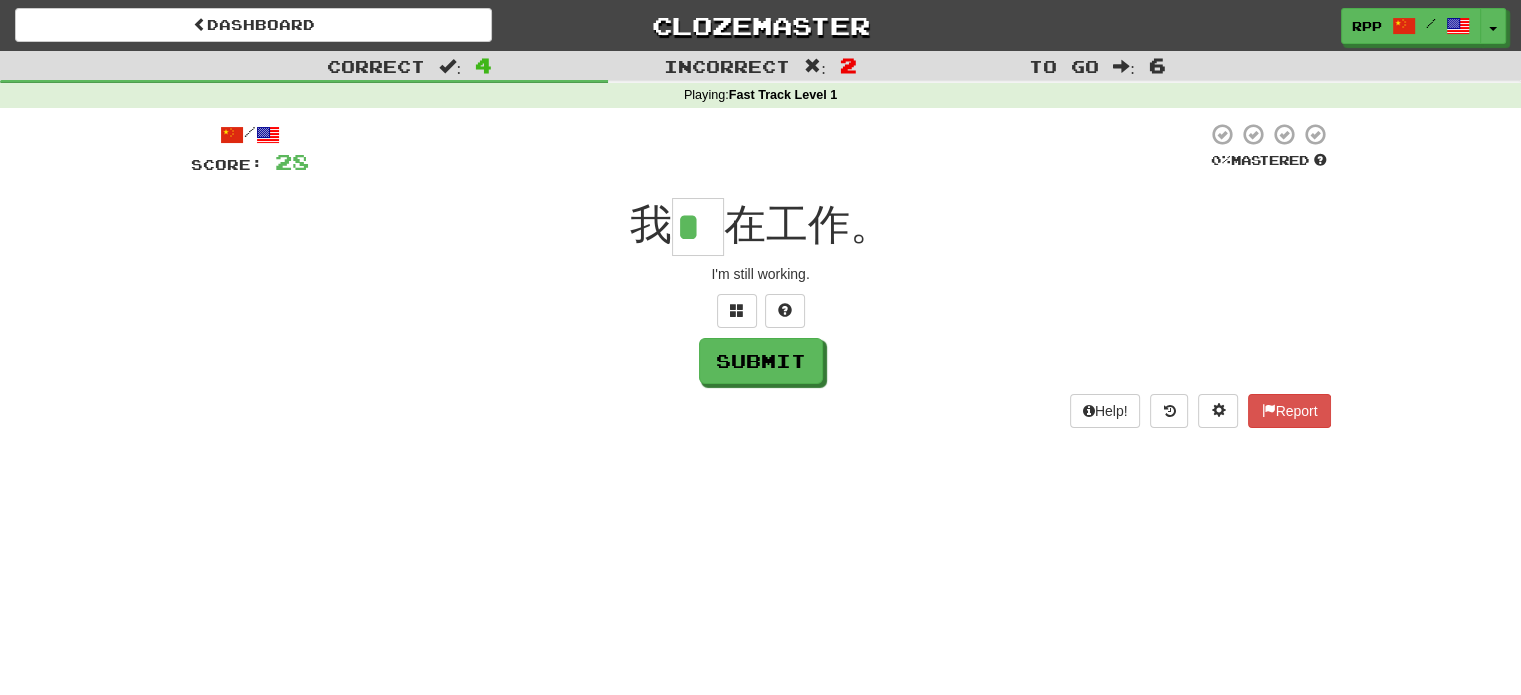 scroll, scrollTop: 0, scrollLeft: 0, axis: both 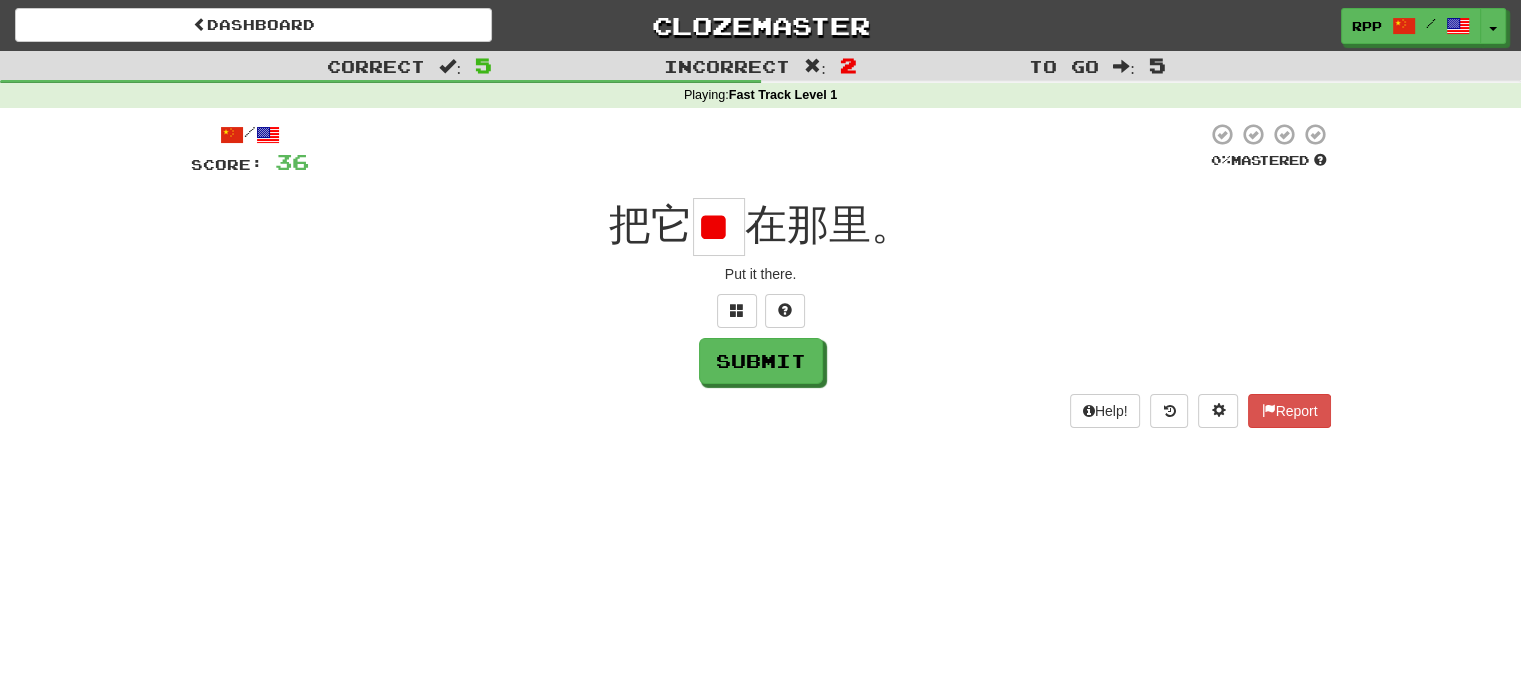 type on "*" 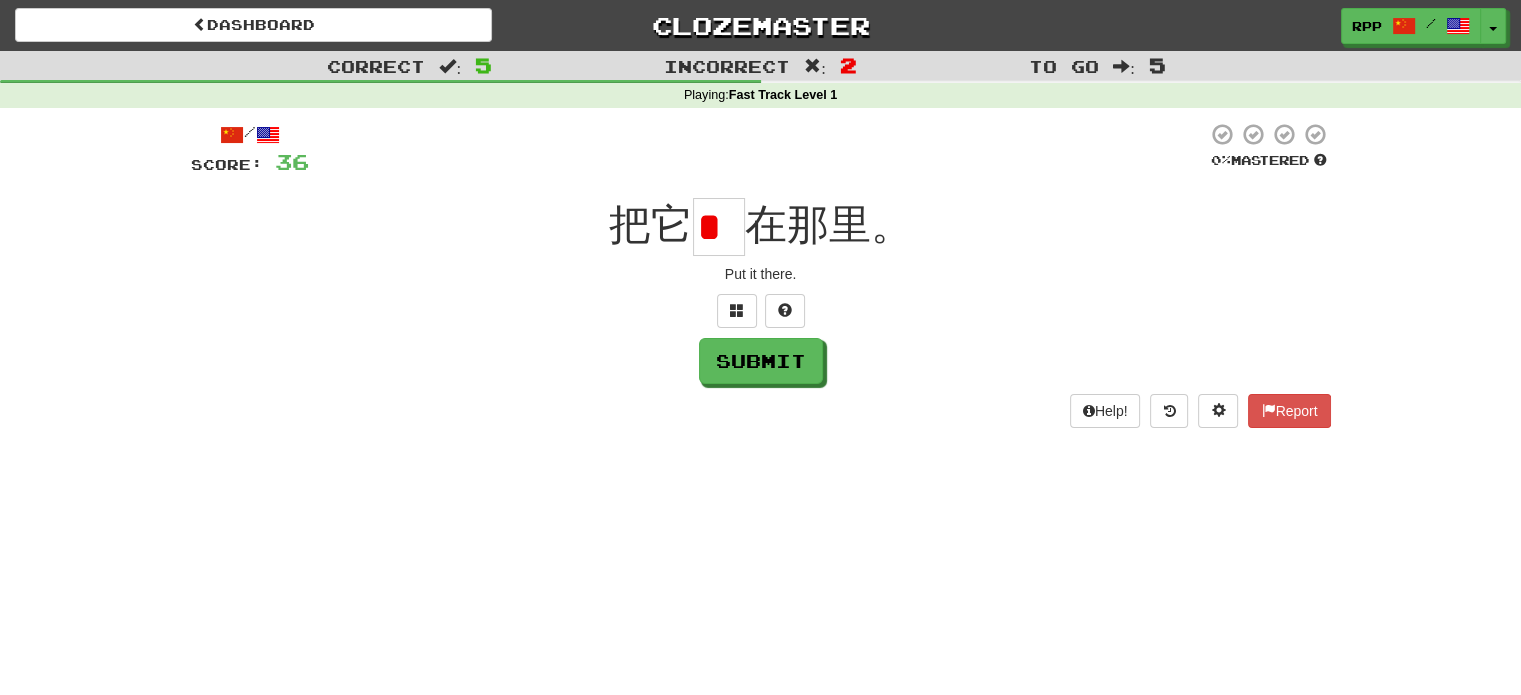 scroll, scrollTop: 0, scrollLeft: 0, axis: both 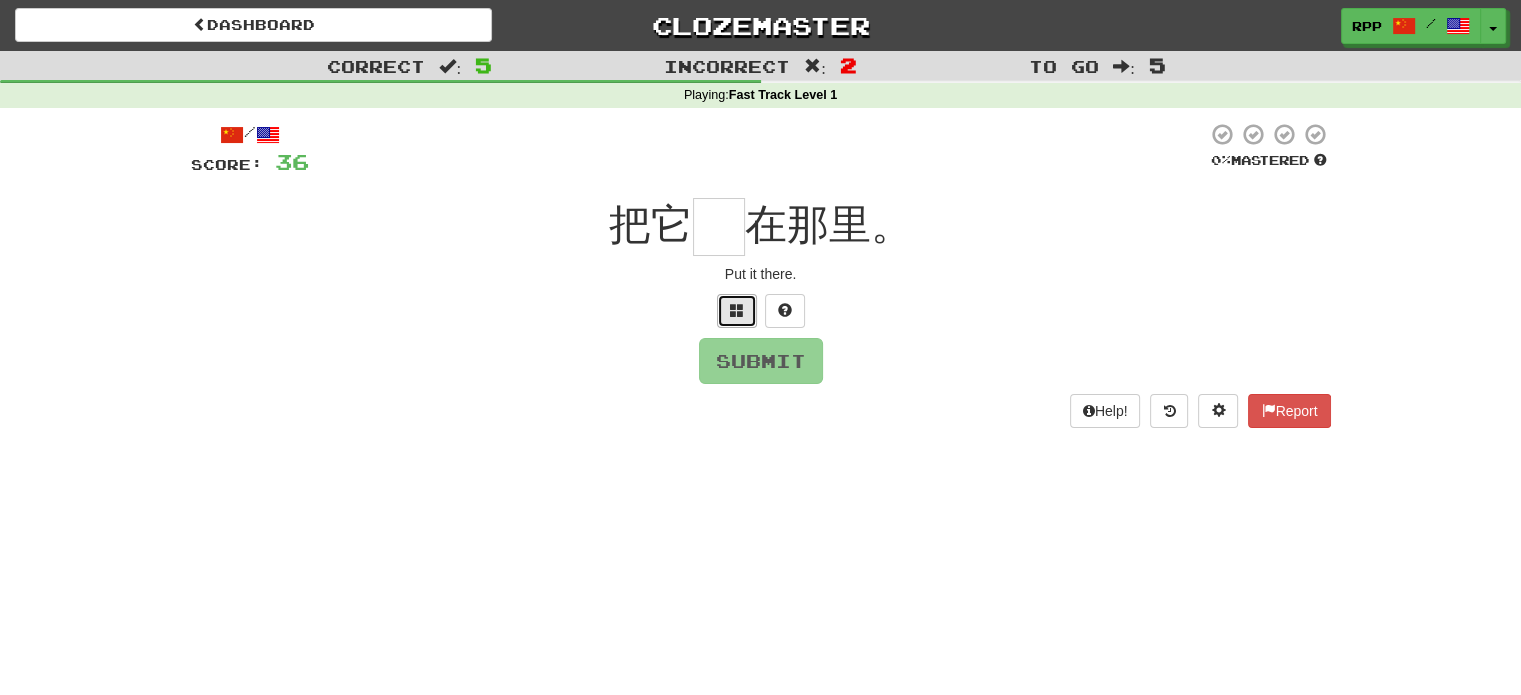 click at bounding box center (737, 311) 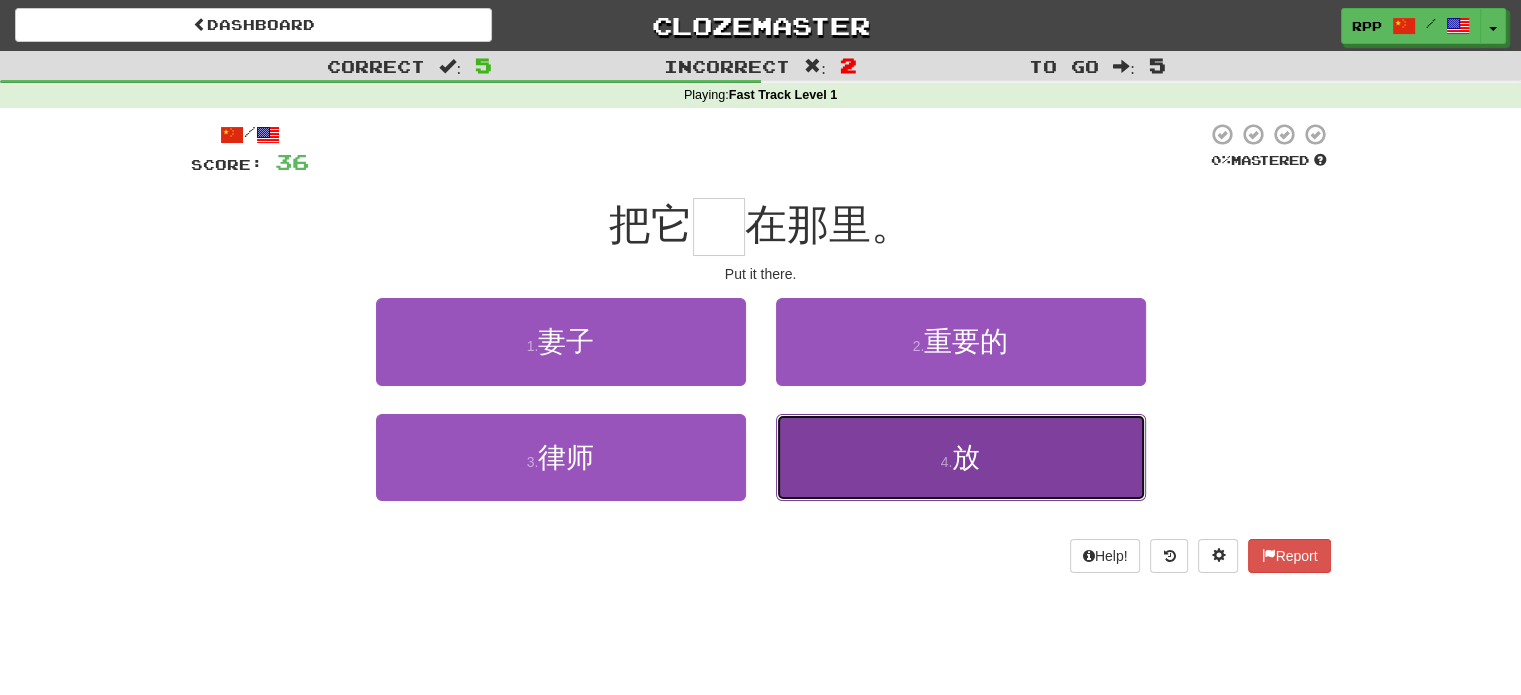 click on "4 .  放" at bounding box center [961, 457] 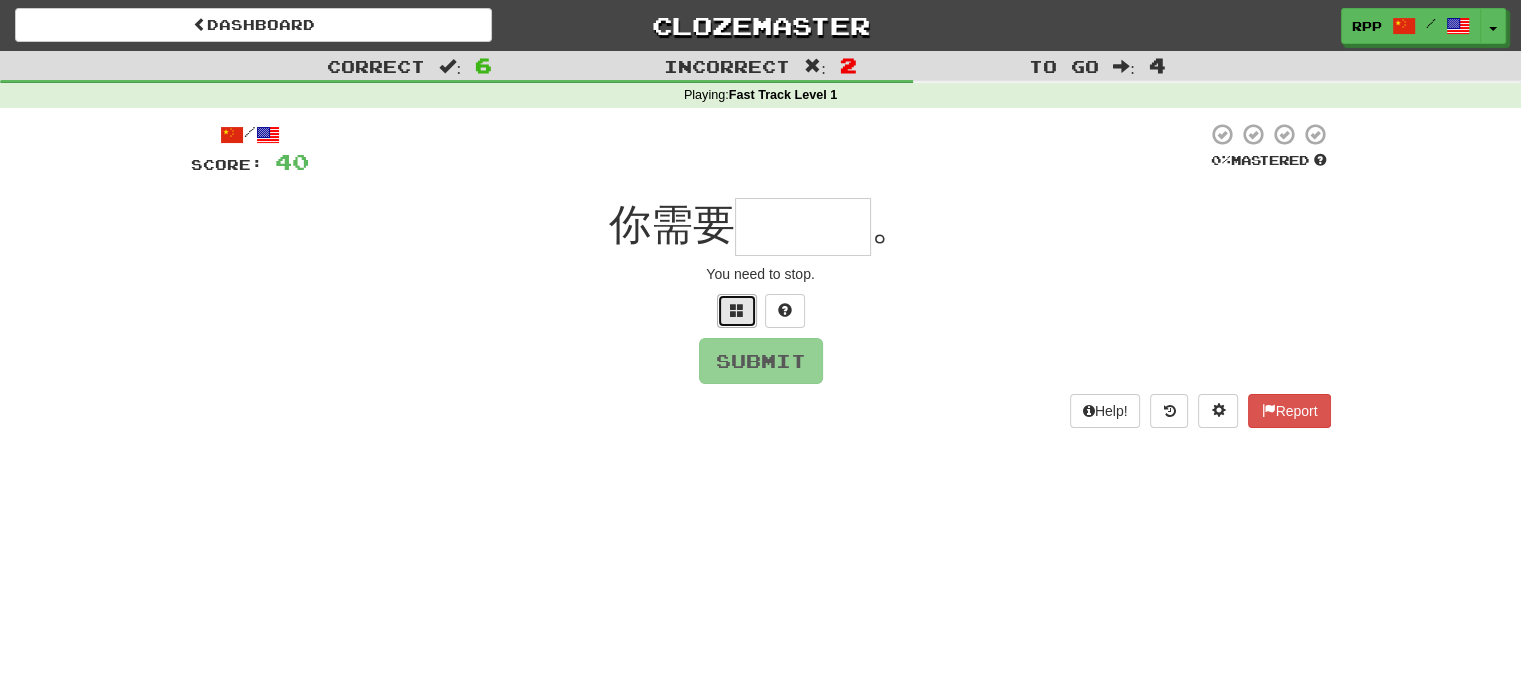 click at bounding box center (737, 311) 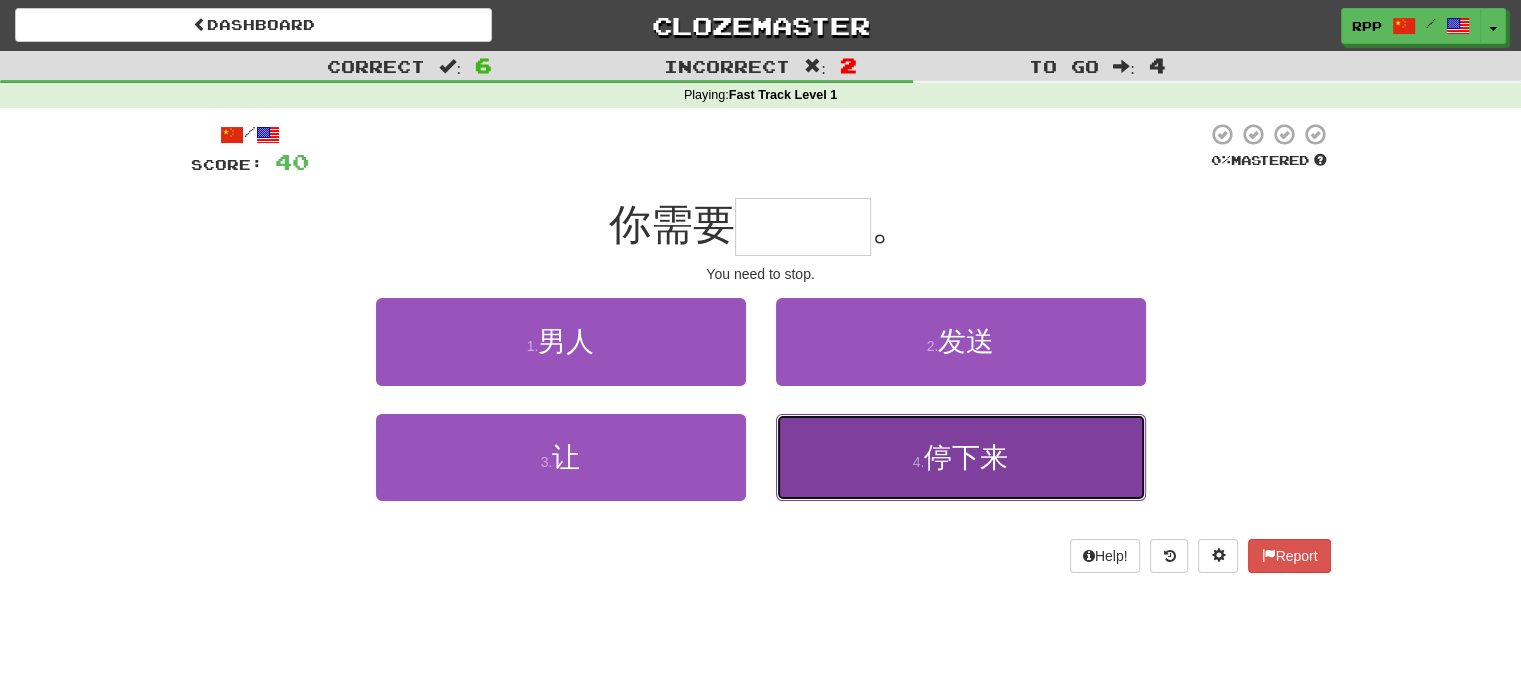 click on "4 .  停下来" at bounding box center [961, 457] 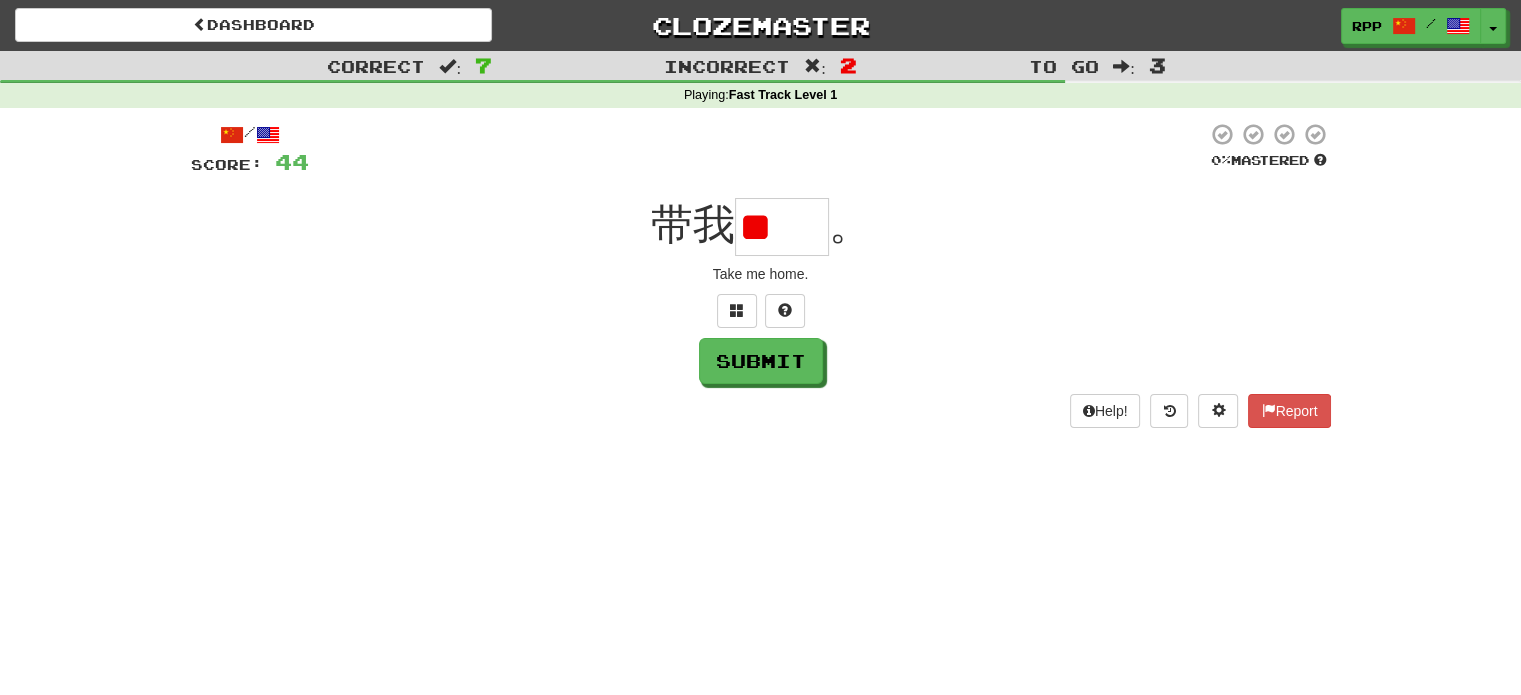 type on "*" 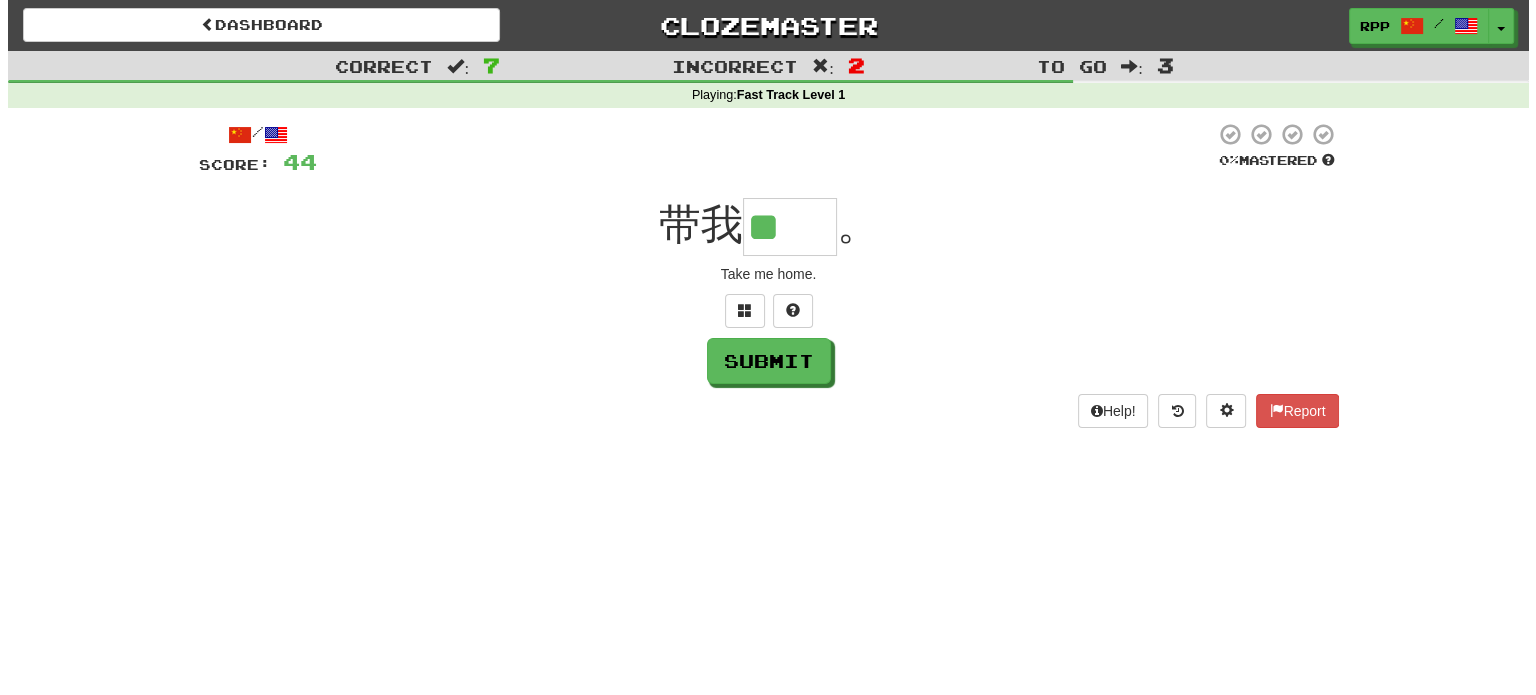 scroll, scrollTop: 0, scrollLeft: 0, axis: both 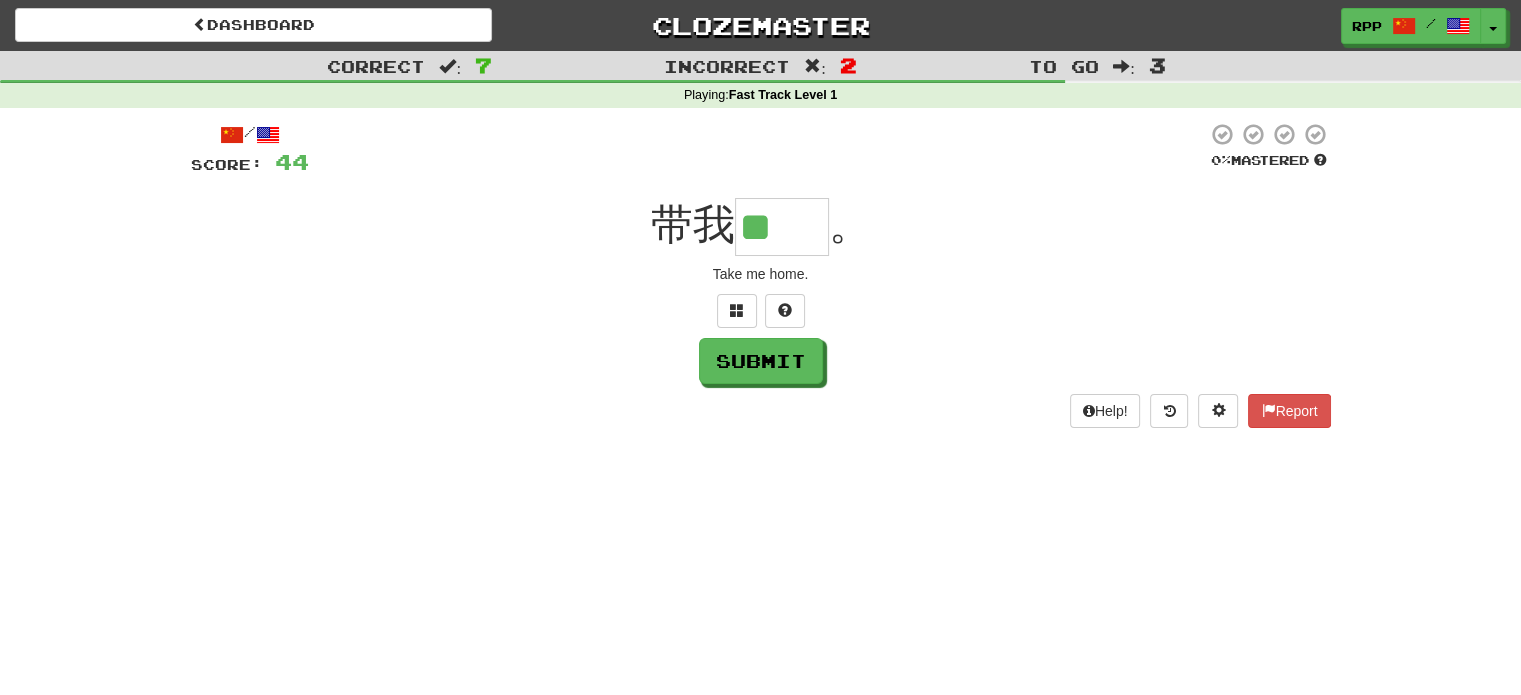 type on "**" 